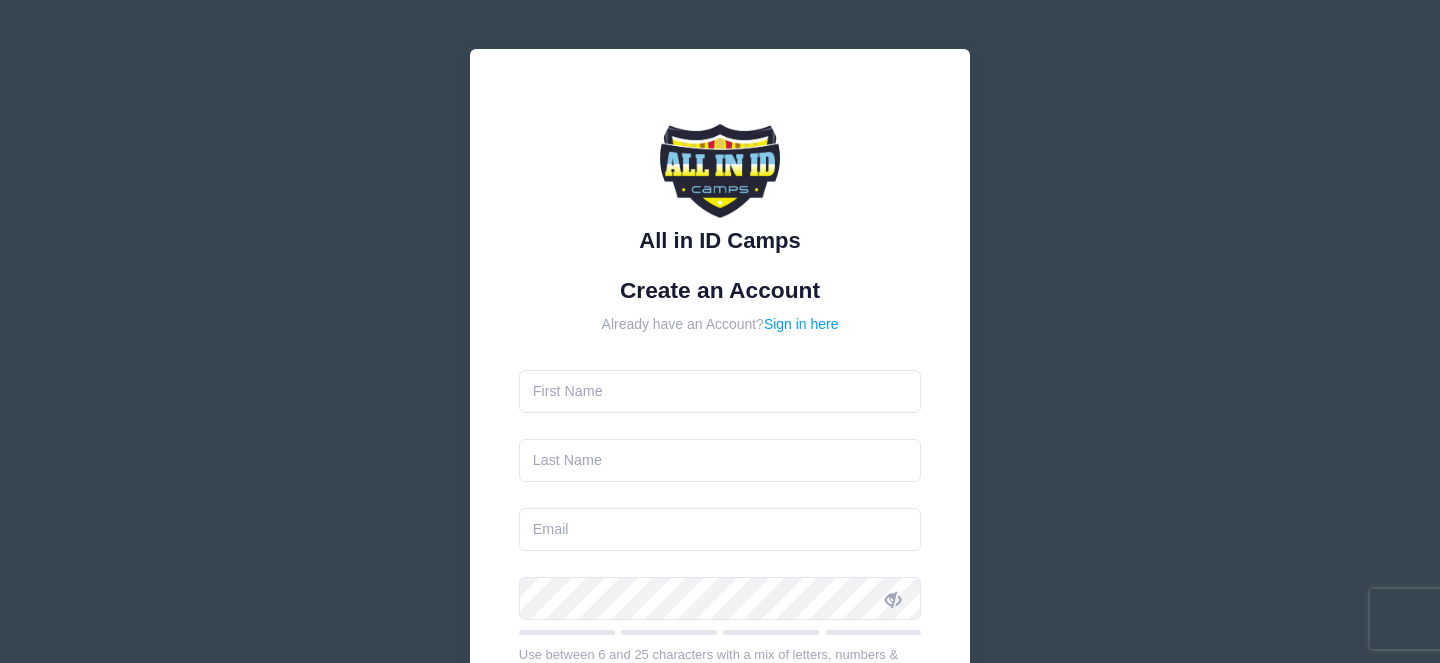 scroll, scrollTop: 0, scrollLeft: 0, axis: both 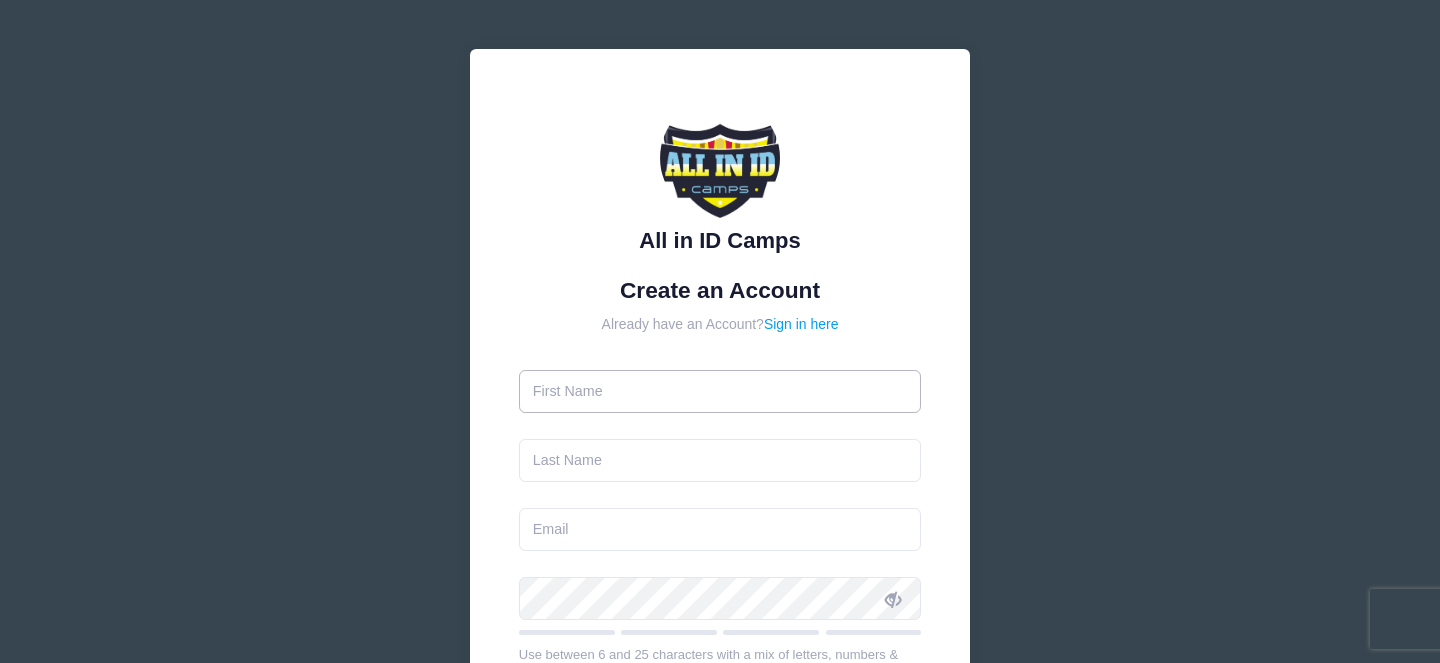 click at bounding box center (720, 391) 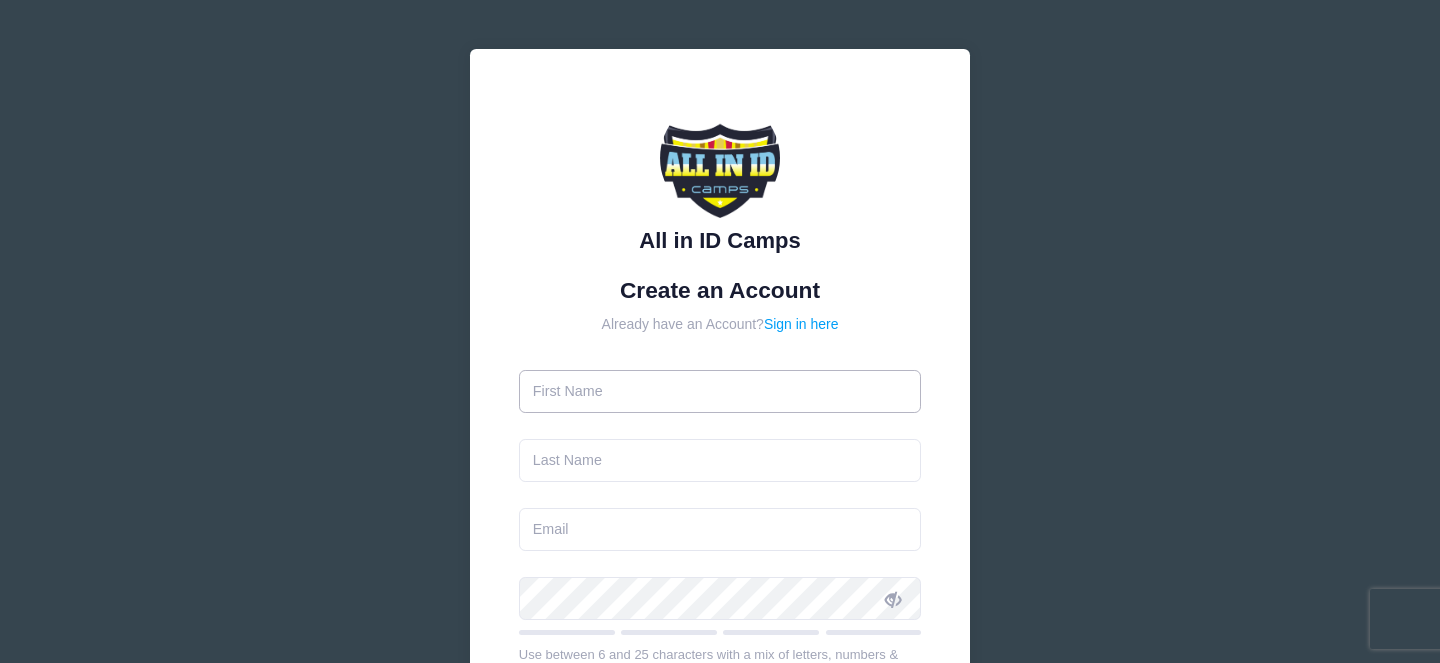 type on "Randi" 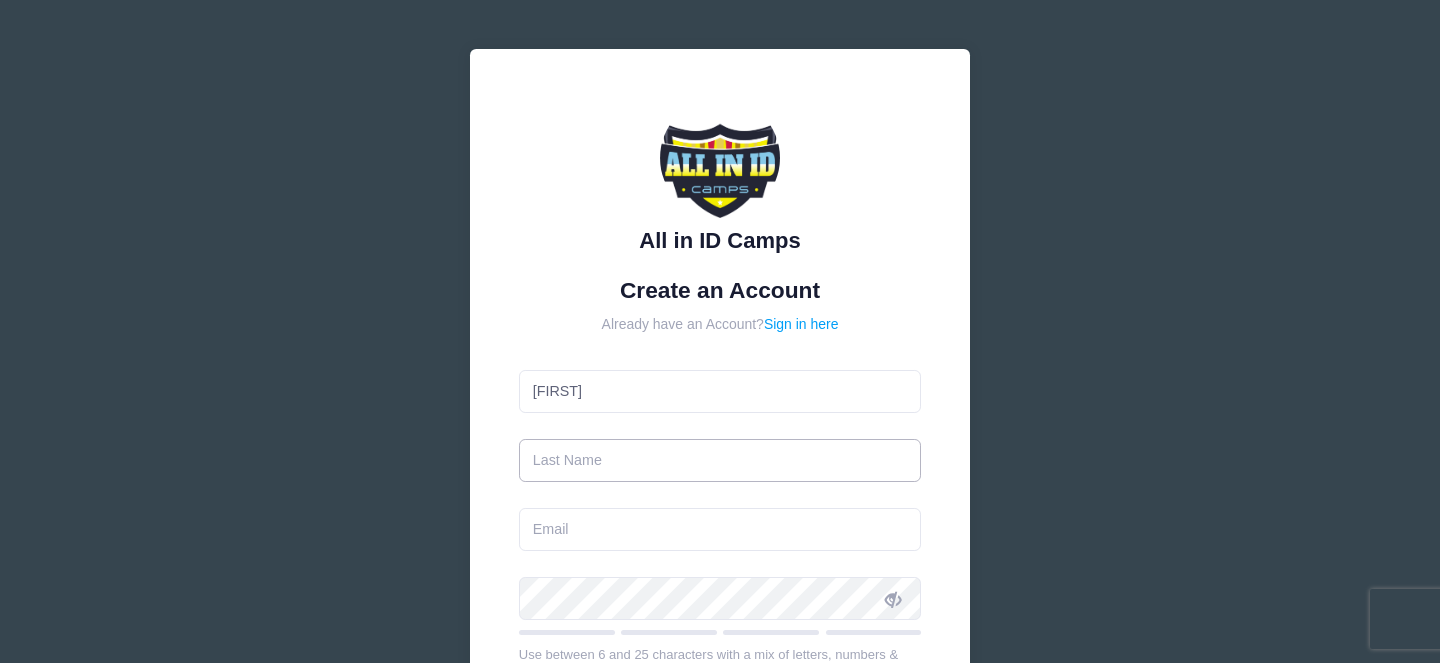type on "Winterhalt" 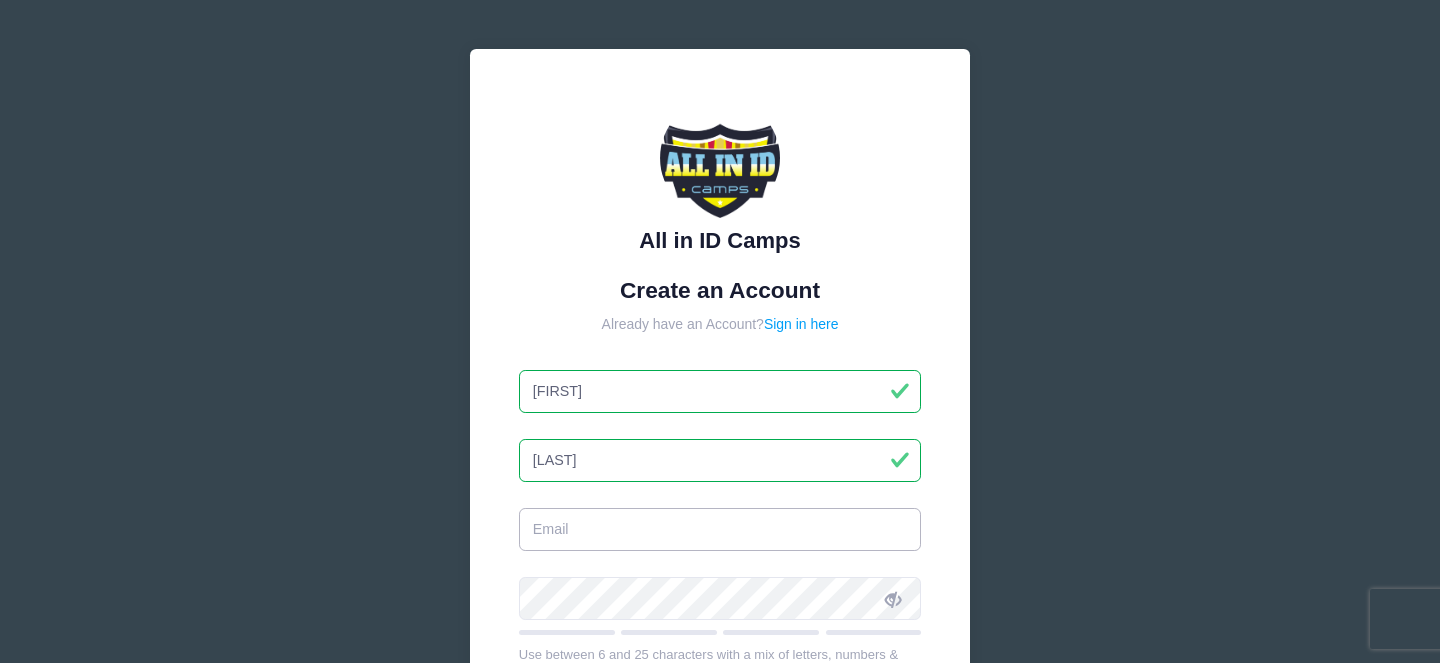 click at bounding box center (720, 529) 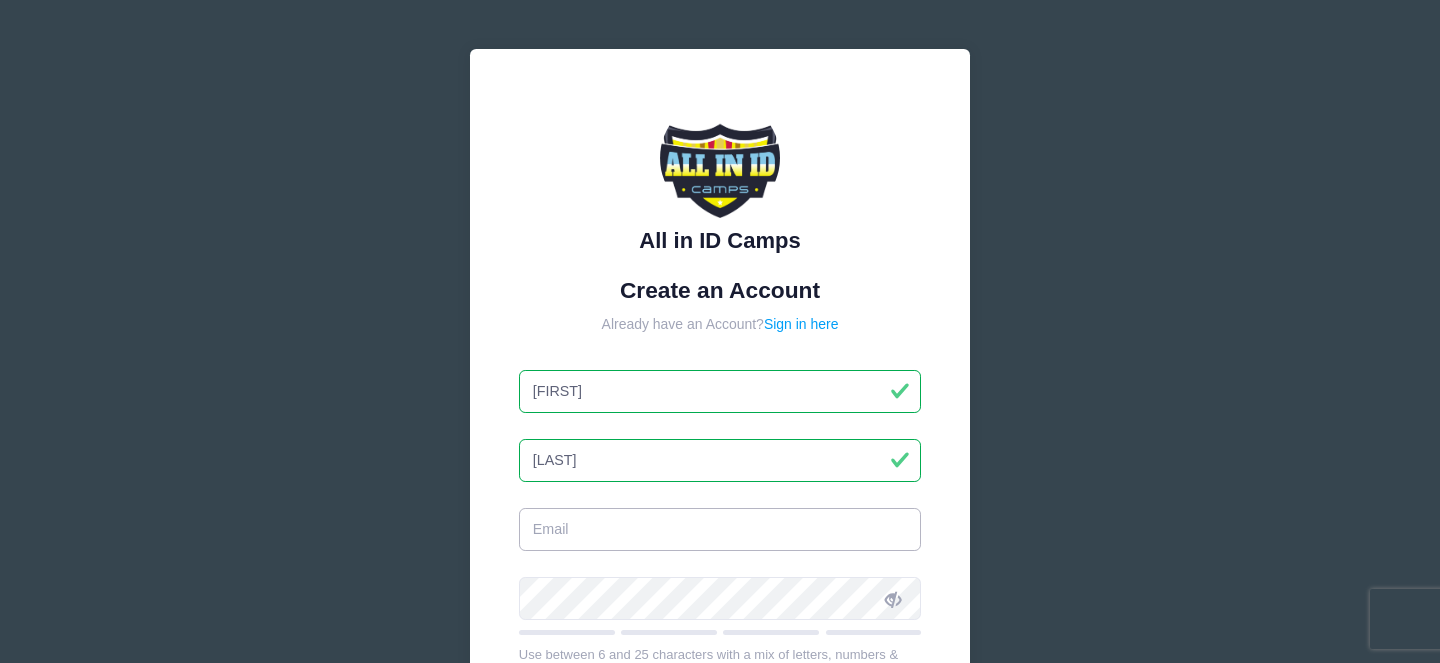 type on "r-gabel@hotmail.com" 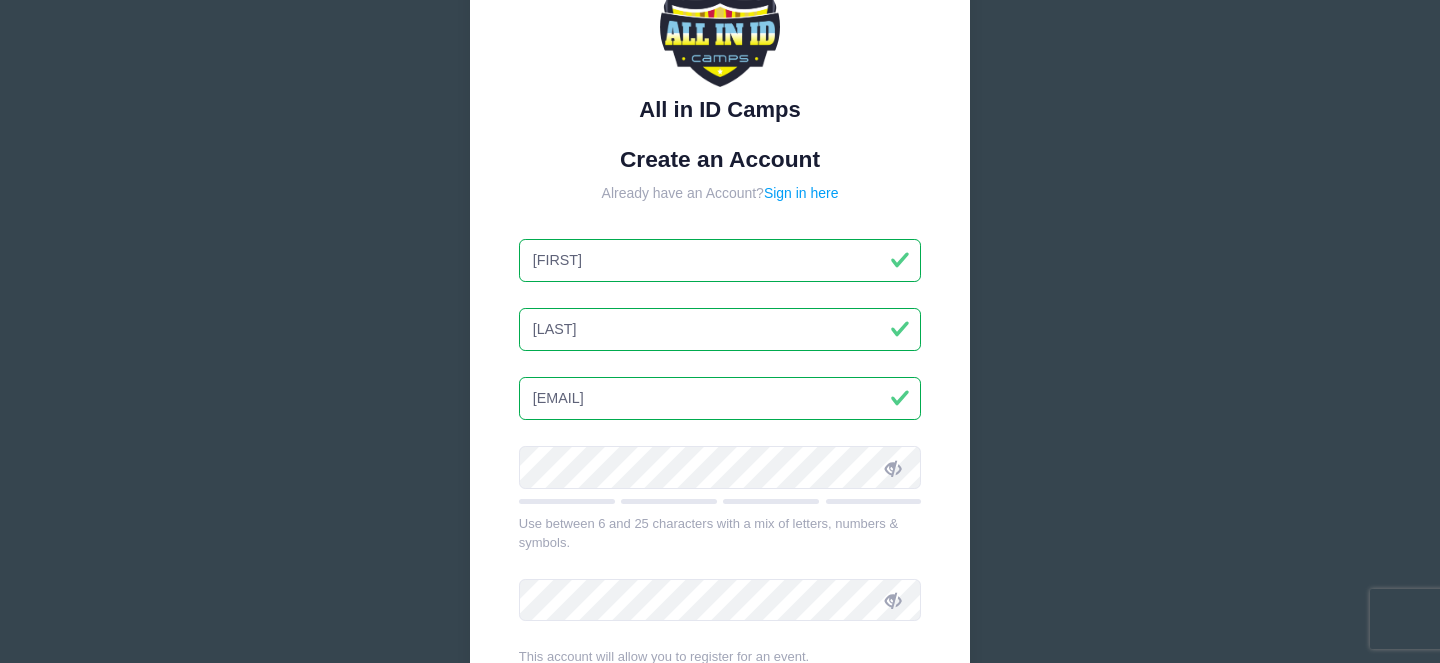 scroll, scrollTop: 231, scrollLeft: 0, axis: vertical 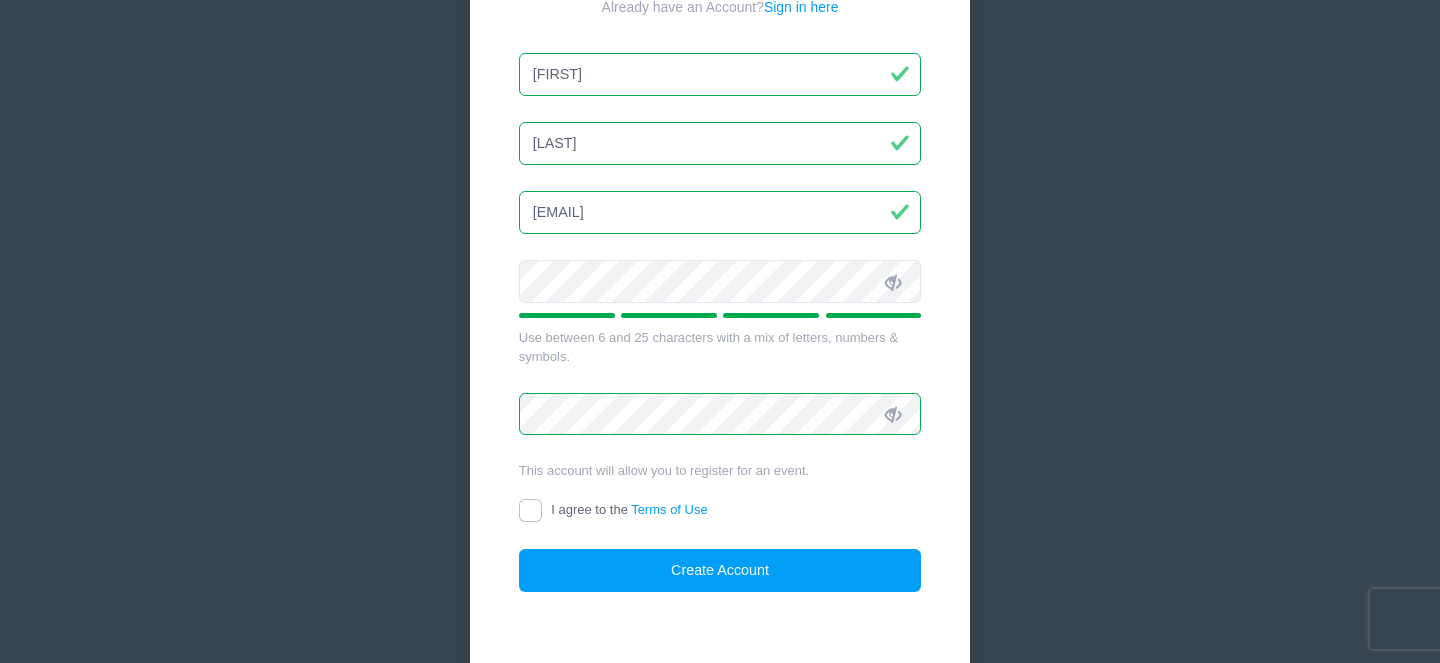 click on "Create an Account
Already have an Account?
Sign in here
Randi
Winterhalt
r-gabel@hotmail.com
Use between 6 and 25 characters with a mix of letters, numbers & symbols." at bounding box center [720, 276] 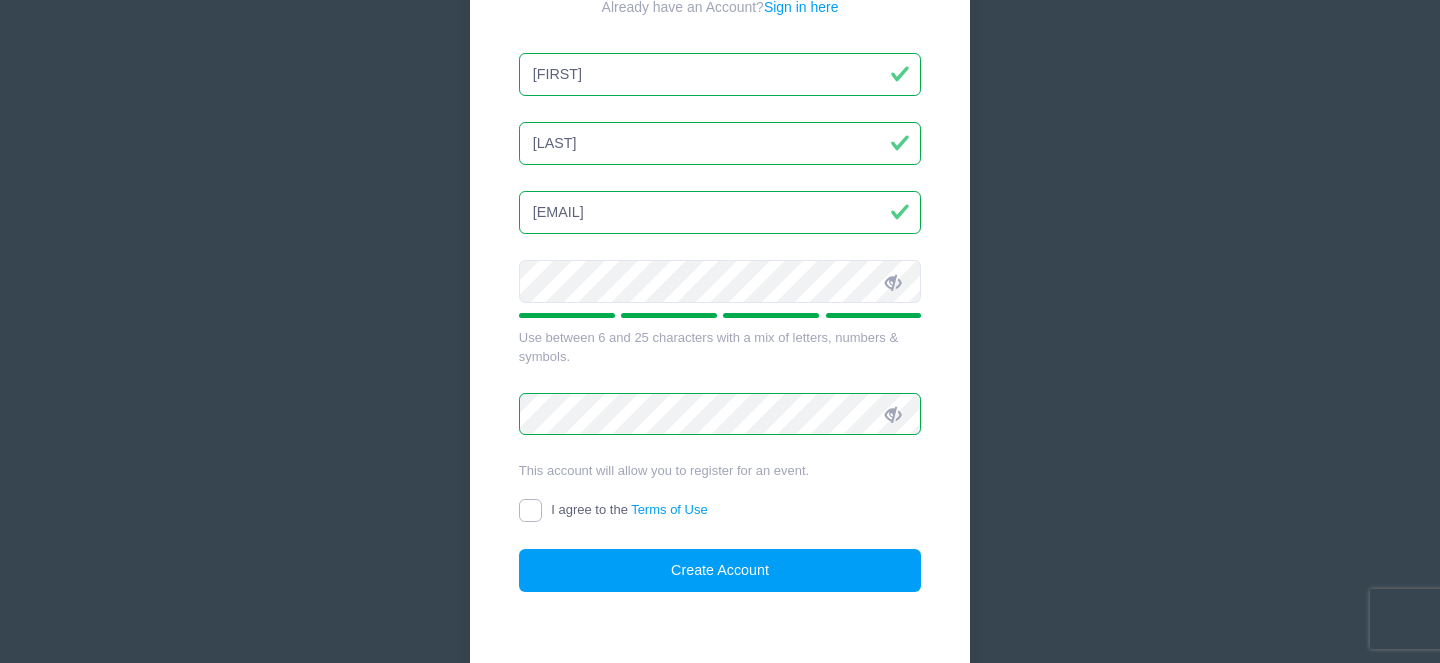 click on "I agree to the
Terms of Use" at bounding box center [530, 510] 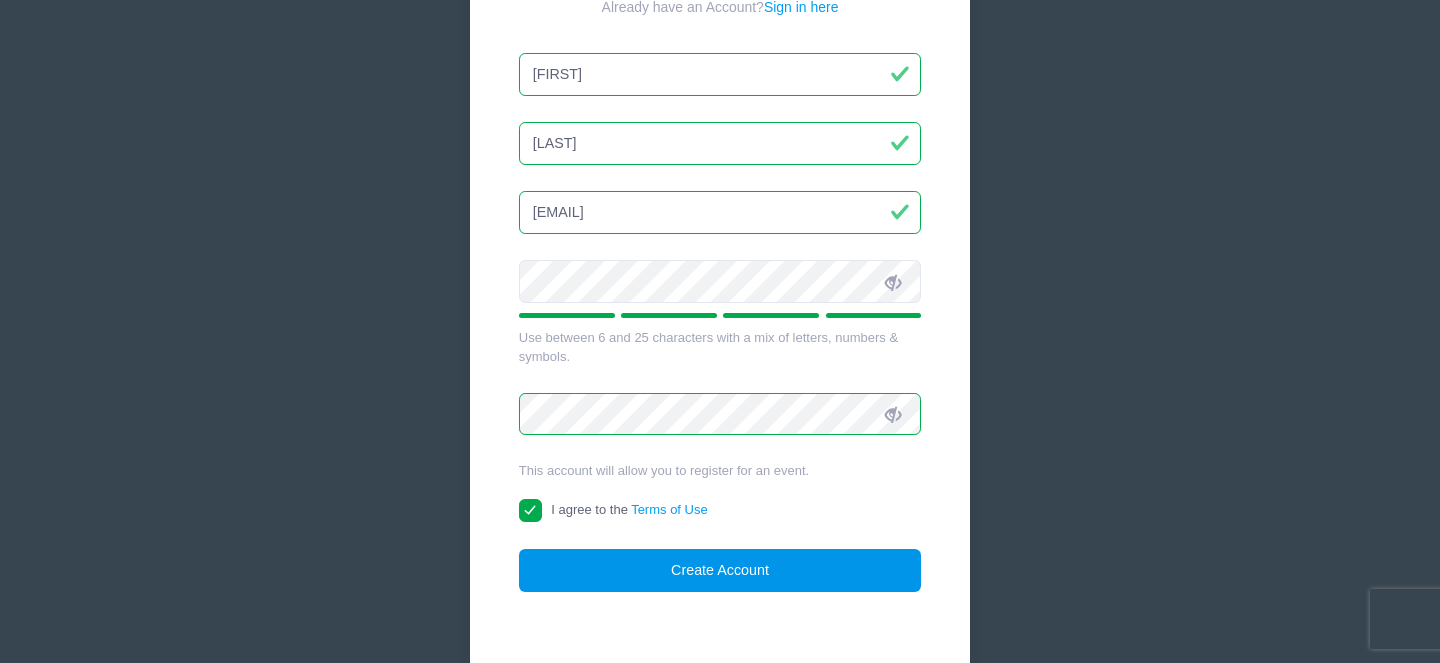 click on "Create Account" at bounding box center [720, 570] 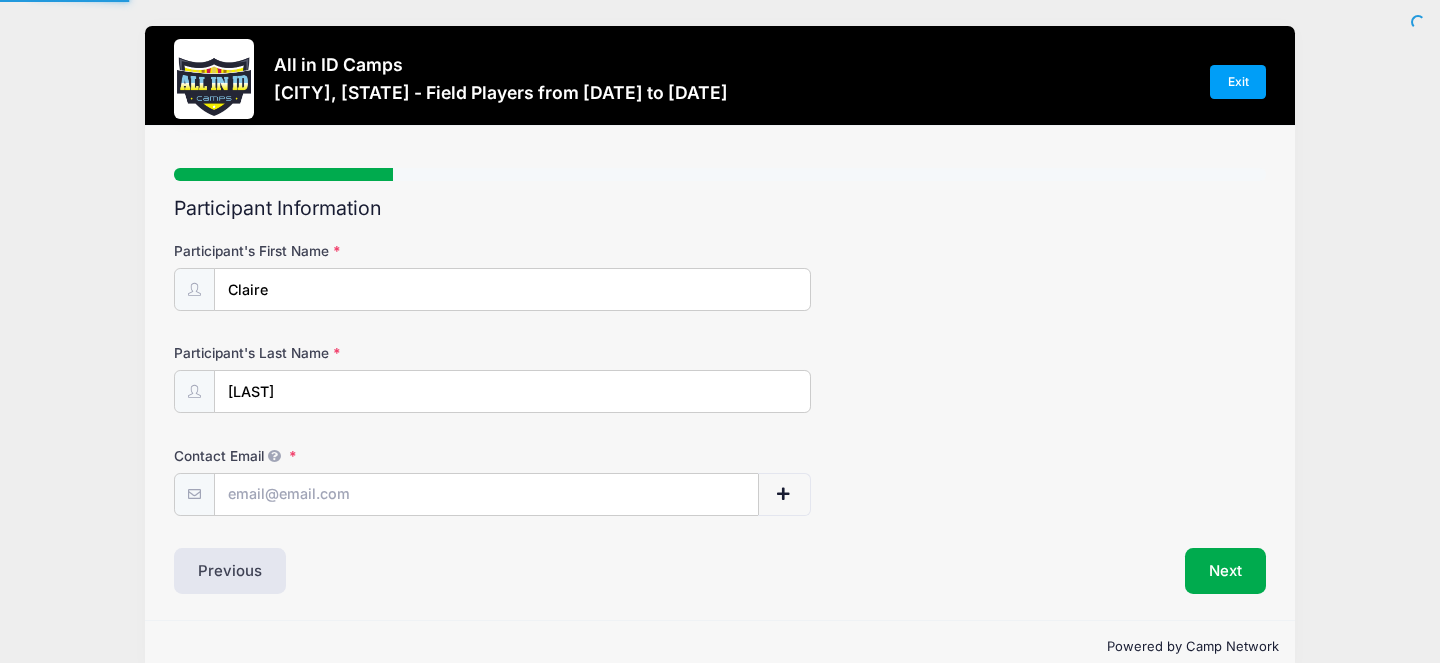 scroll, scrollTop: 0, scrollLeft: 0, axis: both 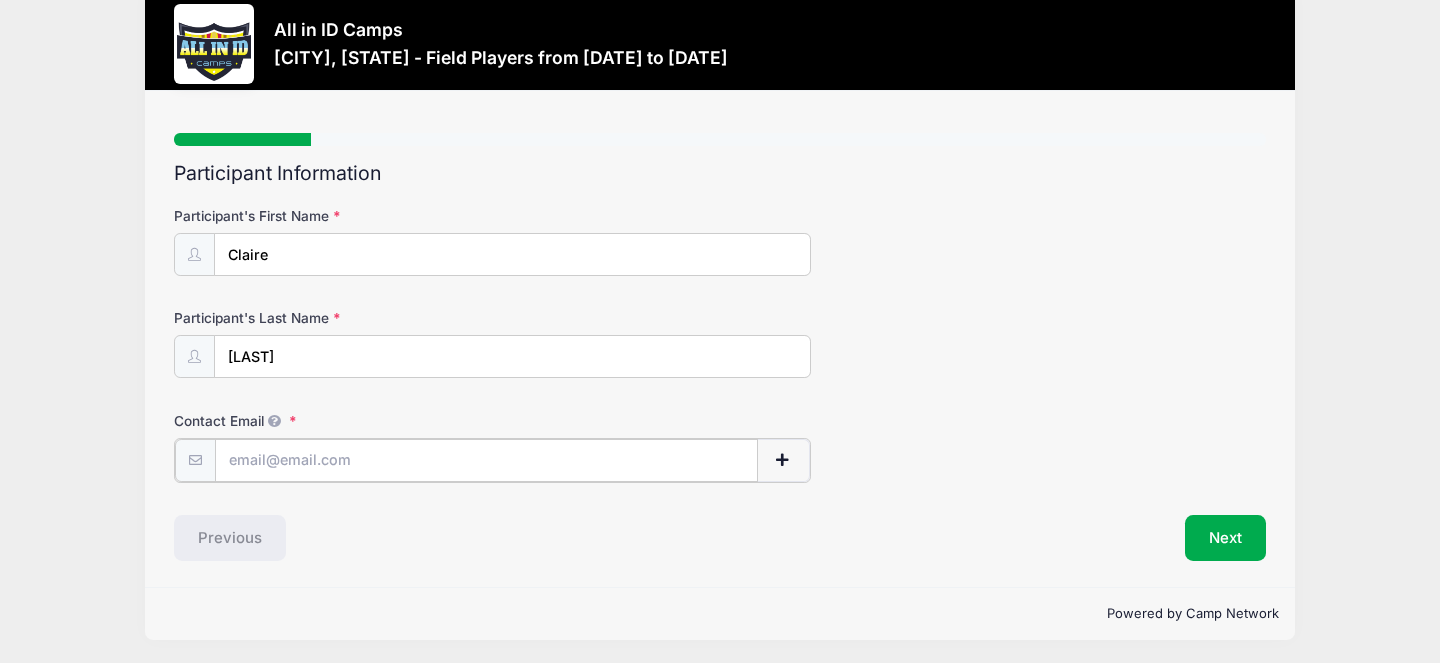 click on "Contact Email" at bounding box center [486, 460] 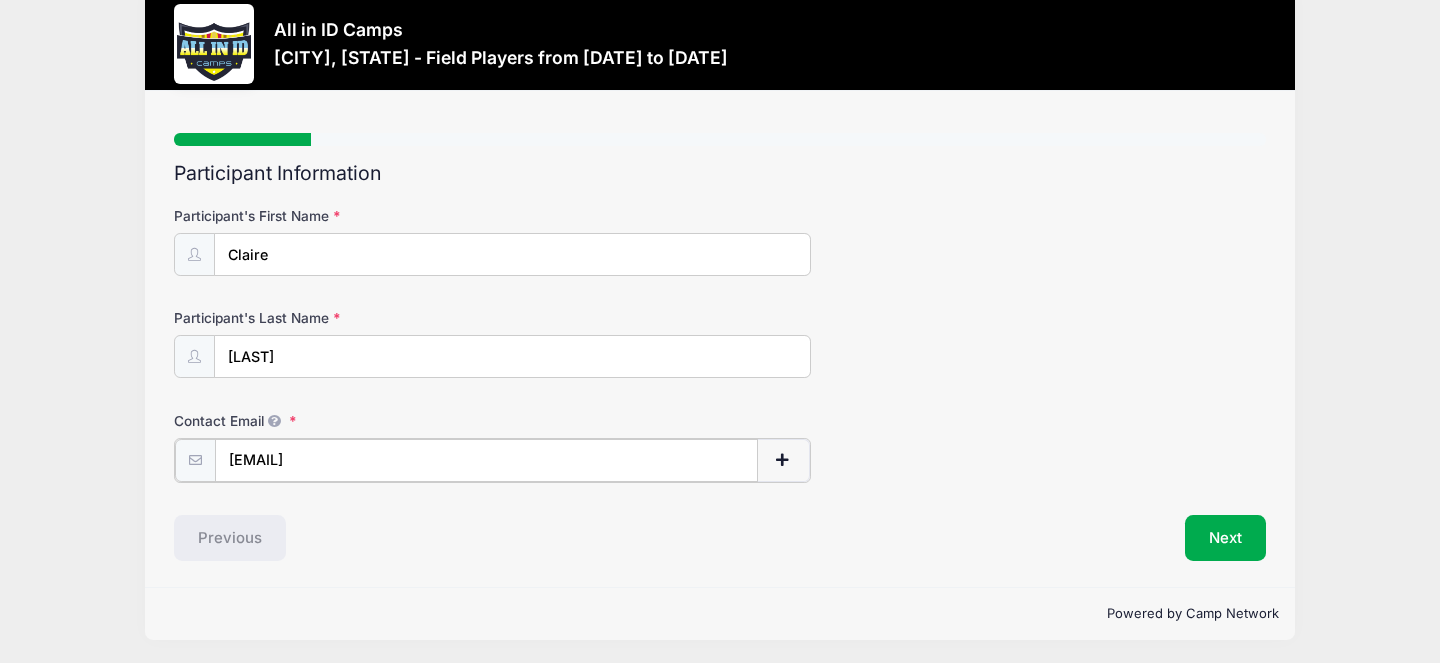 type on "[EMAIL]" 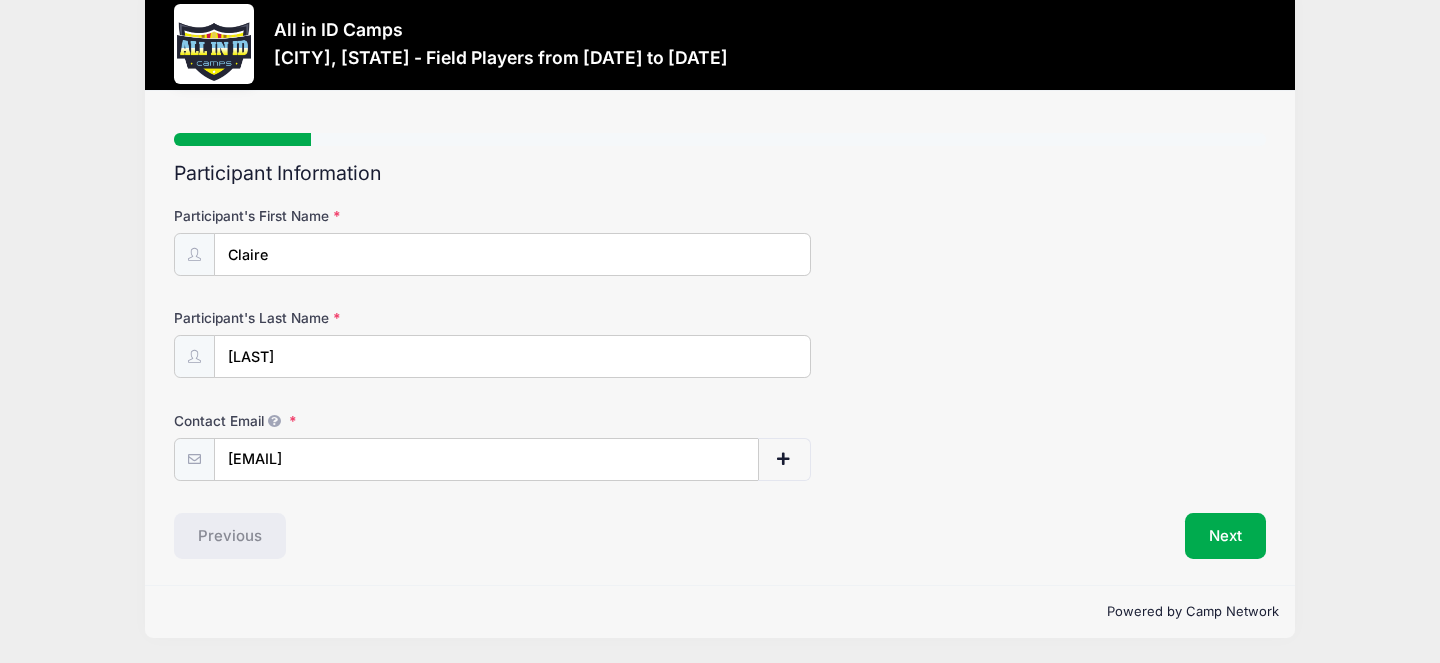 click on "Previous" at bounding box center [443, 536] 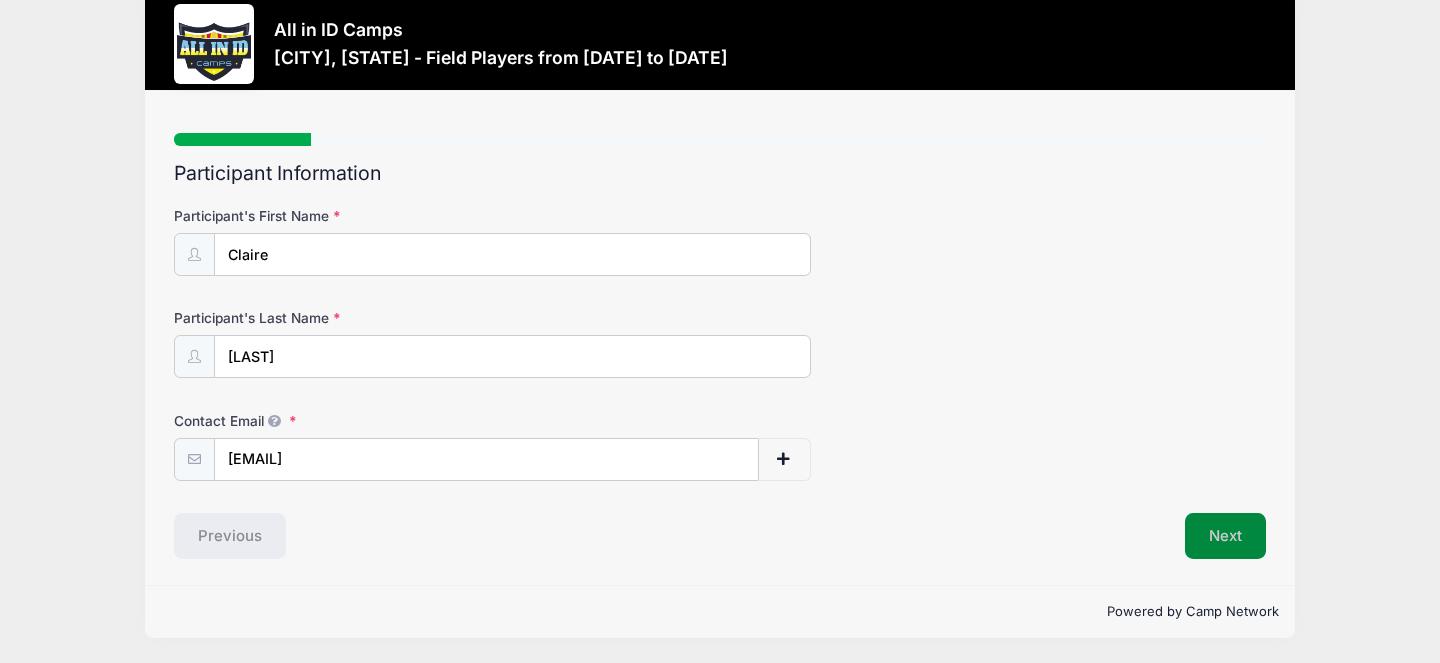 click on "Next" at bounding box center [1225, 536] 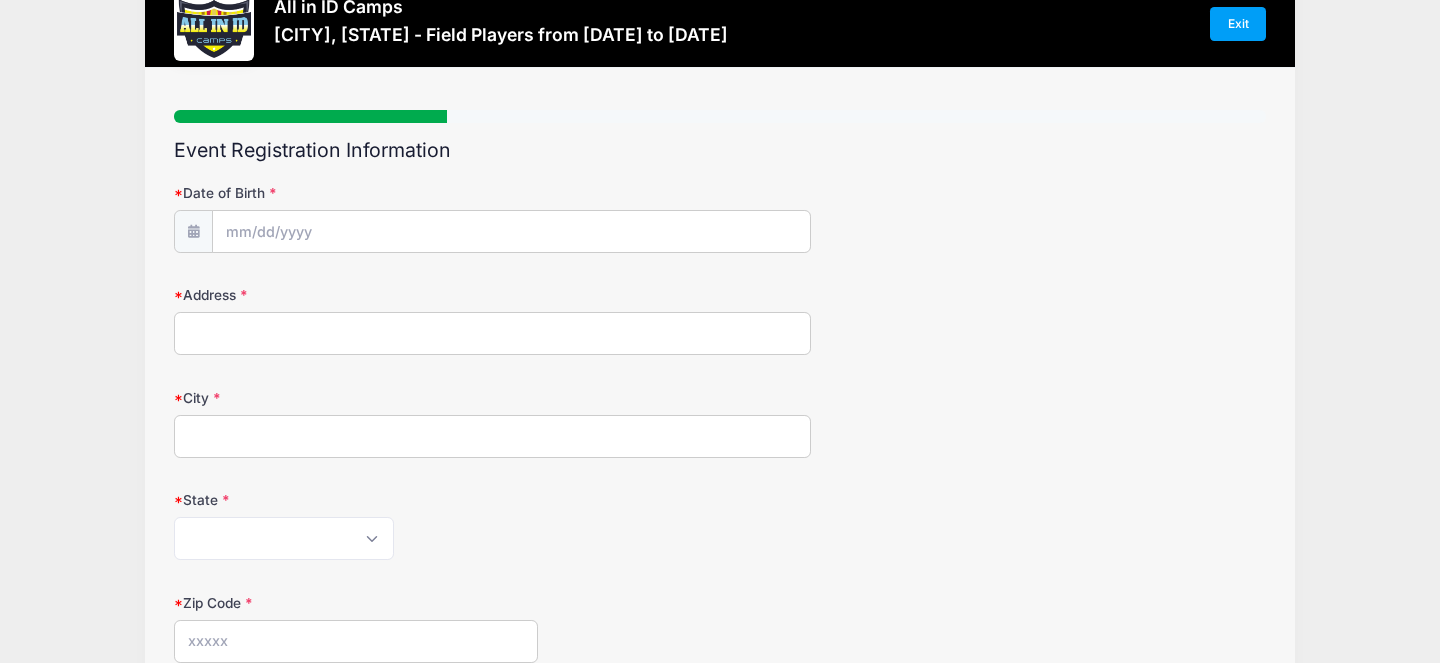 scroll, scrollTop: 0, scrollLeft: 0, axis: both 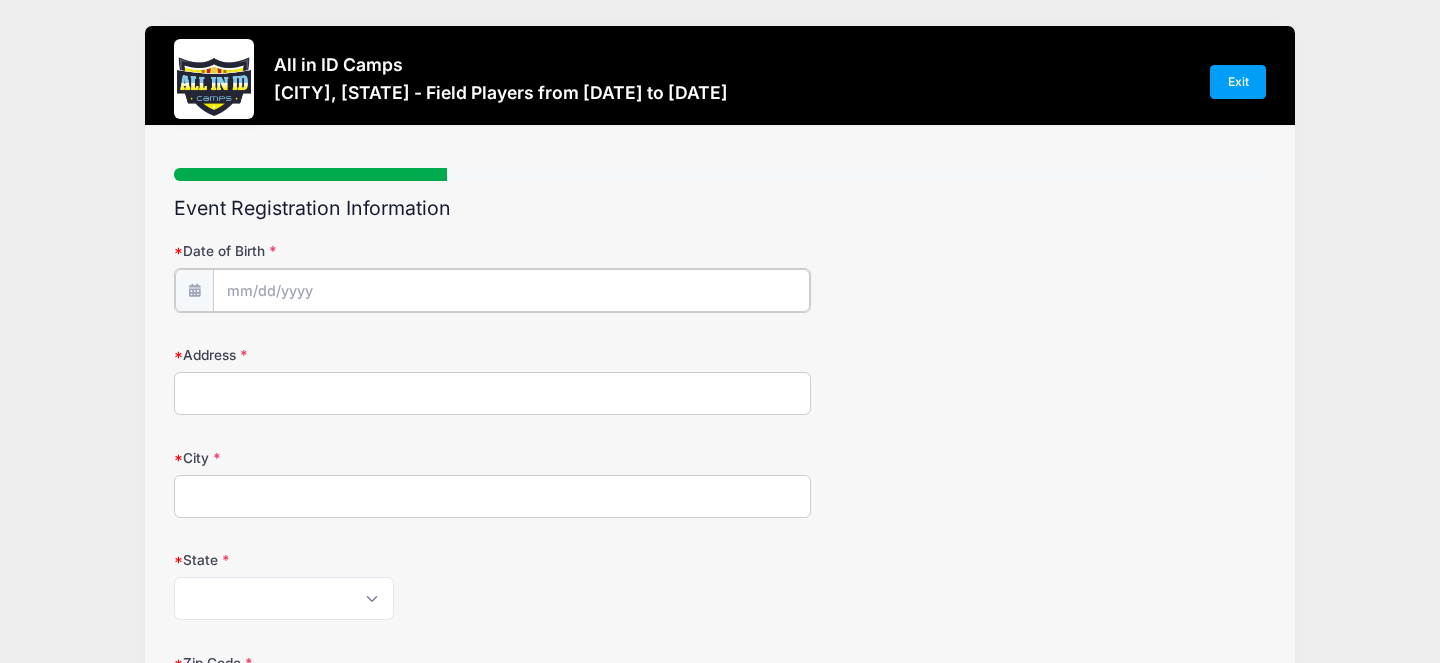 click on "Date of Birth" at bounding box center [511, 290] 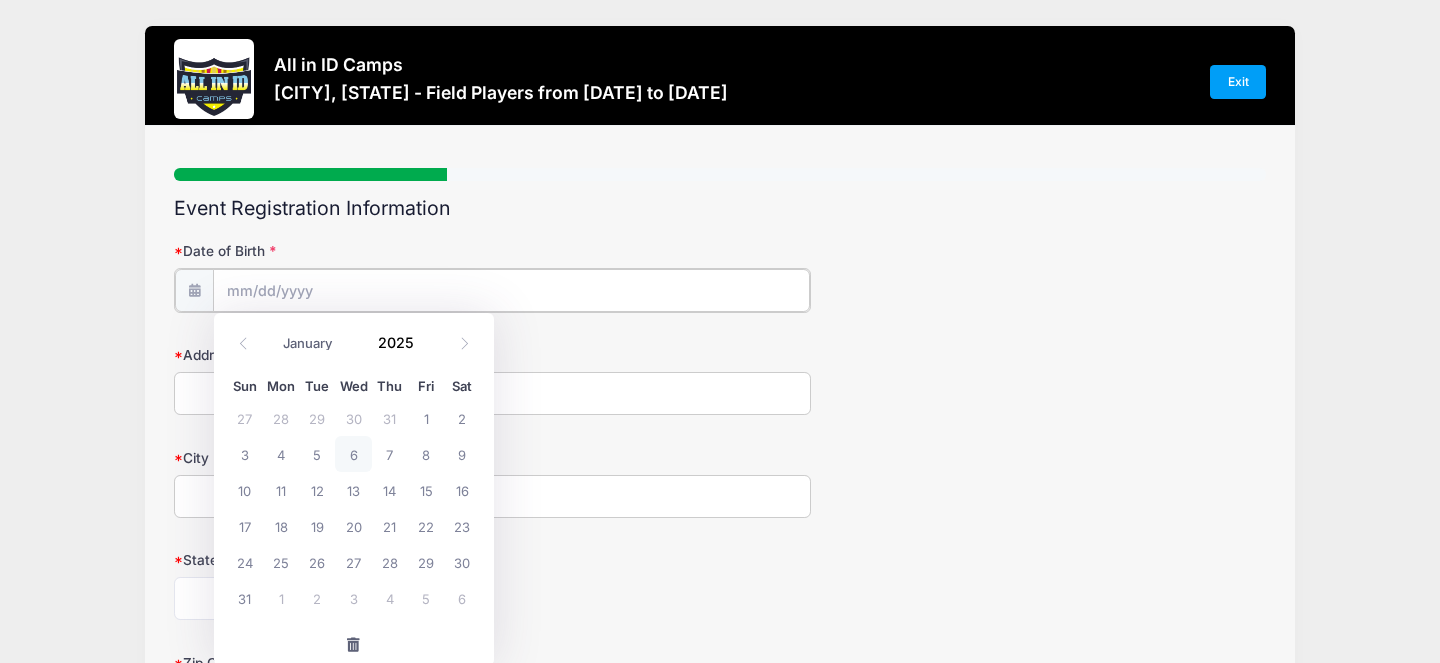 click on "Date of Birth" at bounding box center [511, 290] 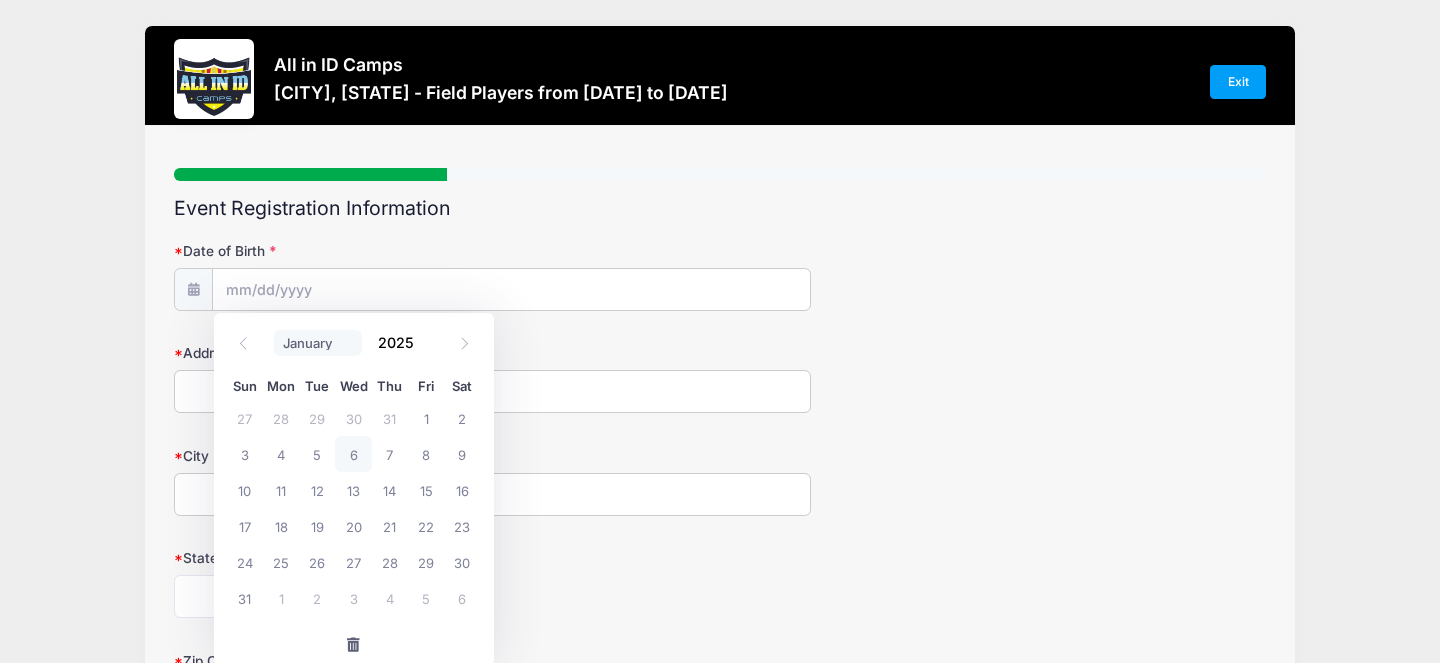 click on "January February March April May June July August September October November December" at bounding box center [318, 343] 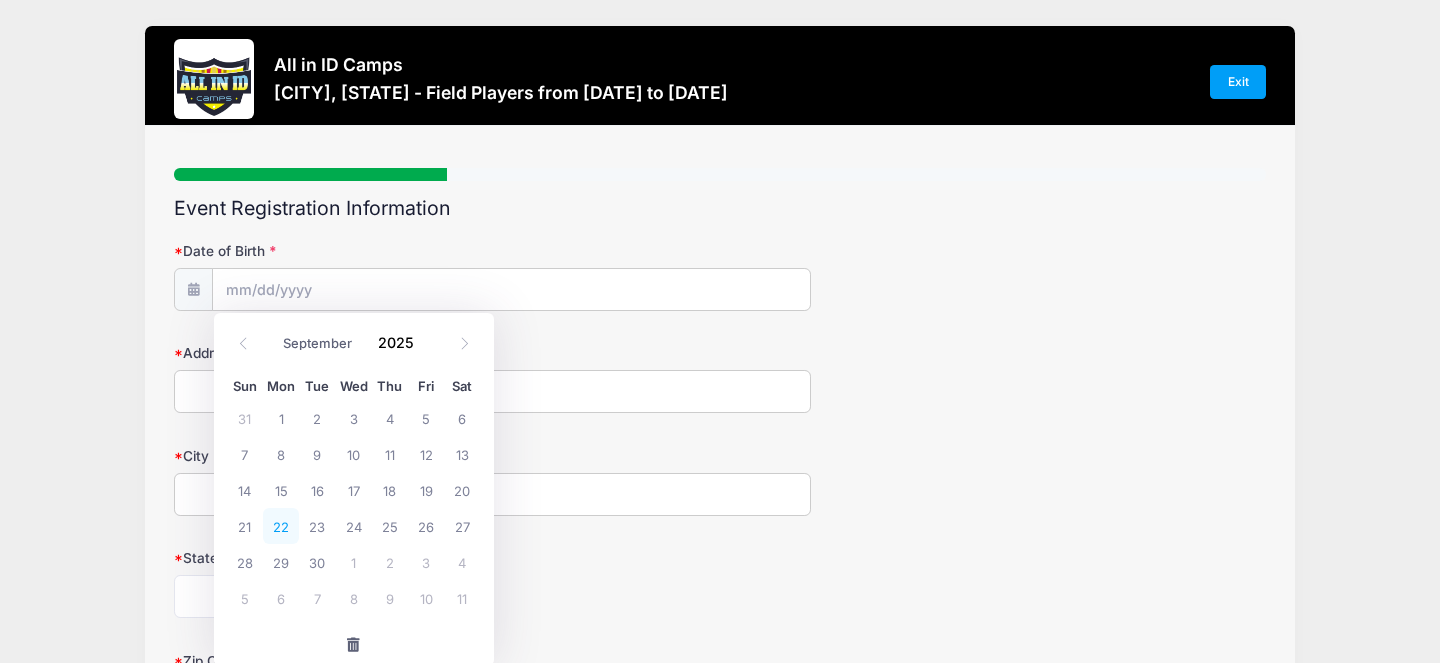 click on "22" at bounding box center [281, 526] 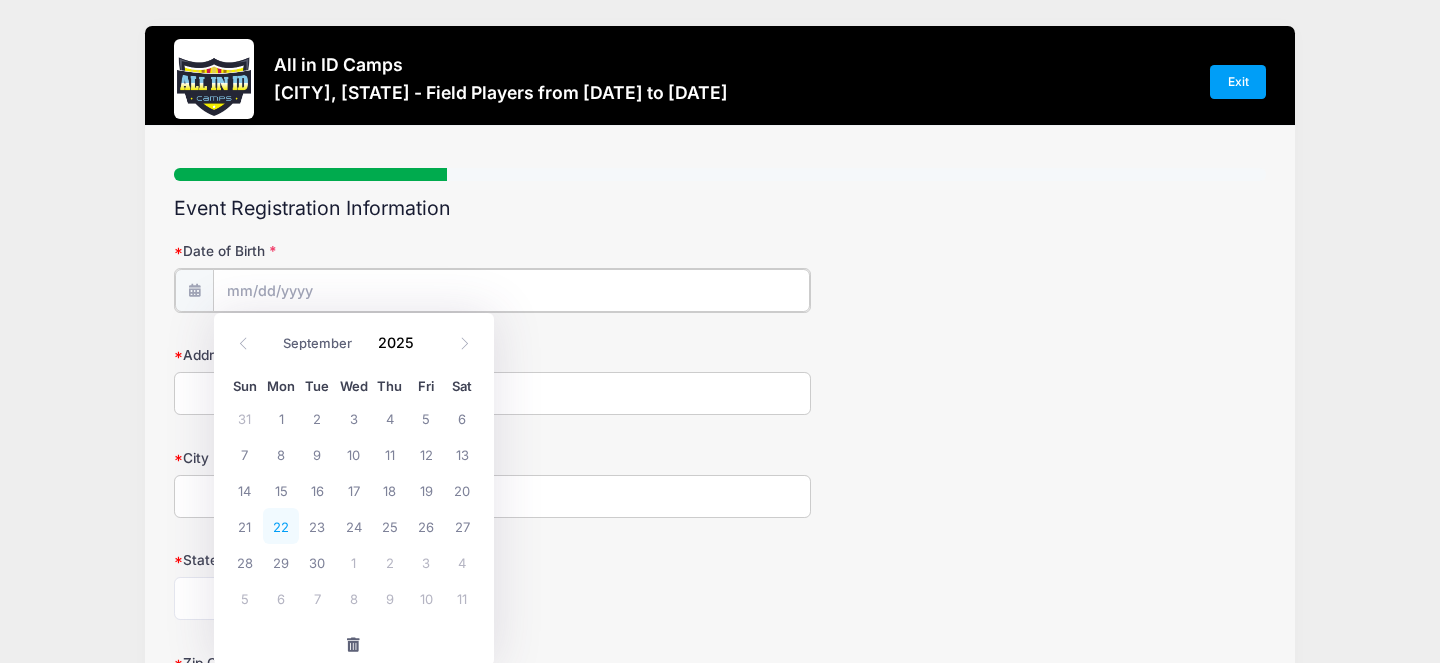 type on "[DATE]" 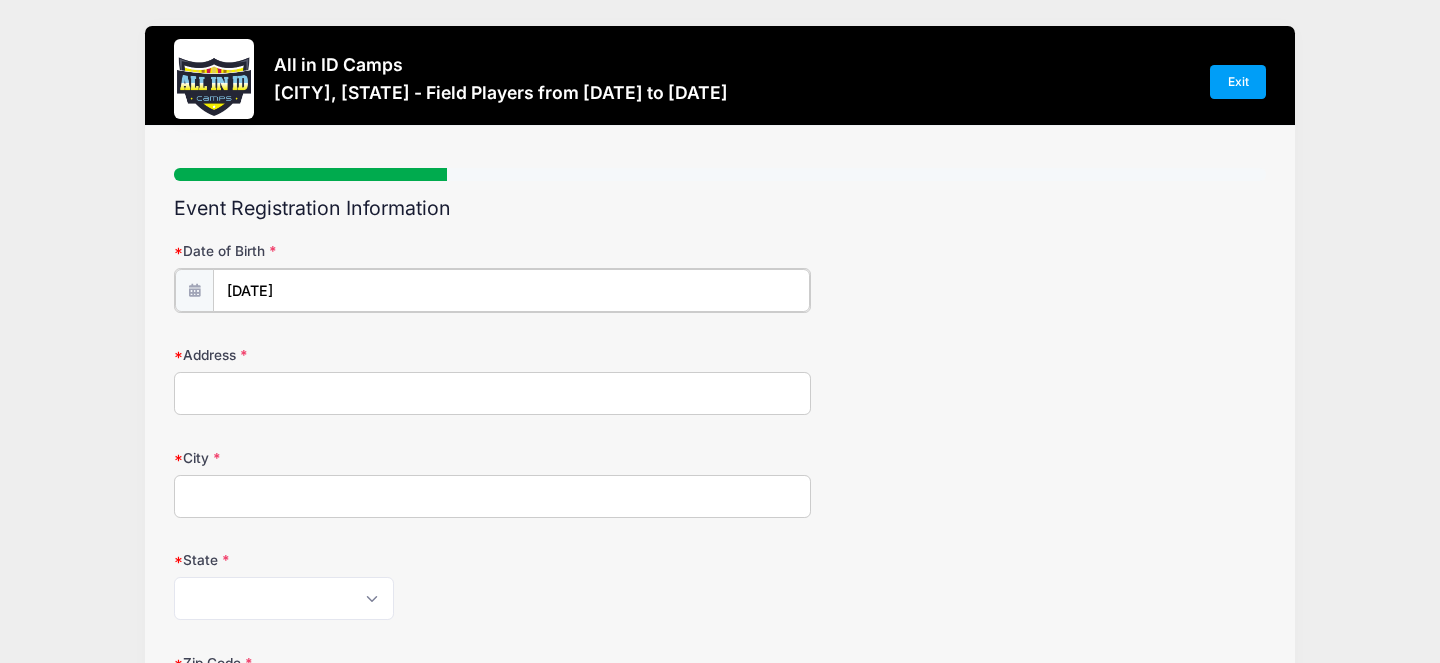 click on "[DATE]" at bounding box center [511, 290] 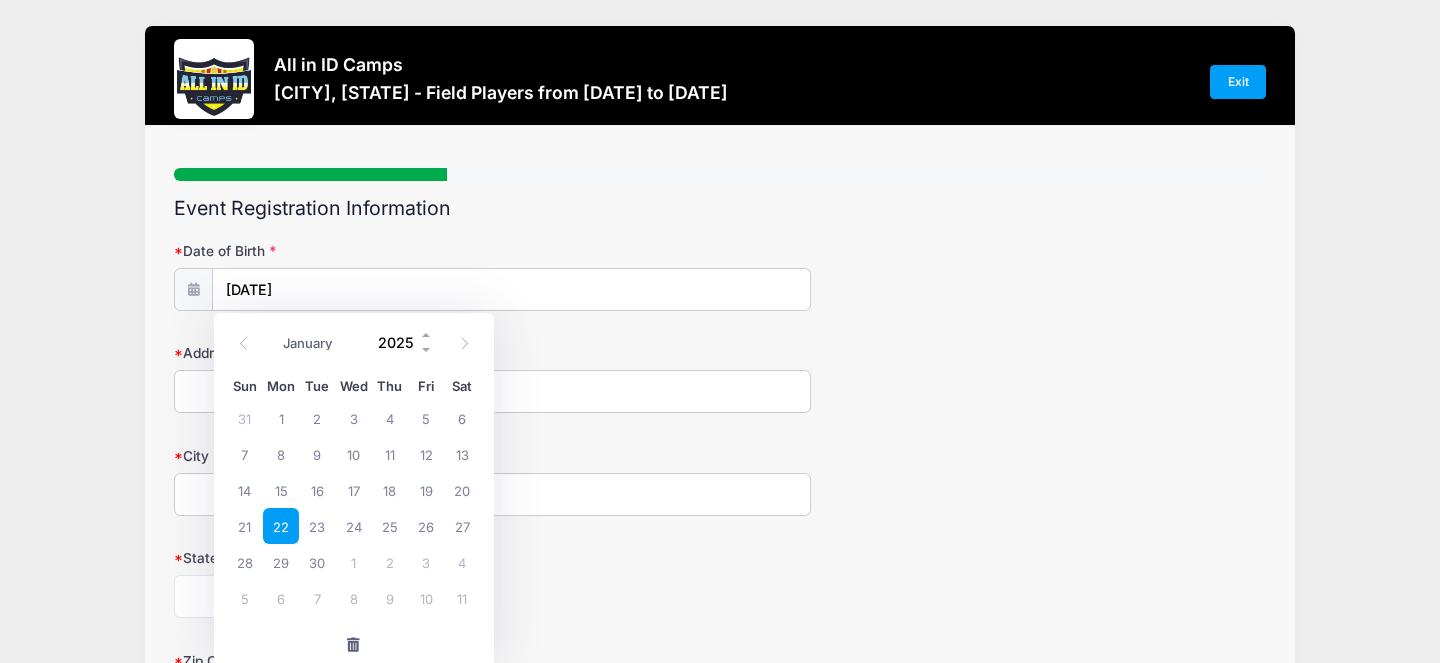 click on "2025" at bounding box center (401, 342) 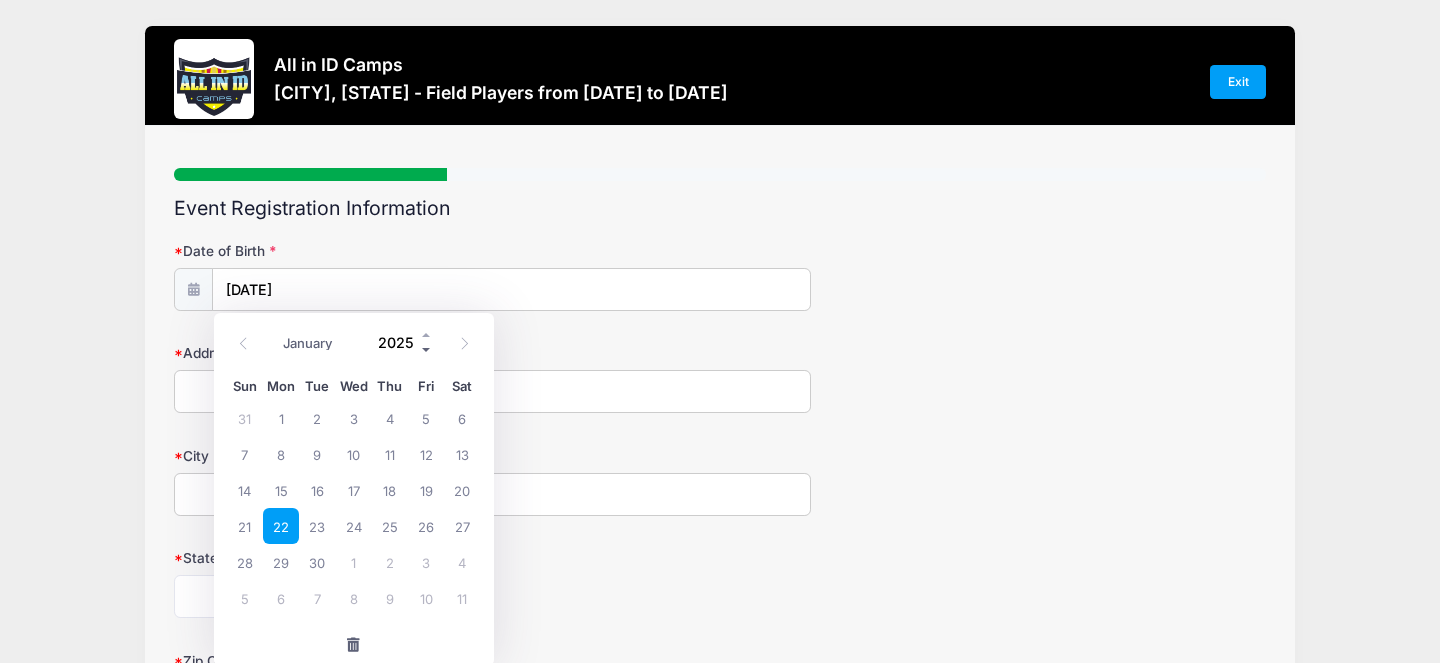 click at bounding box center (427, 349) 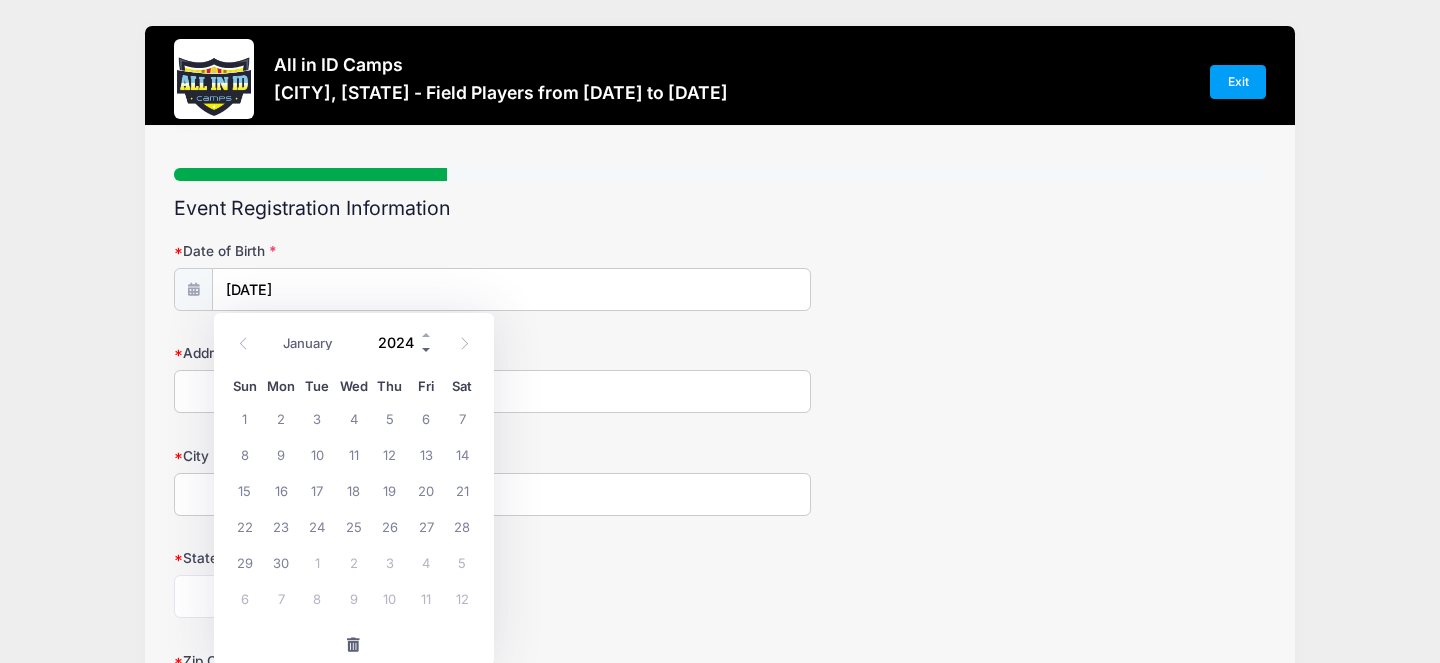 click at bounding box center (427, 349) 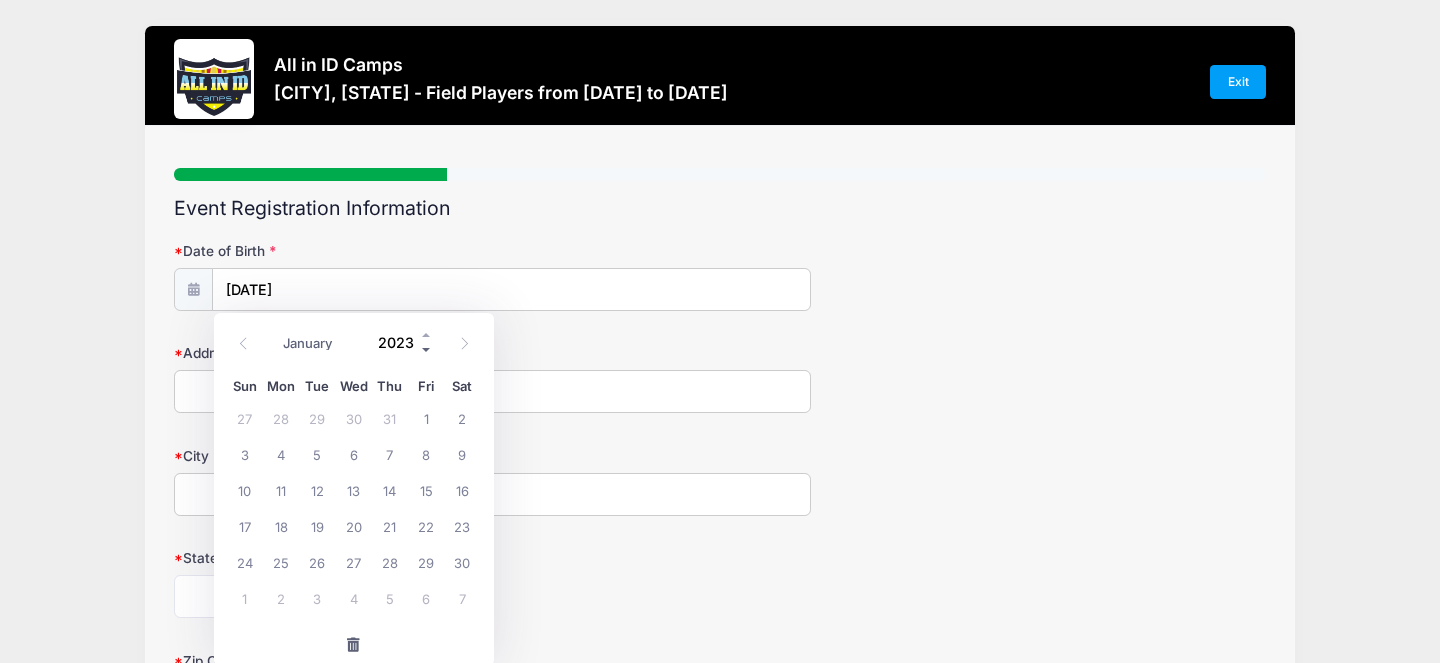 click at bounding box center [427, 349] 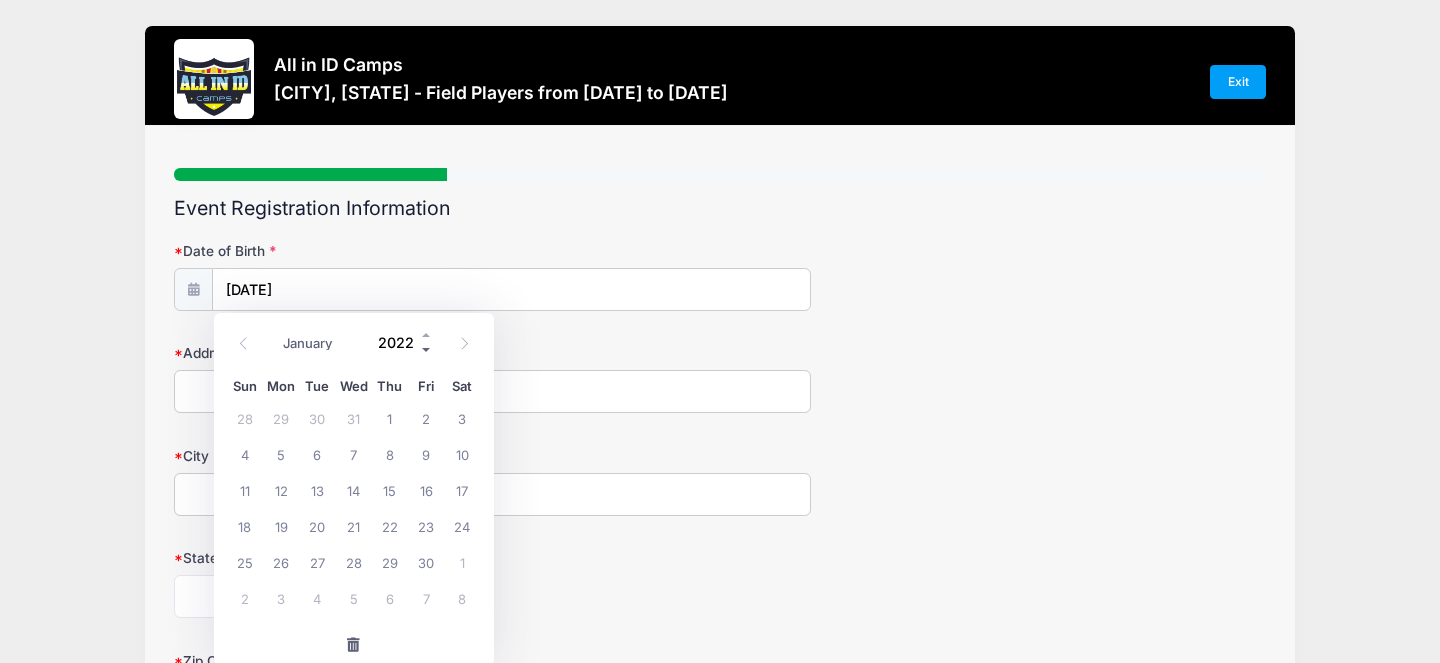 click at bounding box center [427, 349] 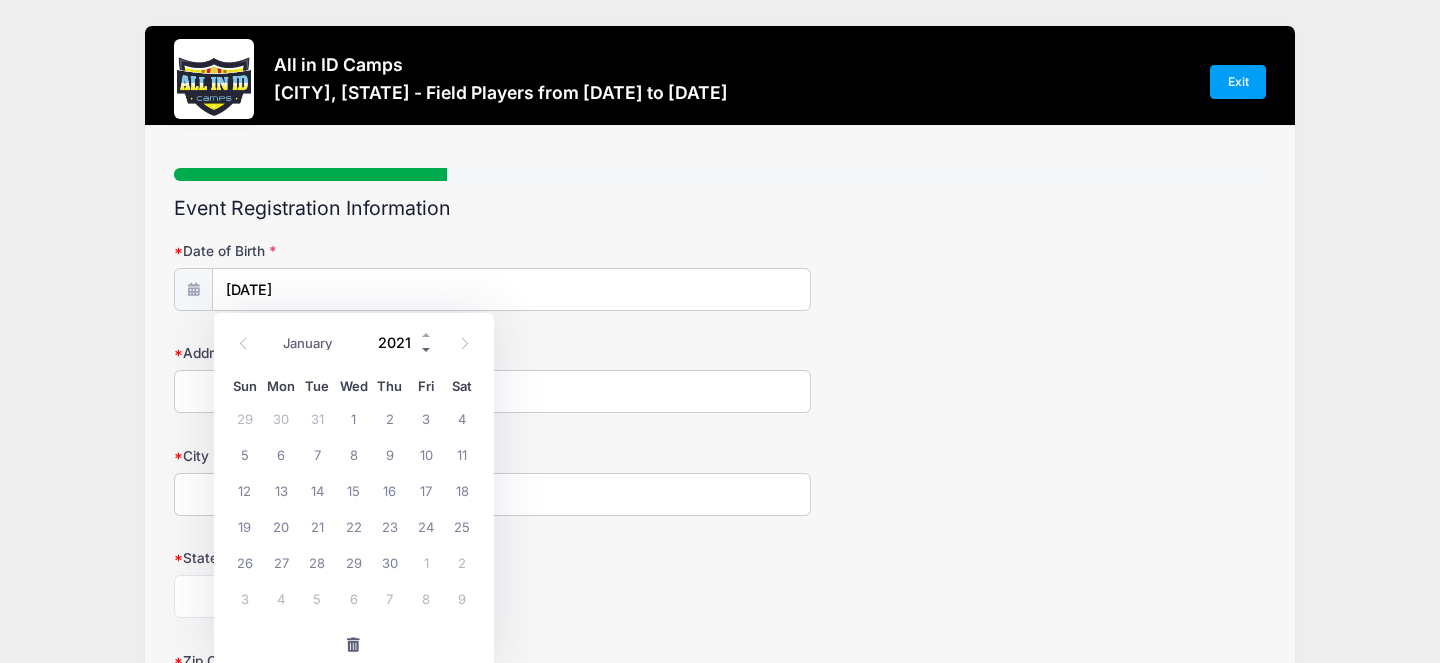 click at bounding box center [427, 349] 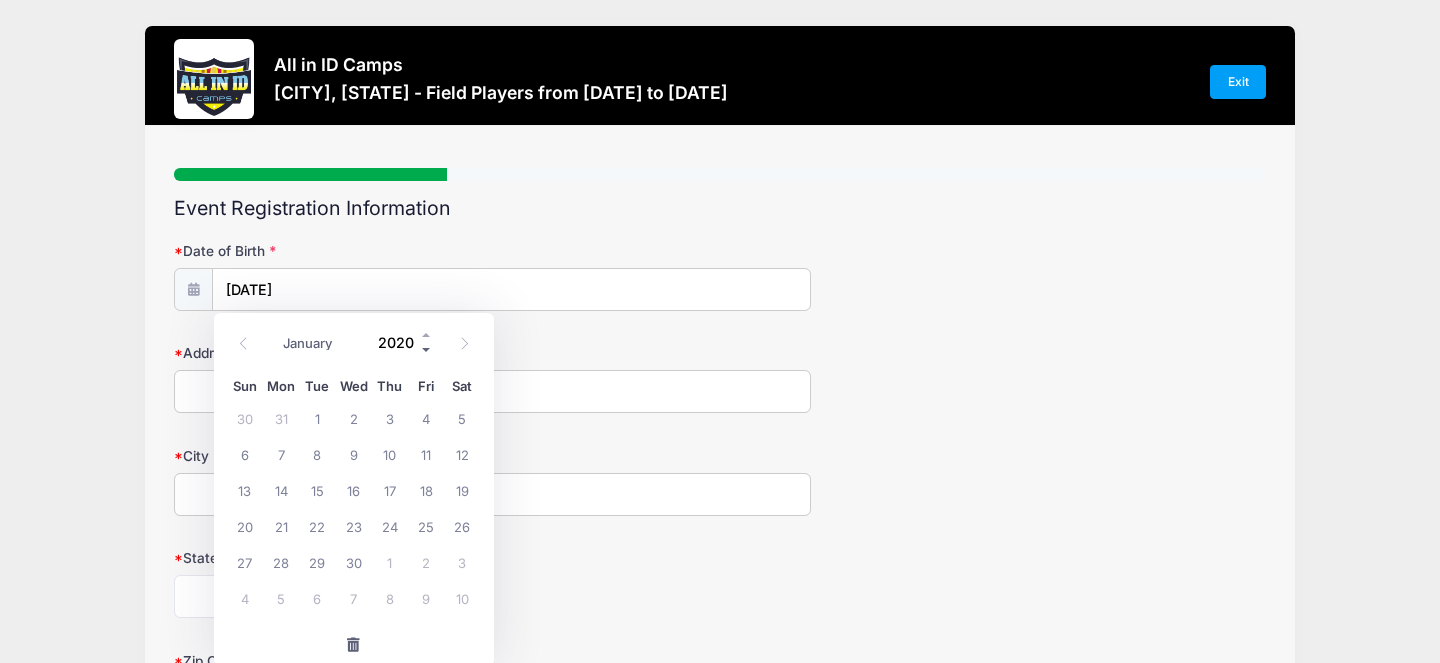 click at bounding box center (427, 349) 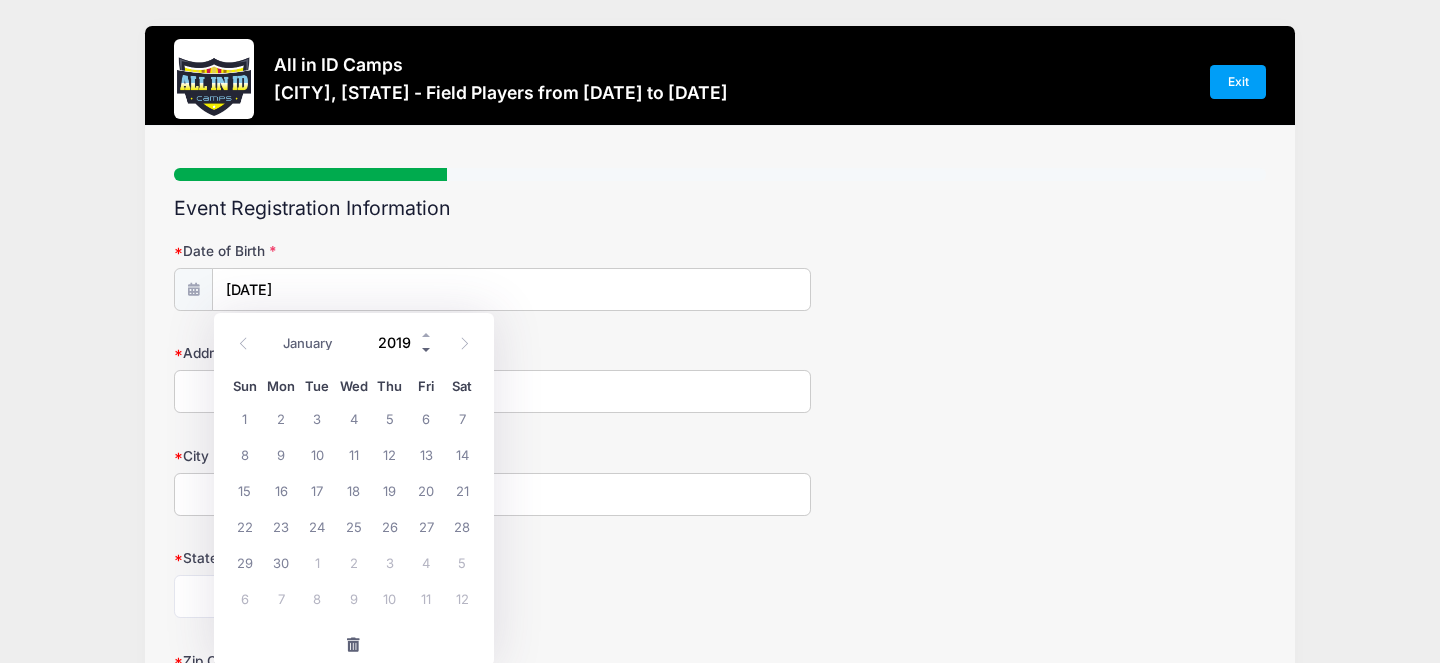 click at bounding box center [427, 349] 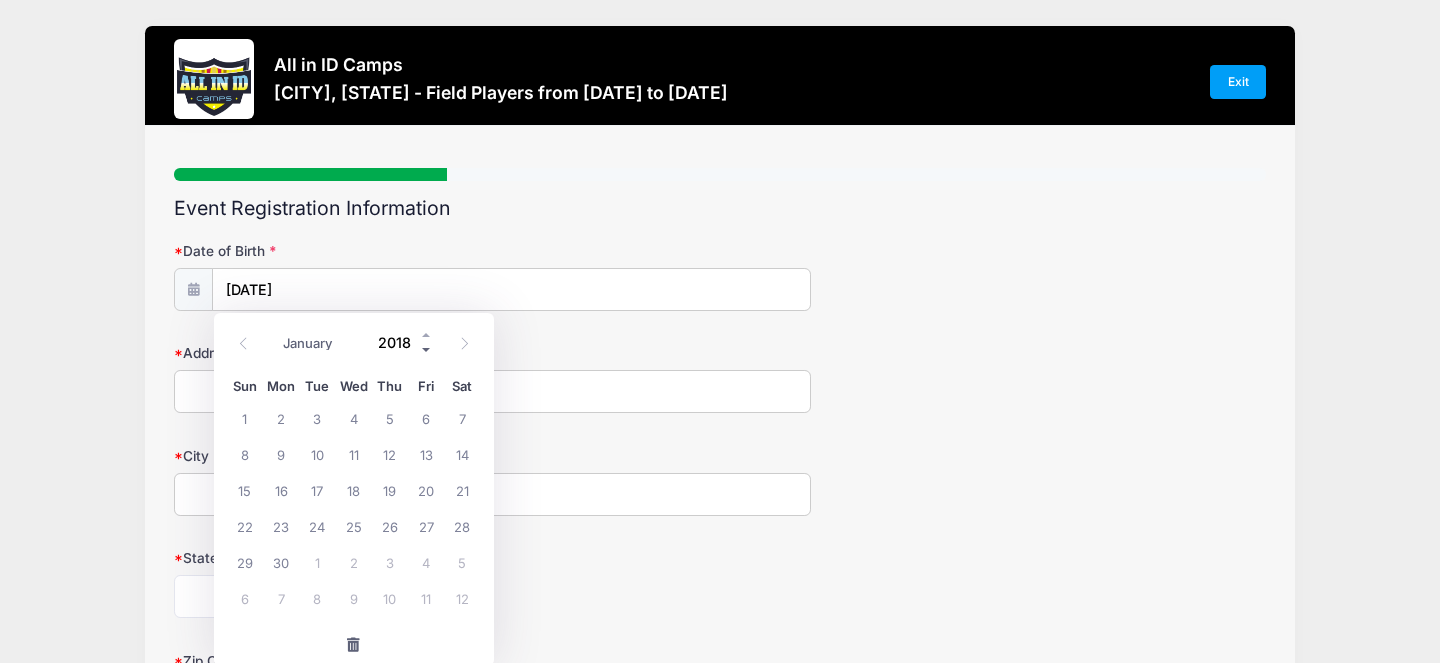 click at bounding box center [427, 349] 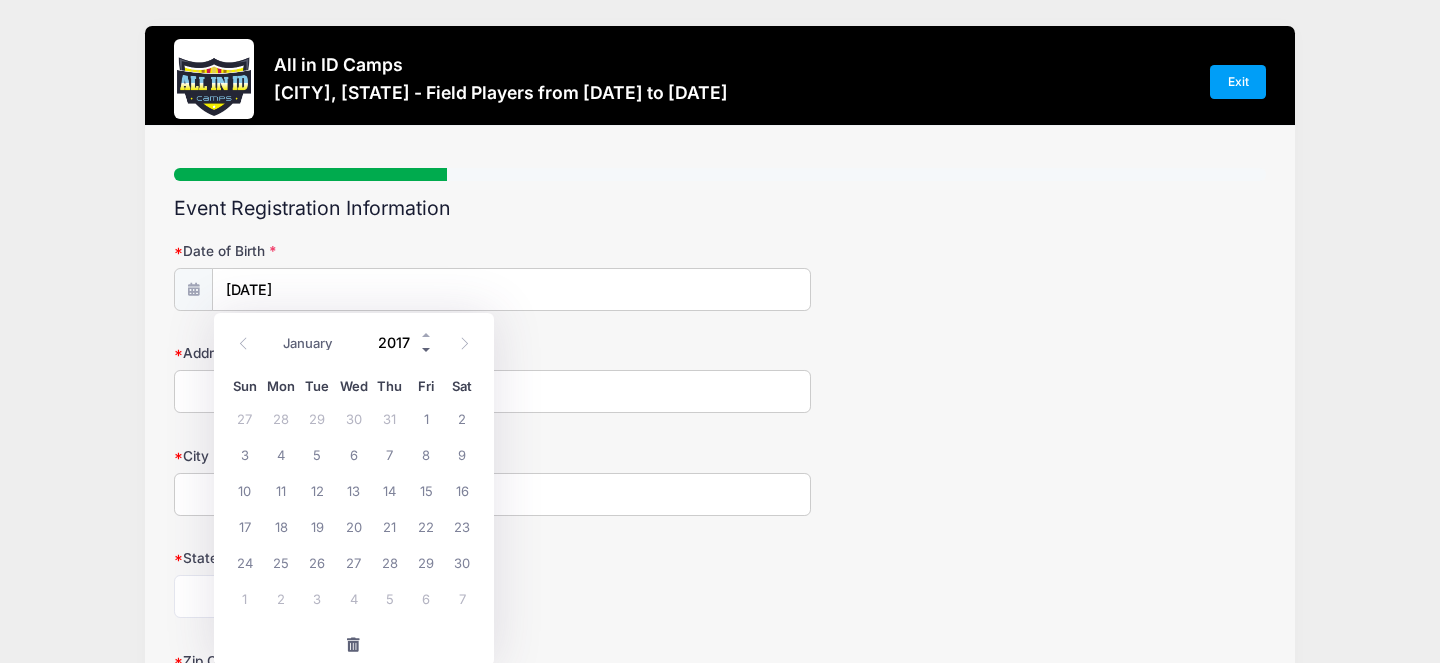 click at bounding box center [427, 349] 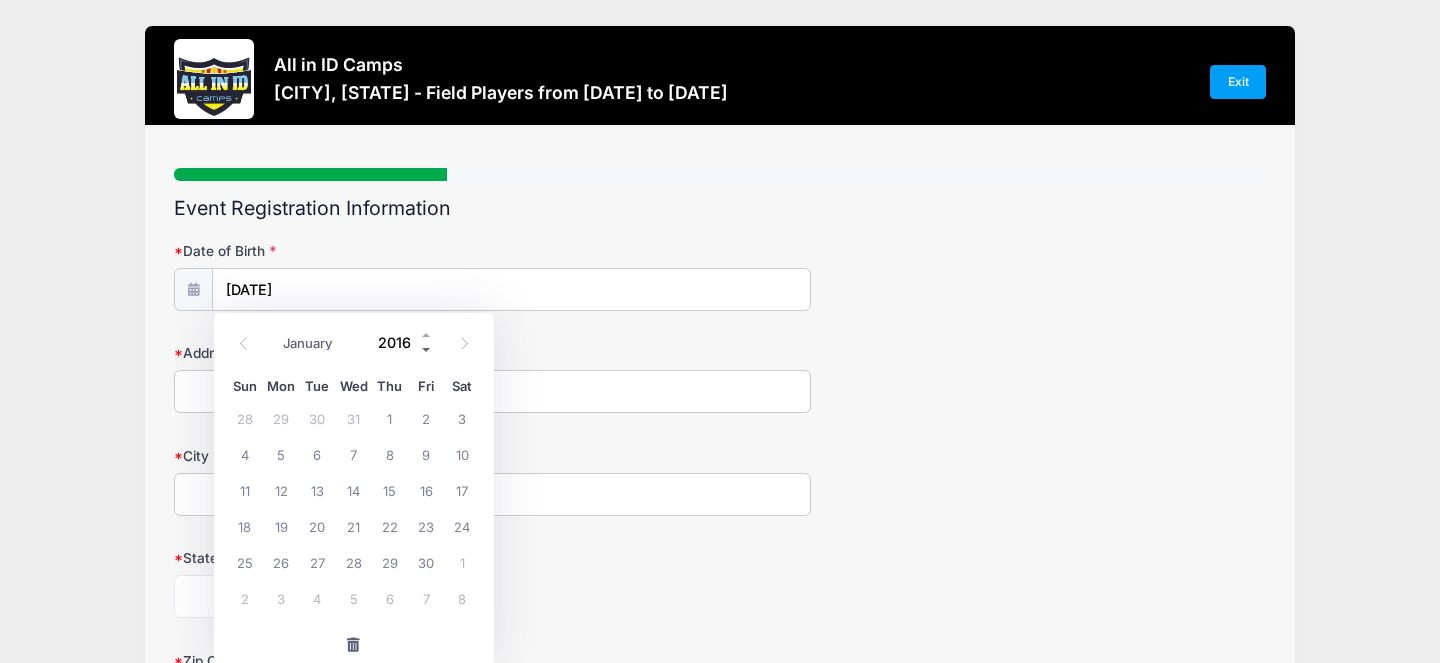 click at bounding box center [427, 349] 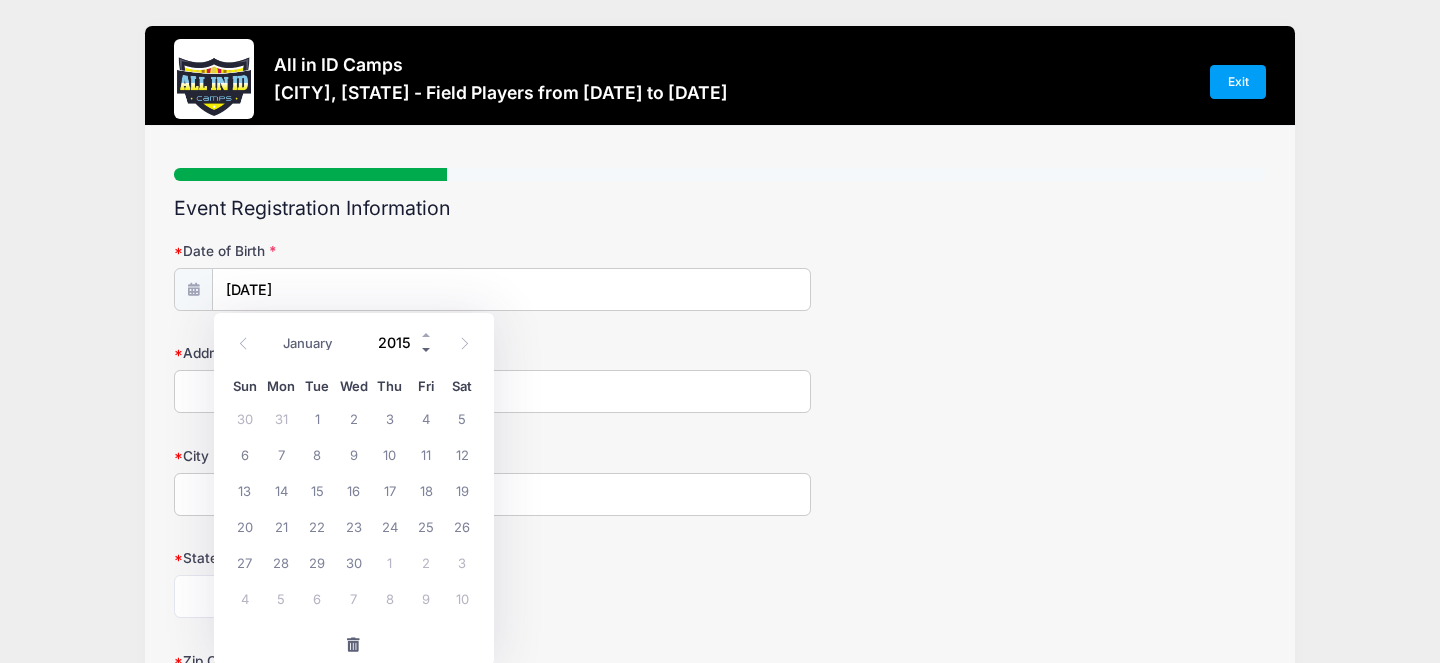 click at bounding box center [427, 349] 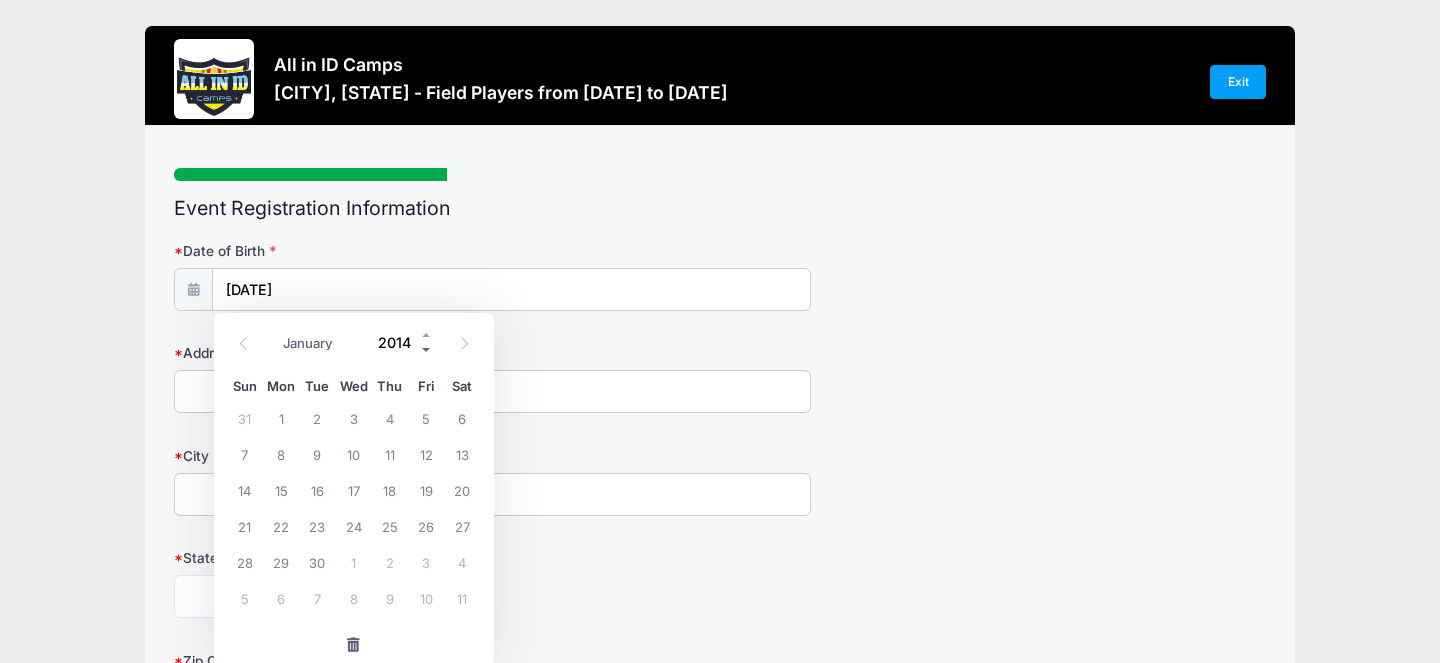 click at bounding box center (427, 349) 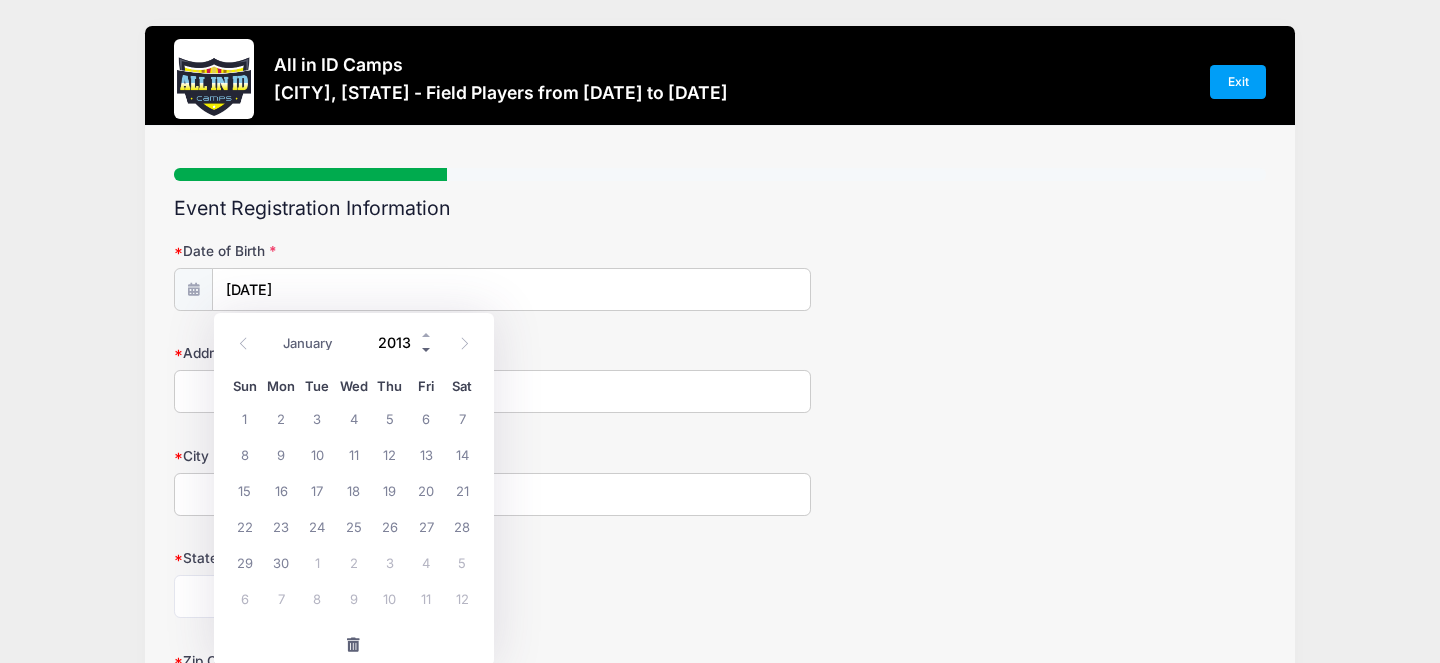 click at bounding box center (427, 349) 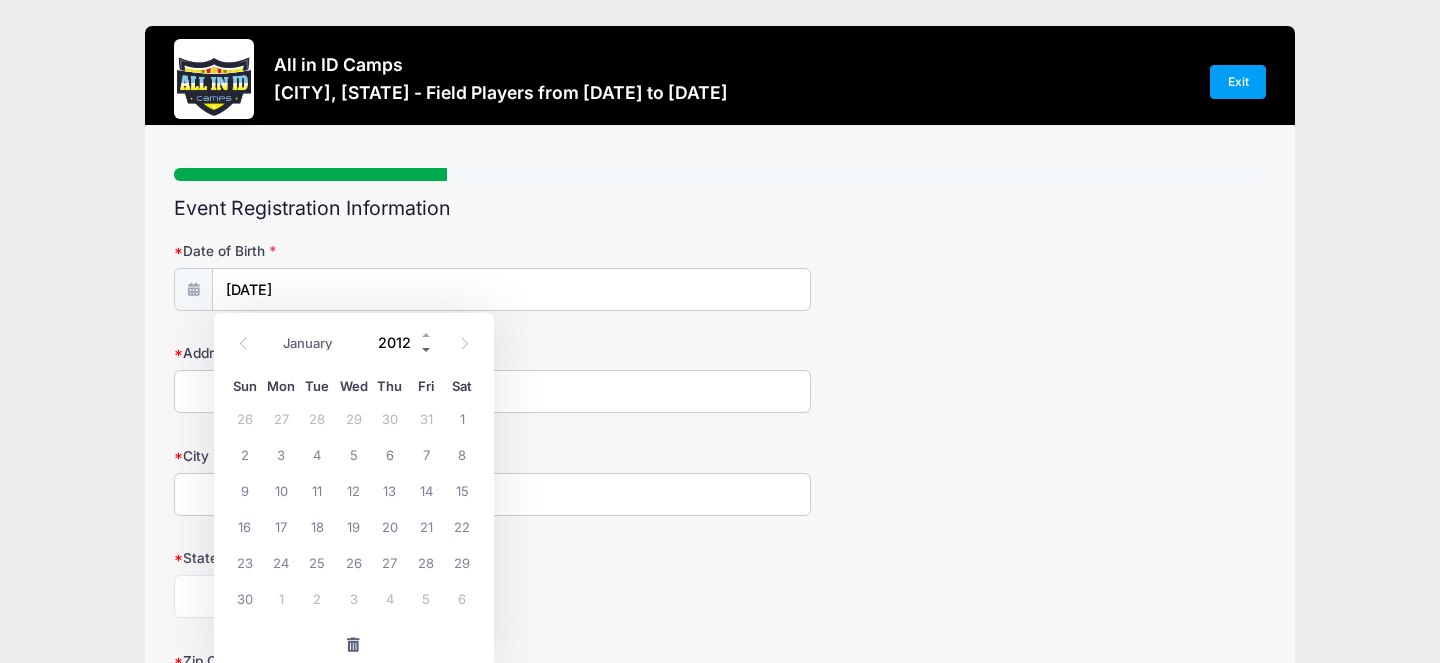 click at bounding box center (427, 349) 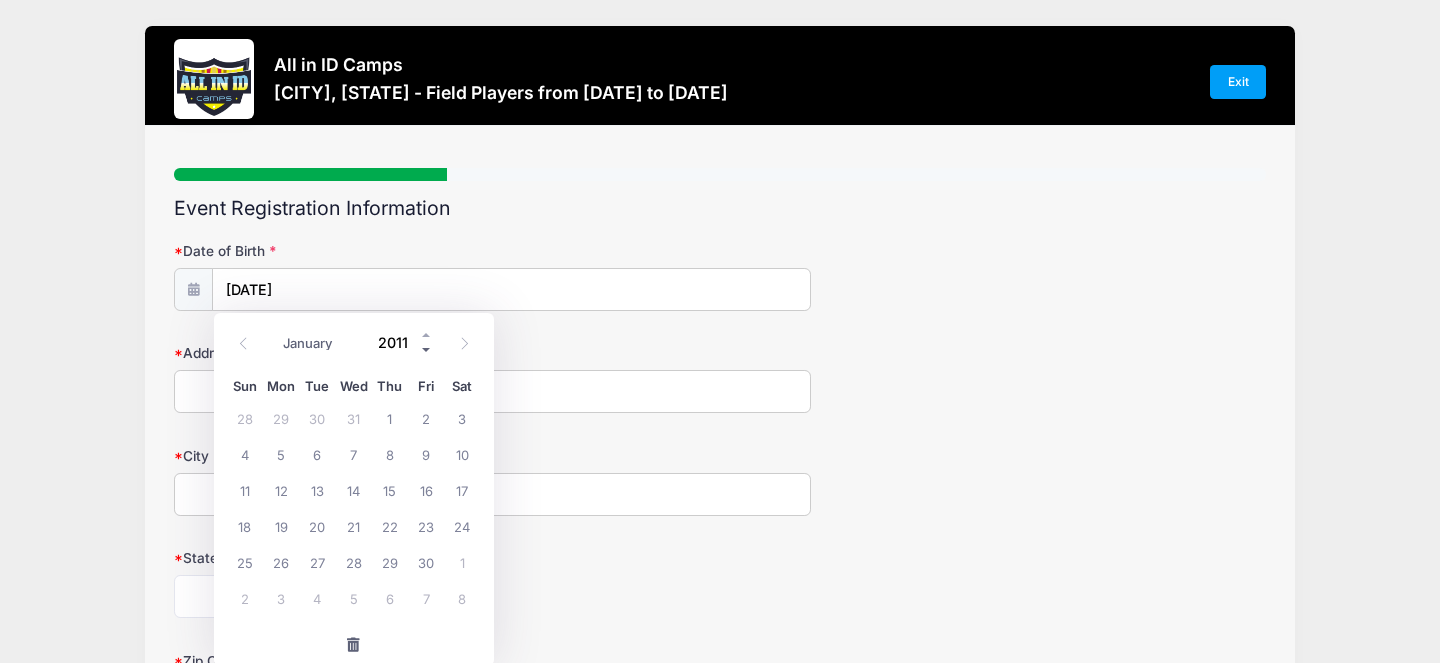 click at bounding box center [427, 349] 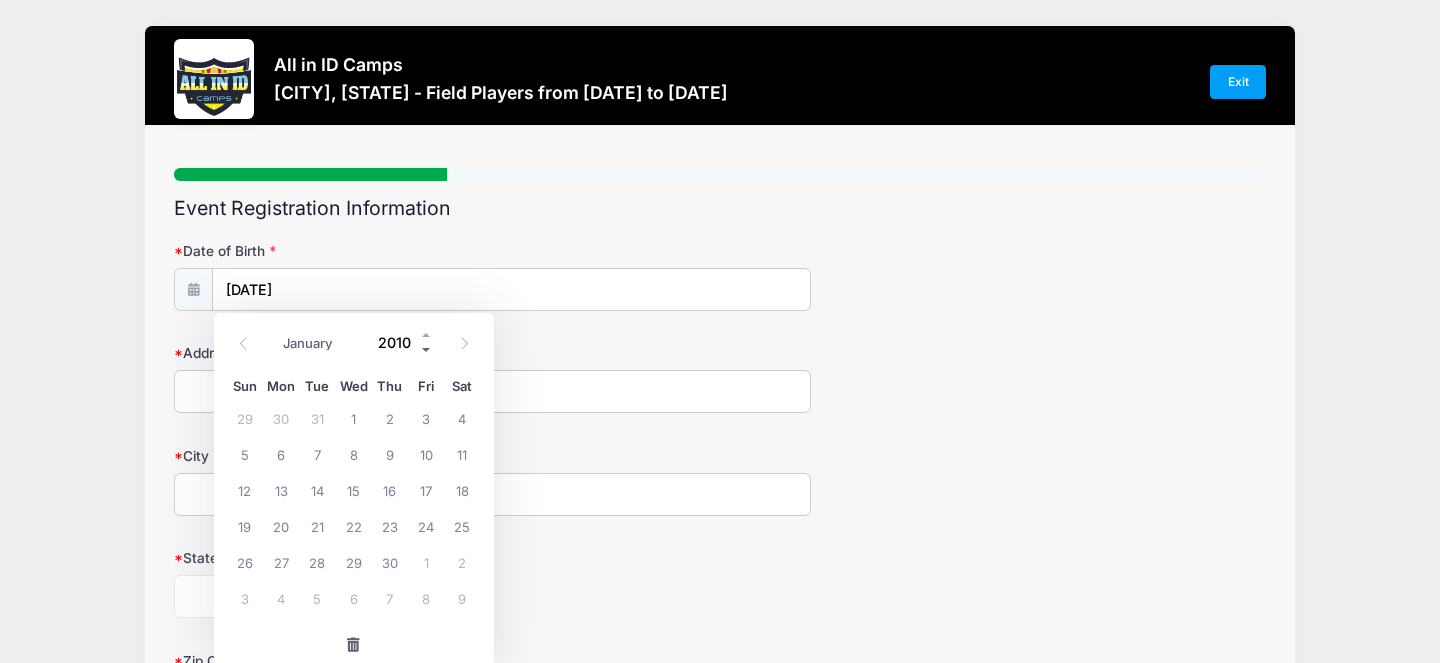 click at bounding box center (427, 349) 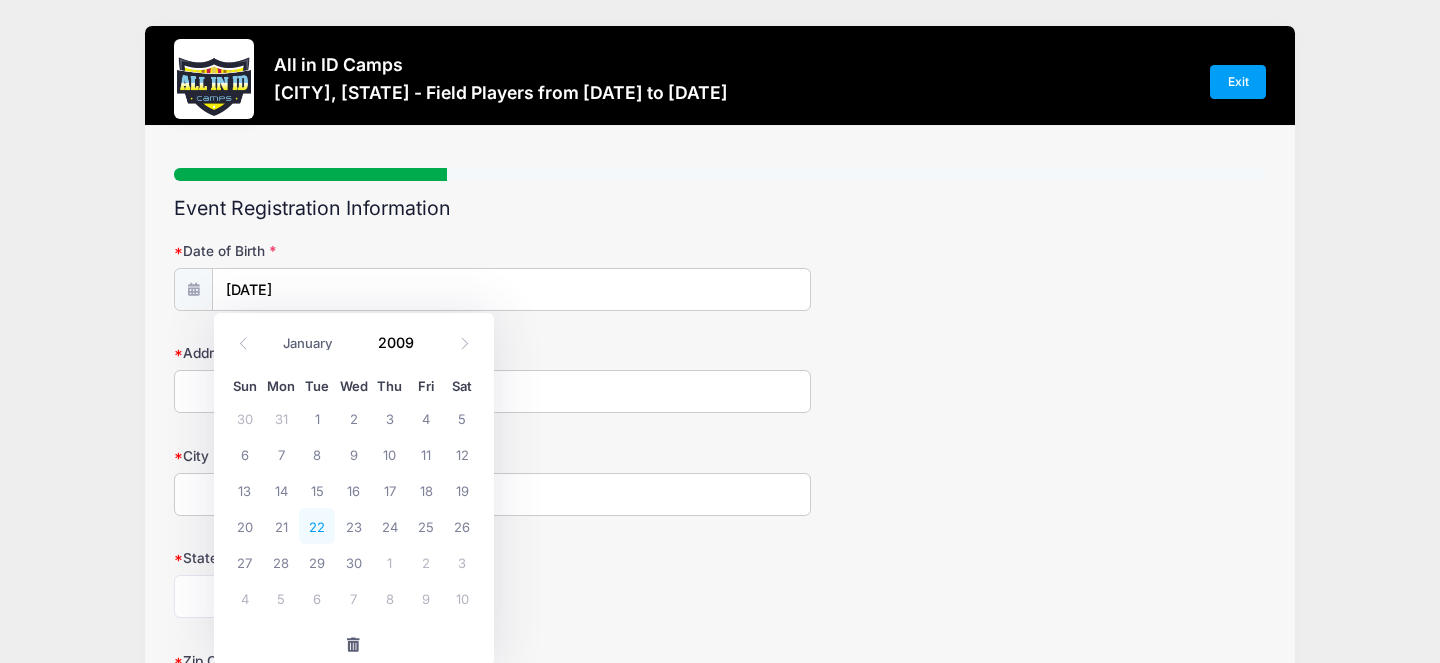 click on "22" at bounding box center [317, 526] 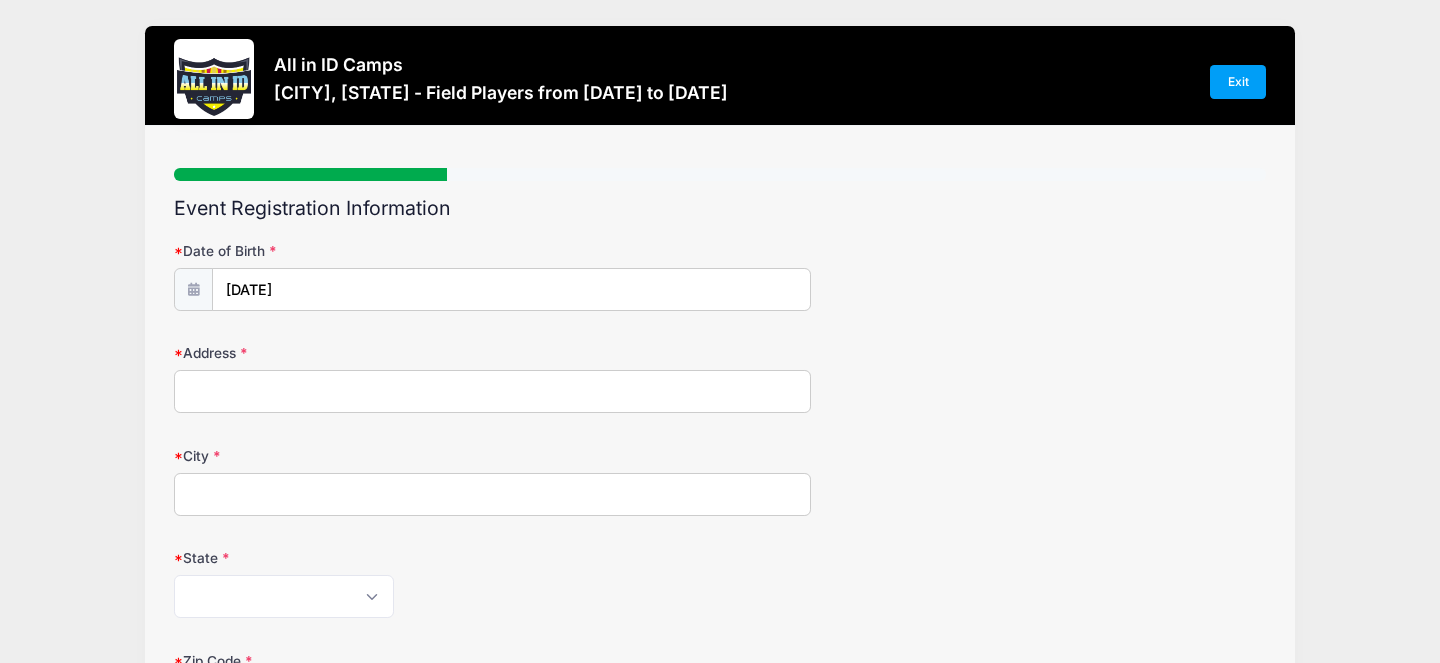 click on "Address" at bounding box center (492, 391) 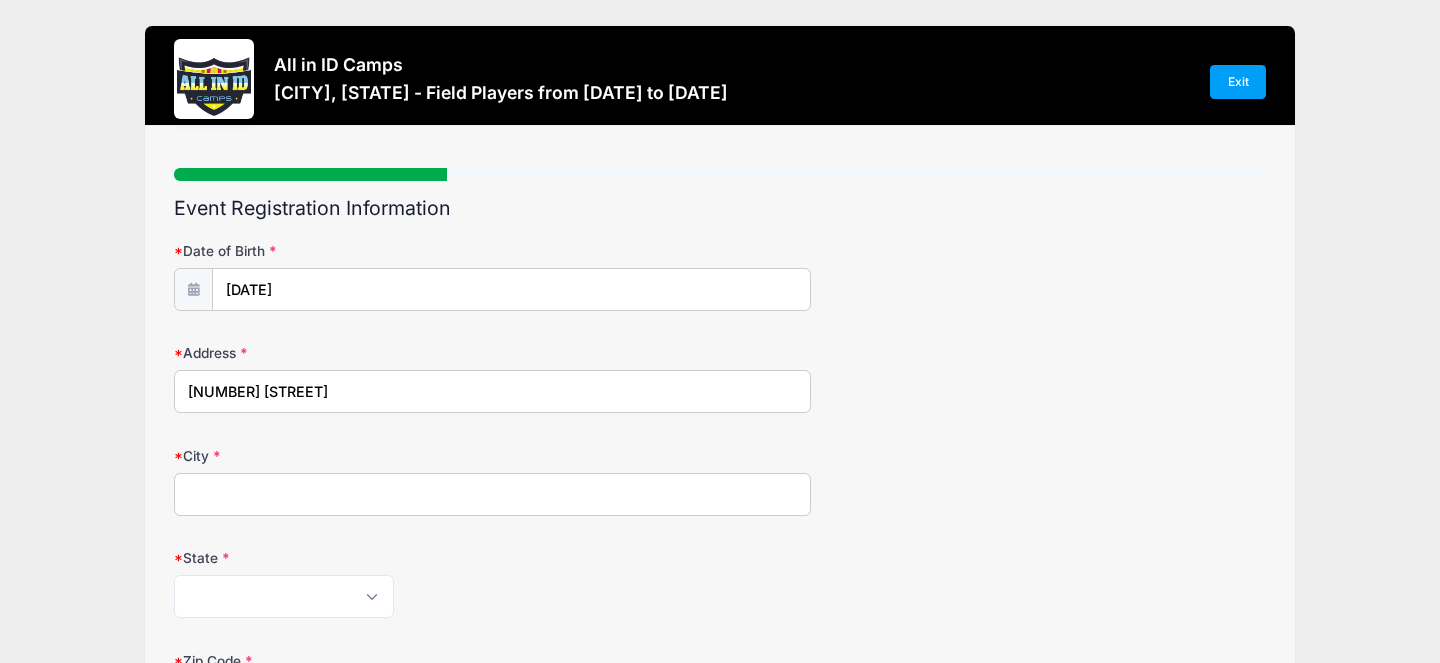 type on "Union" 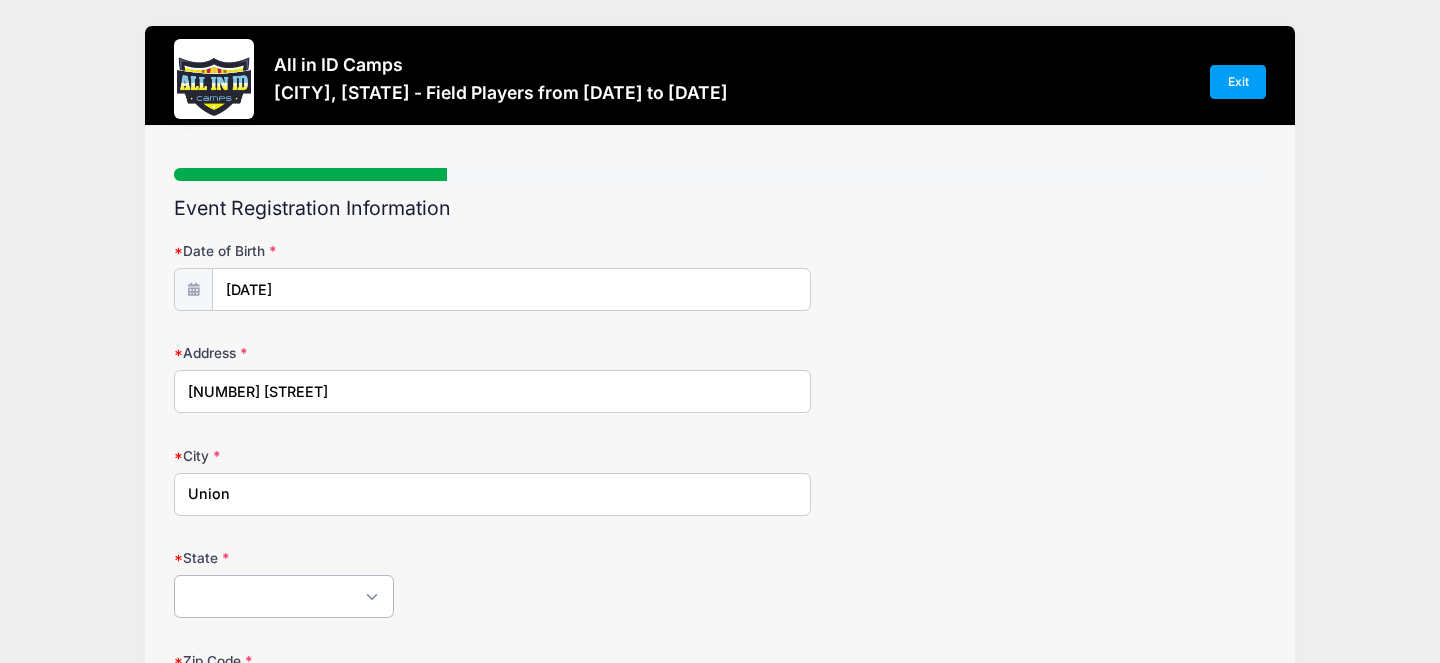 select on "KY" 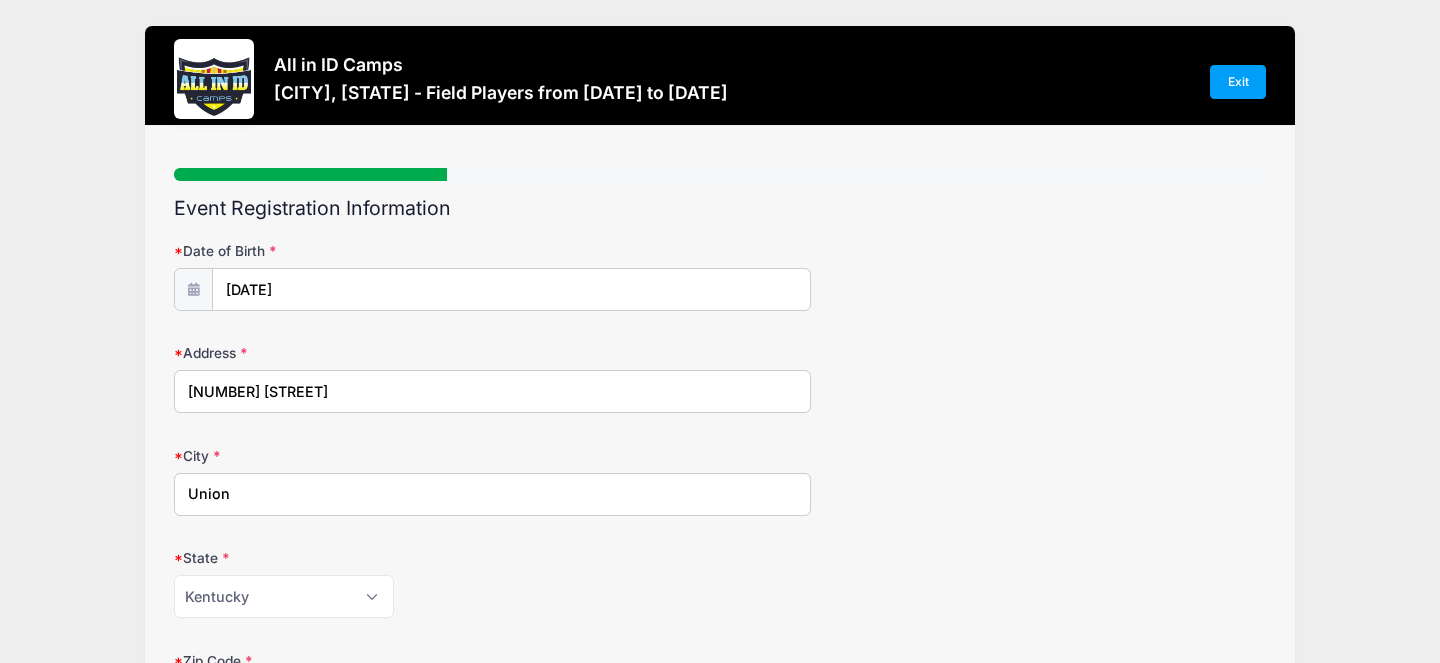 type on "[NUMBER]" 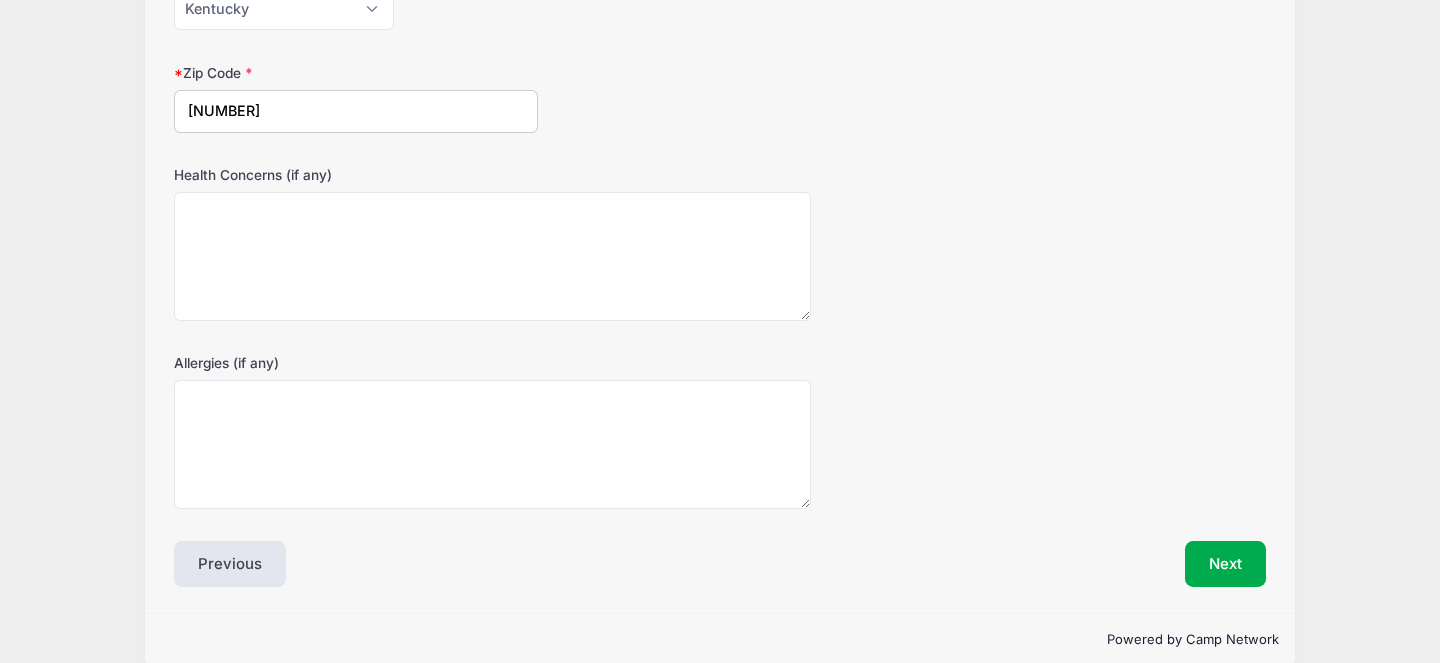 scroll, scrollTop: 616, scrollLeft: 0, axis: vertical 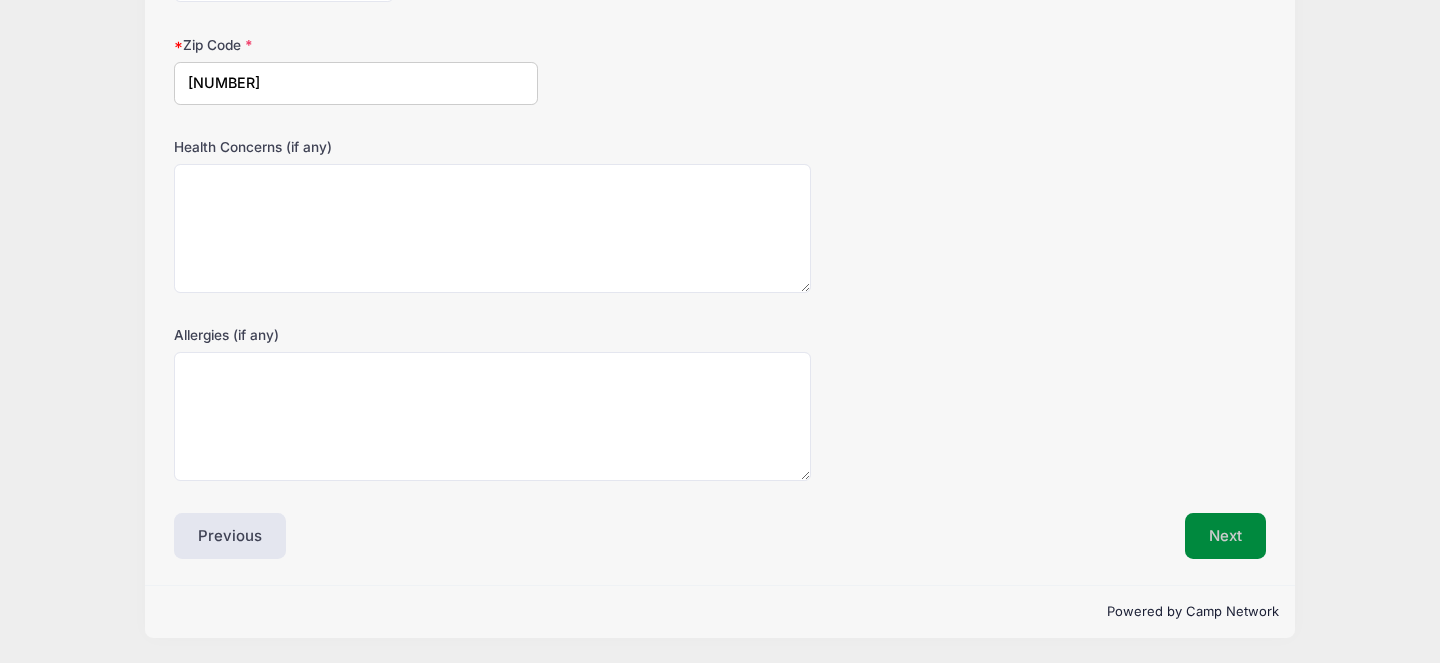 click on "Next" at bounding box center [1225, 536] 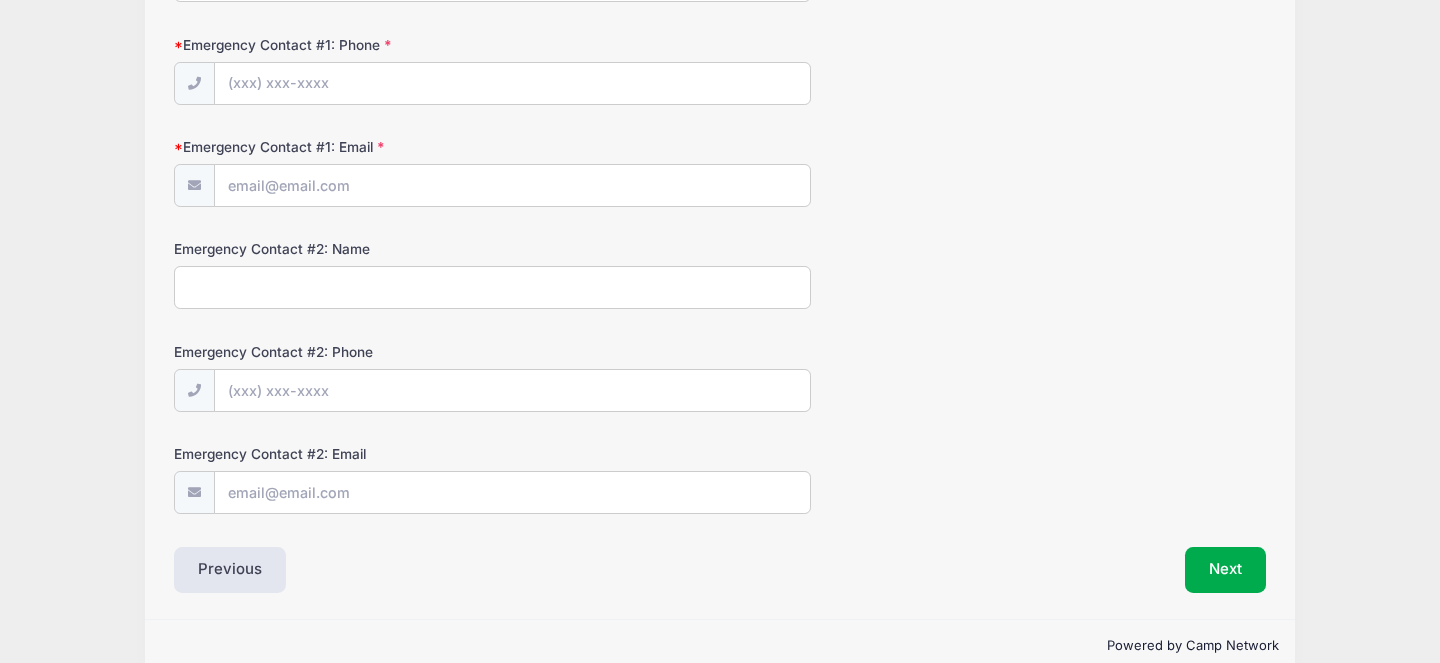 scroll, scrollTop: 316, scrollLeft: 0, axis: vertical 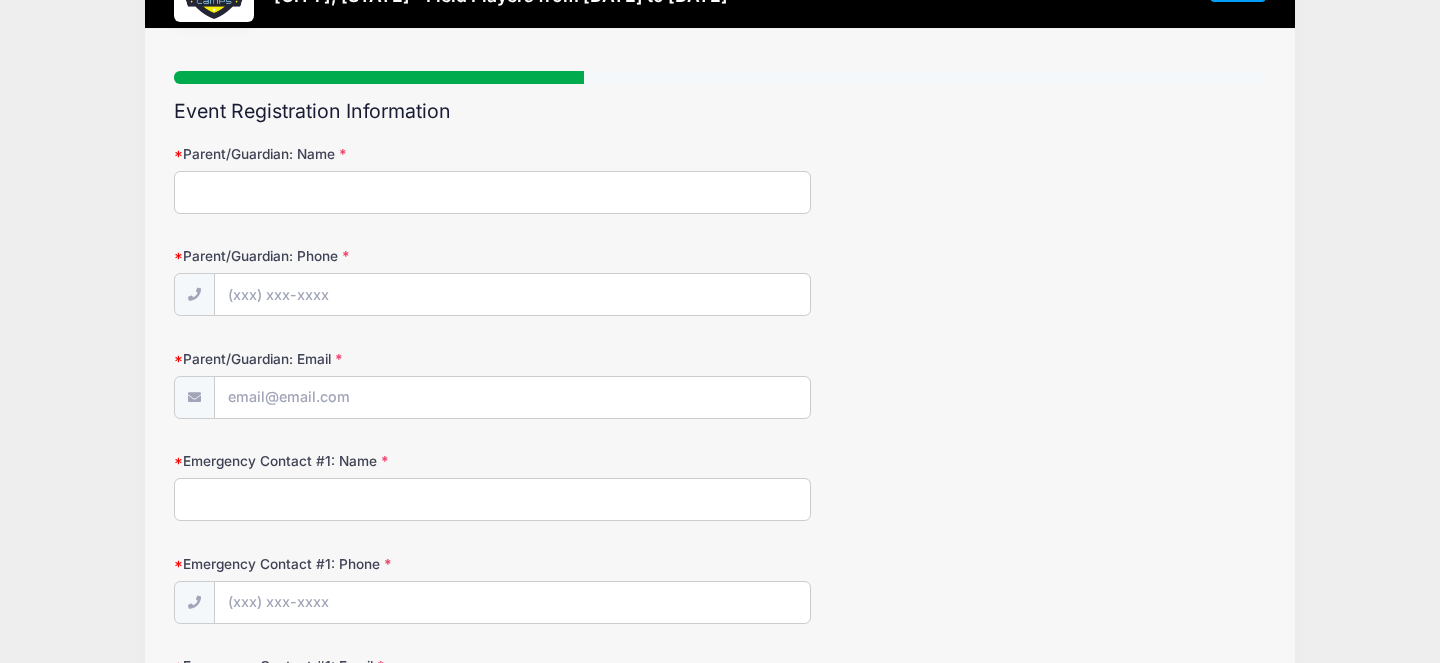 click on "Parent/Guardian: Name" at bounding box center (492, 192) 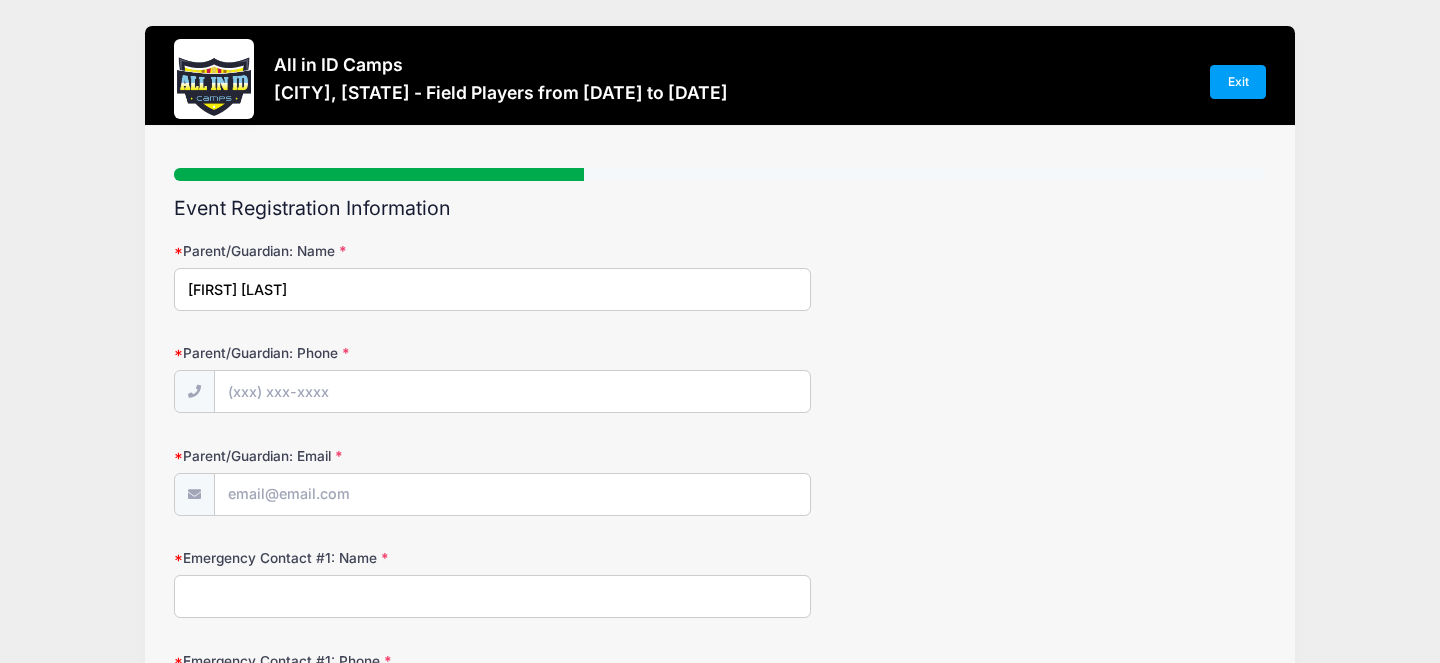 type on "[FIRST] [LAST]" 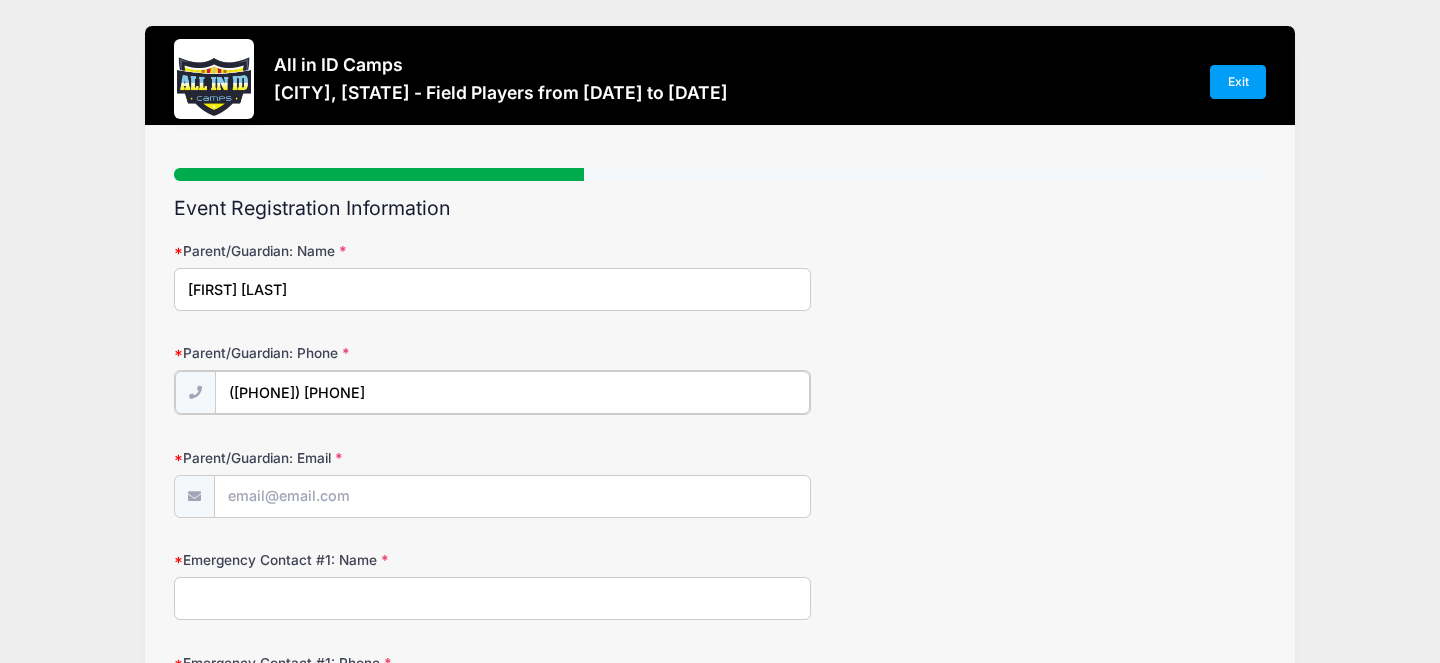 type on "([PHONE]) [PHONE]" 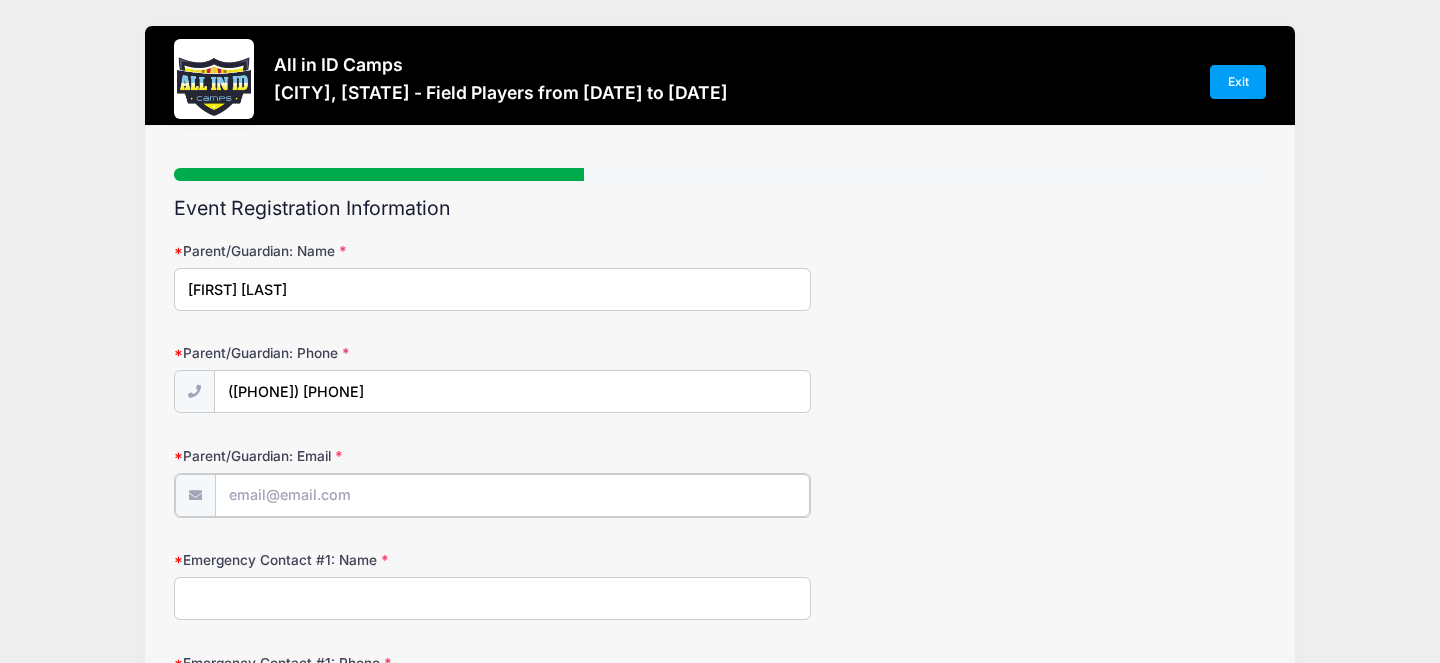 click on "Parent/Guardian: Email" at bounding box center (512, 495) 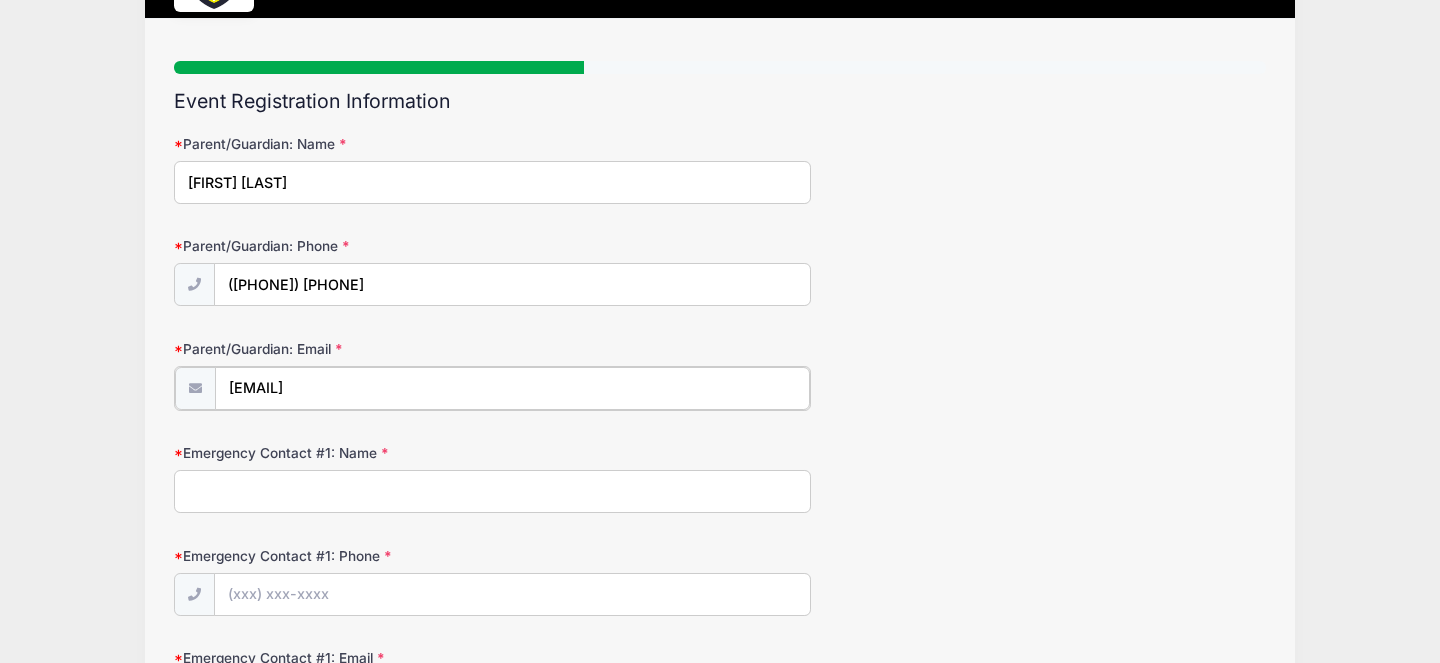 scroll, scrollTop: 122, scrollLeft: 0, axis: vertical 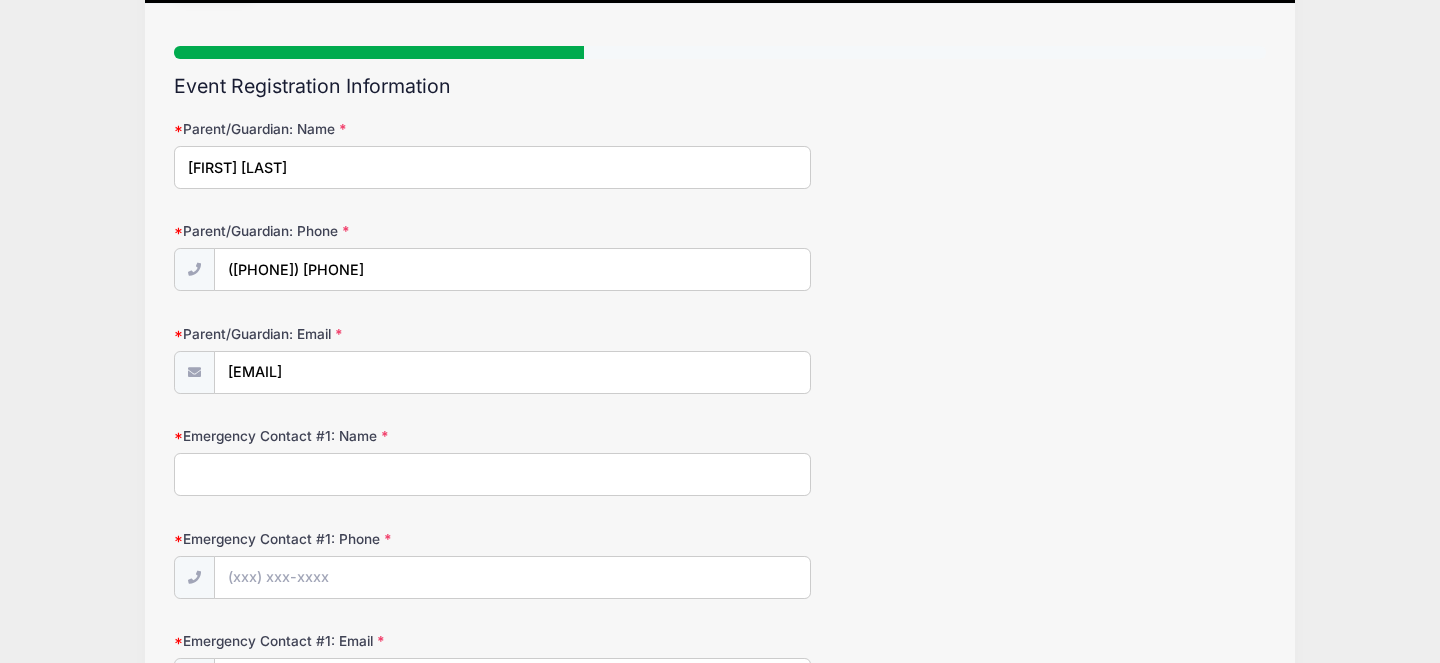 click on "Emergency Contact #1: Name" at bounding box center (492, 474) 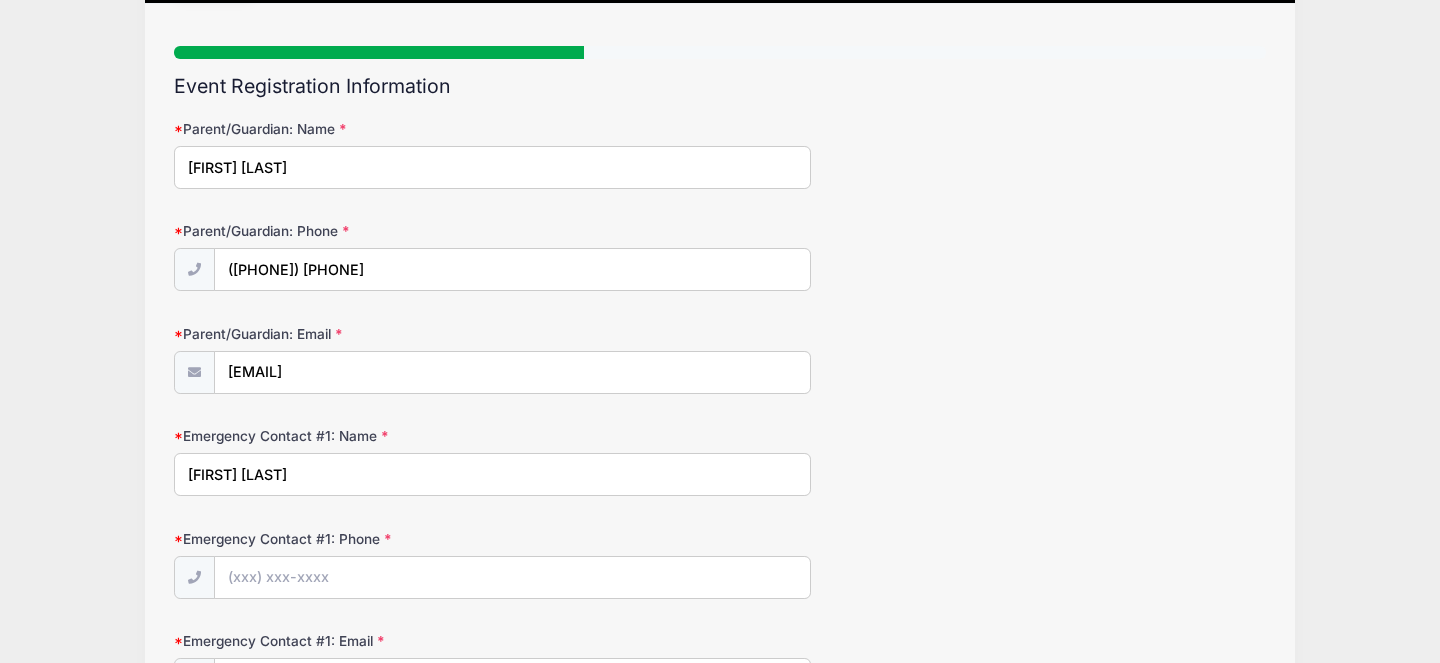 type on "[FIRST] [LAST]" 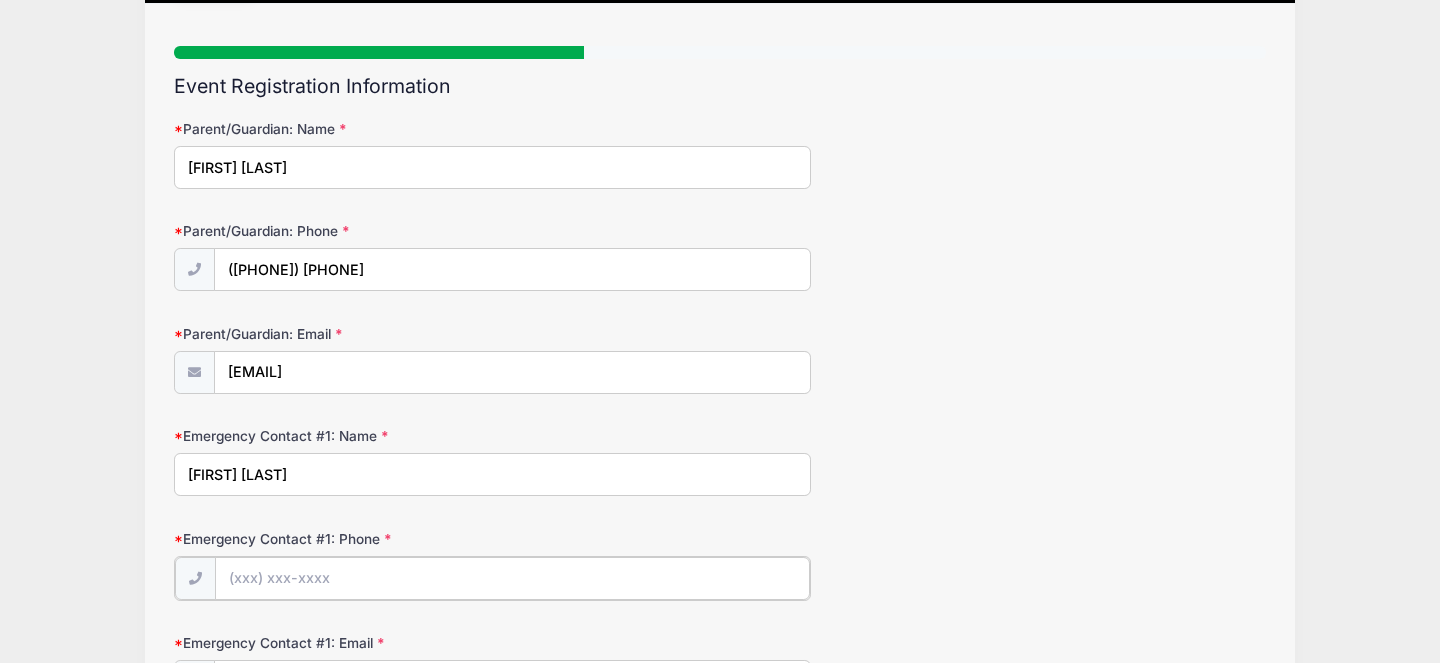 click on "Emergency Contact #1: Phone" at bounding box center [512, 578] 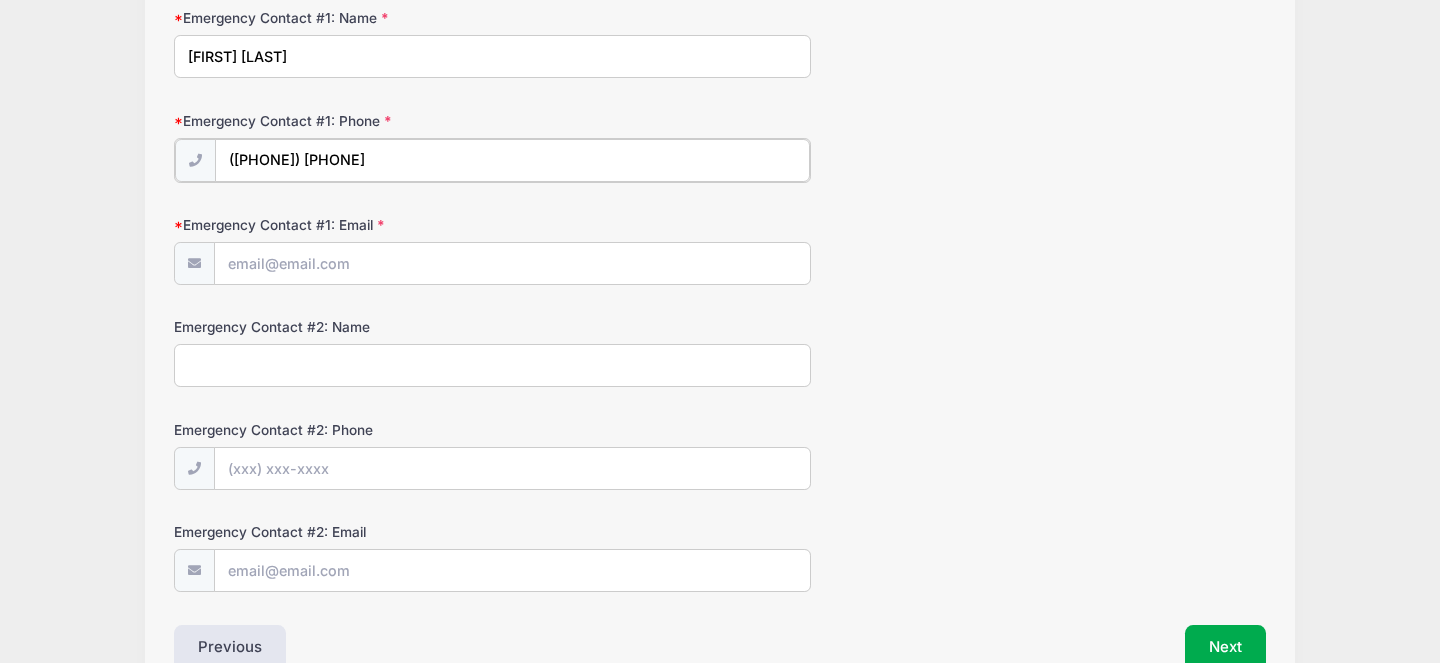 scroll, scrollTop: 547, scrollLeft: 0, axis: vertical 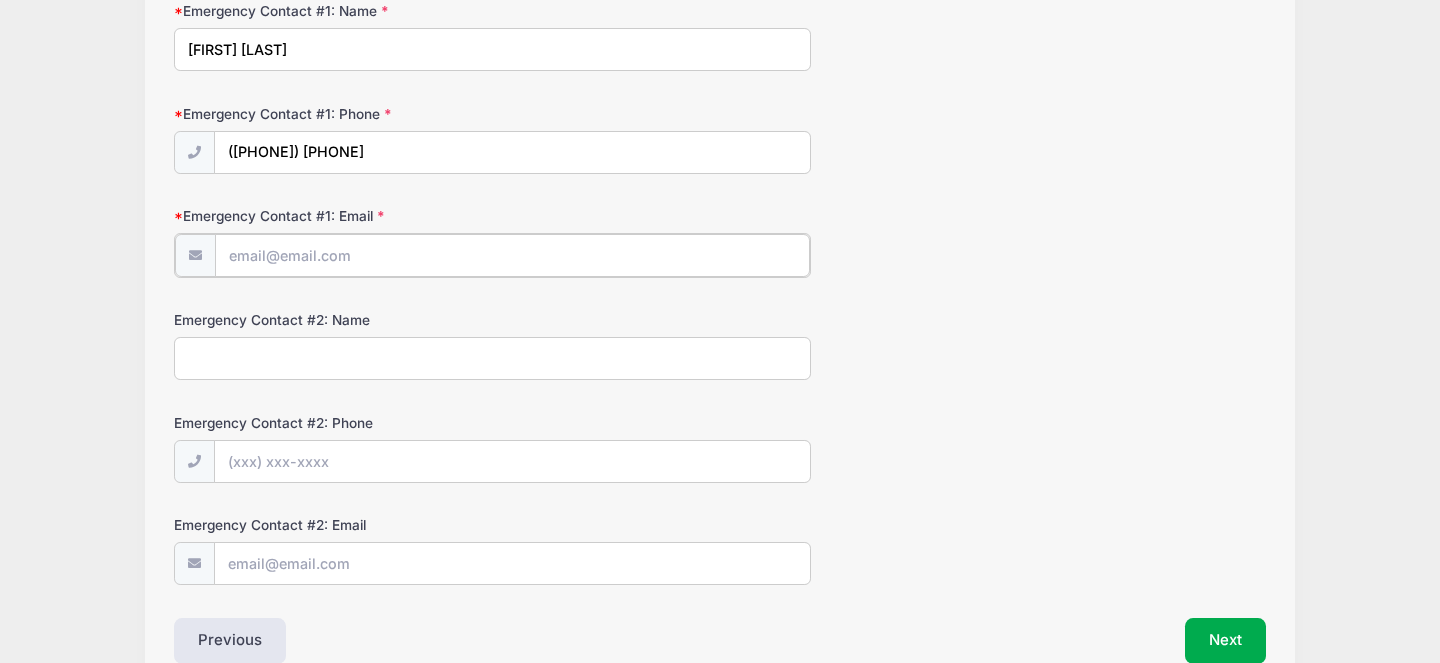click on "Emergency Contact #1: Email" at bounding box center [512, 255] 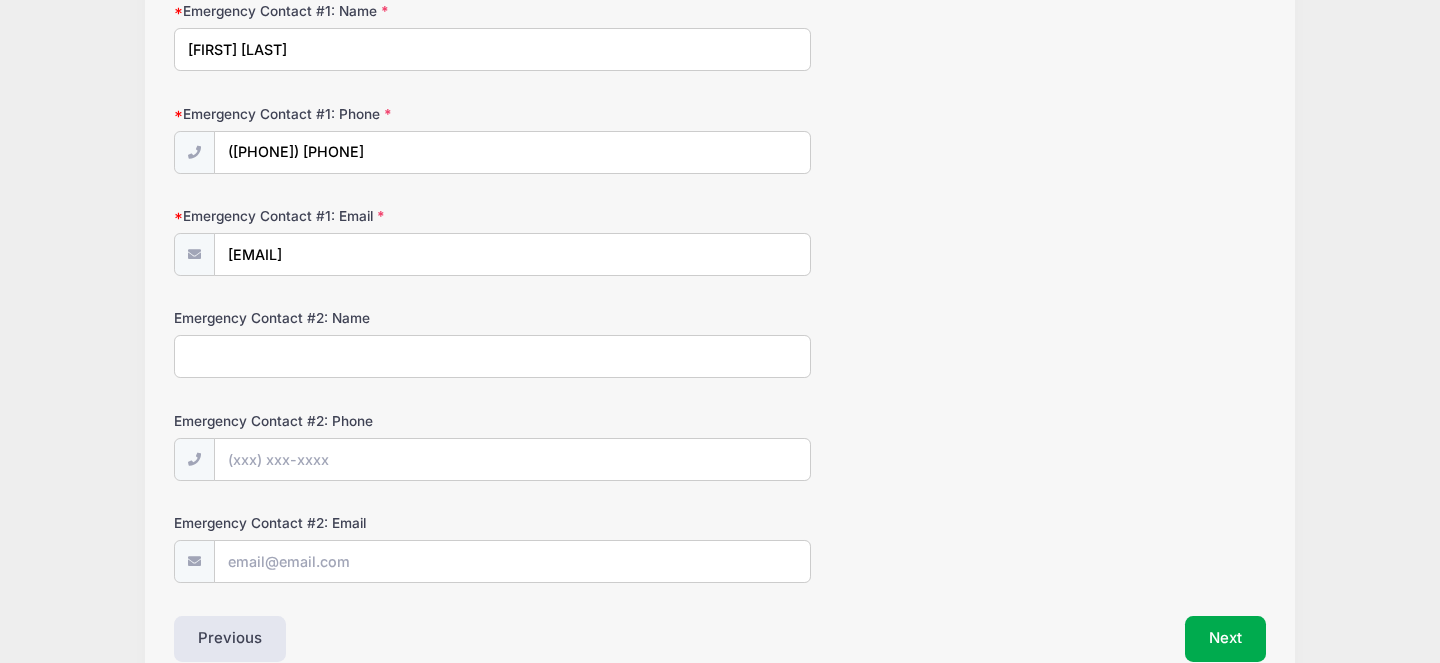 click on "Emergency Contact #2: Name" at bounding box center [492, 356] 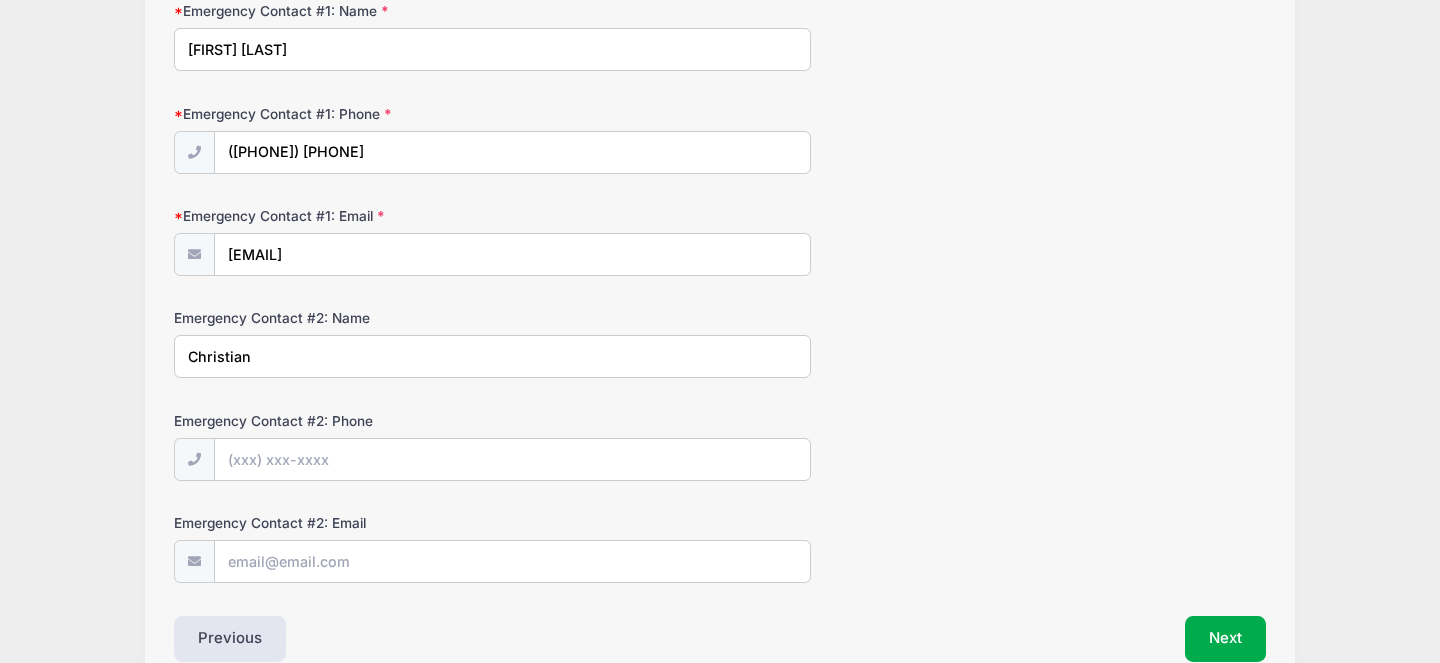 click on "Christian" at bounding box center (492, 356) 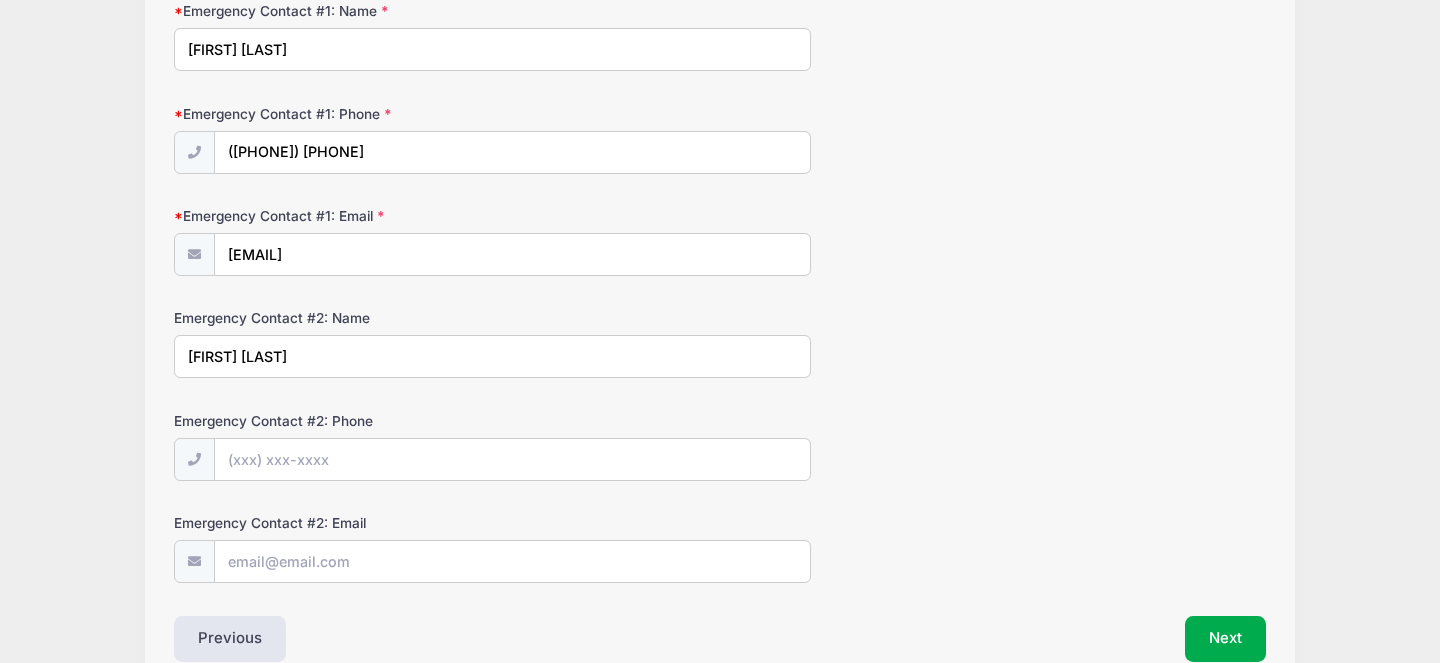 type on "[FIRST] [LAST]" 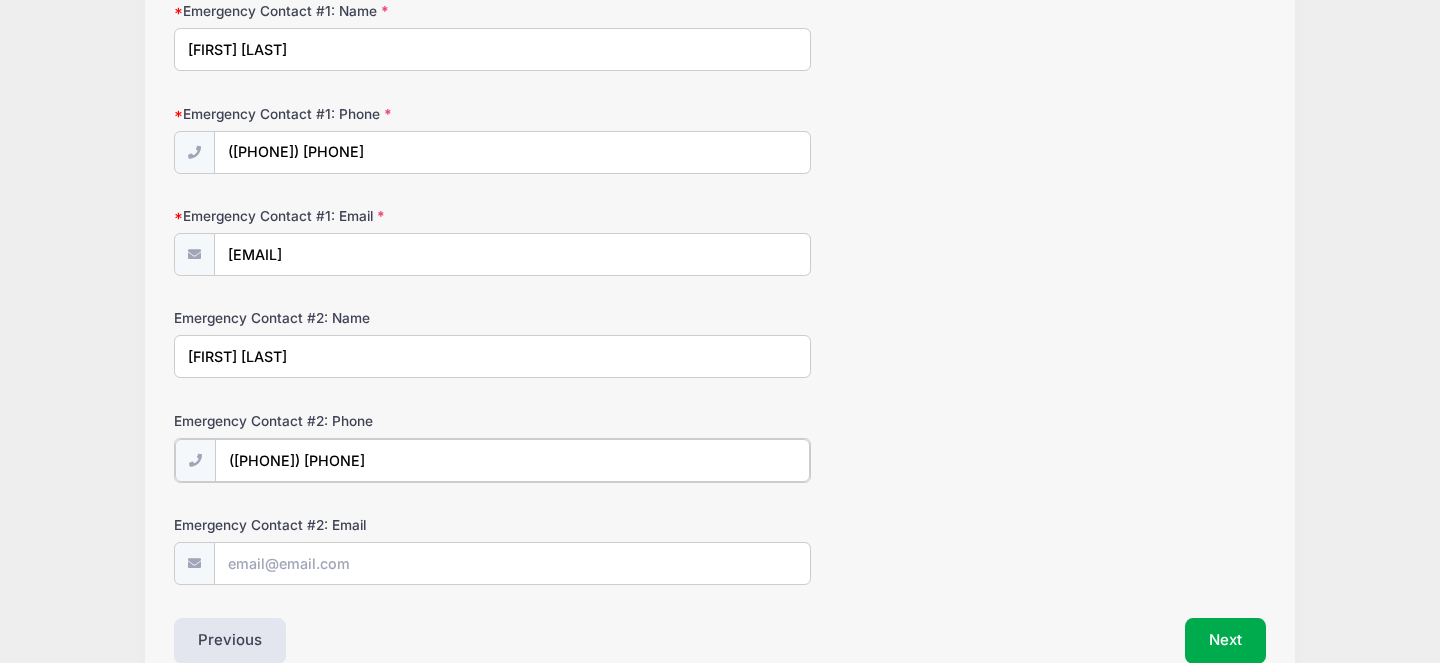 type on "([PHONE]) [PHONE]" 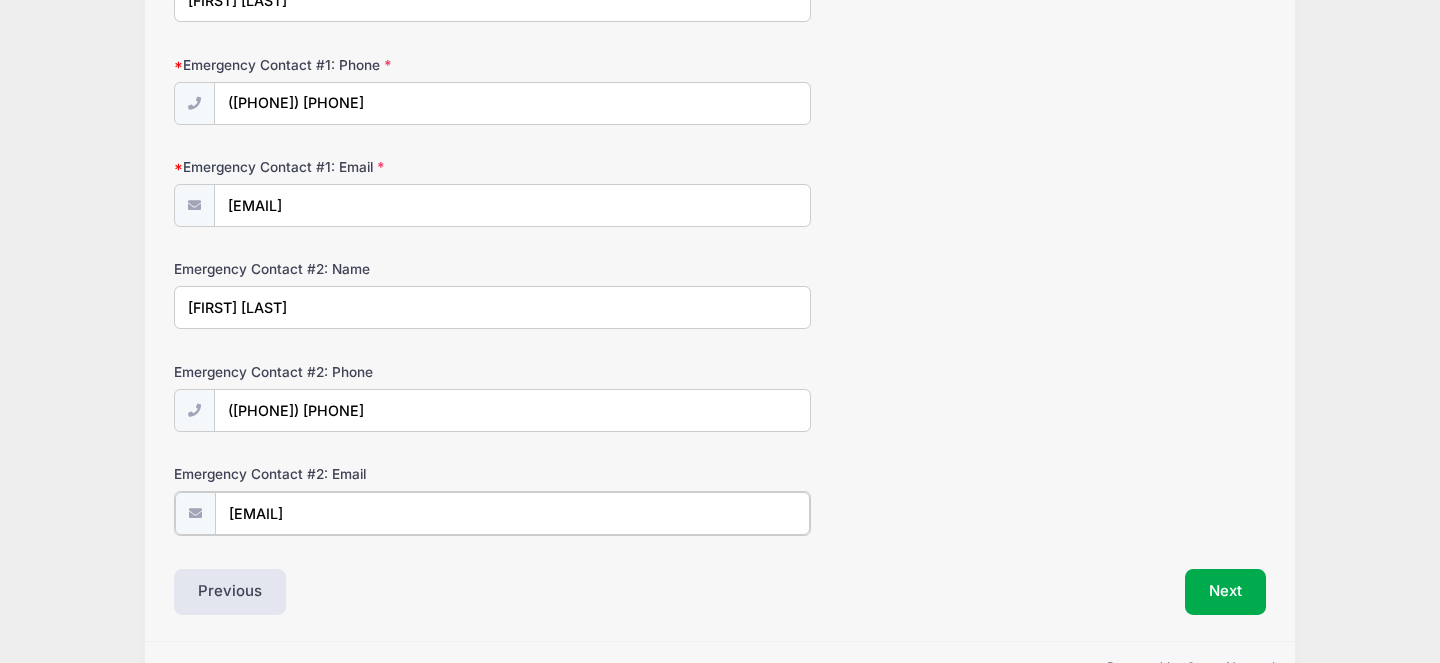 scroll, scrollTop: 652, scrollLeft: 0, axis: vertical 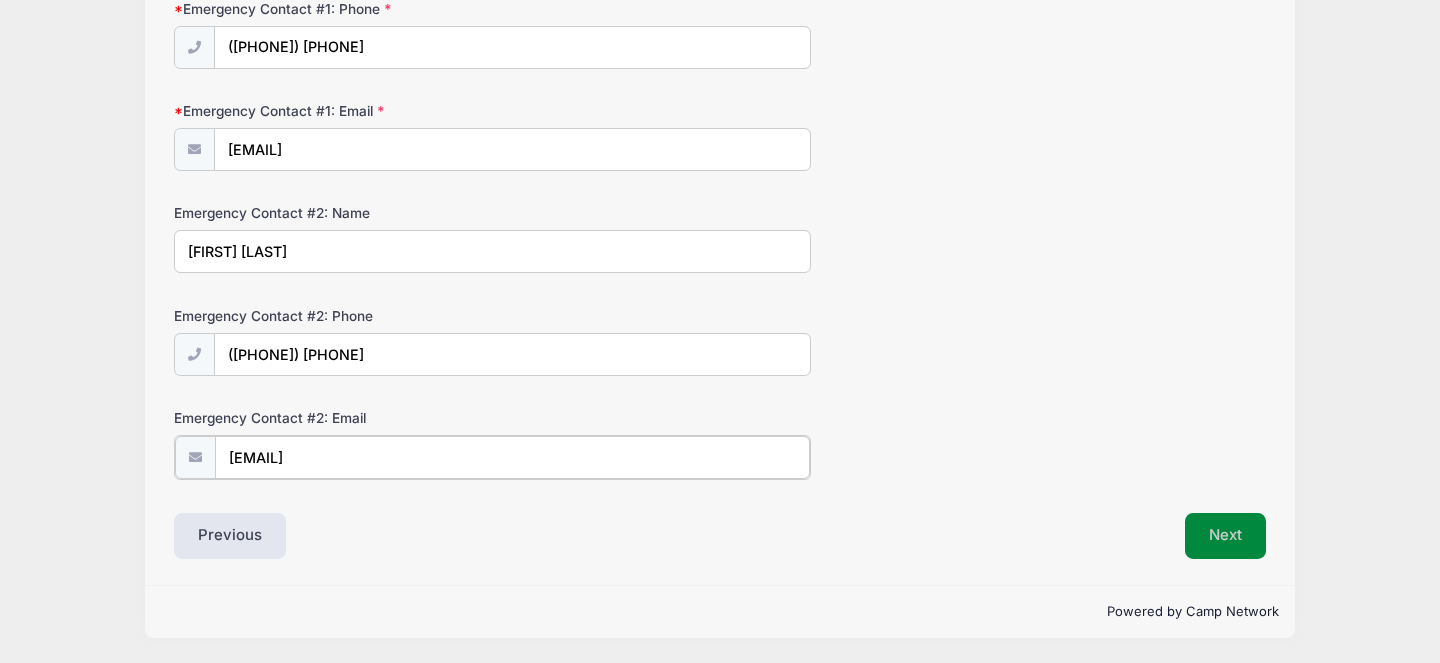 type on "[EMAIL]" 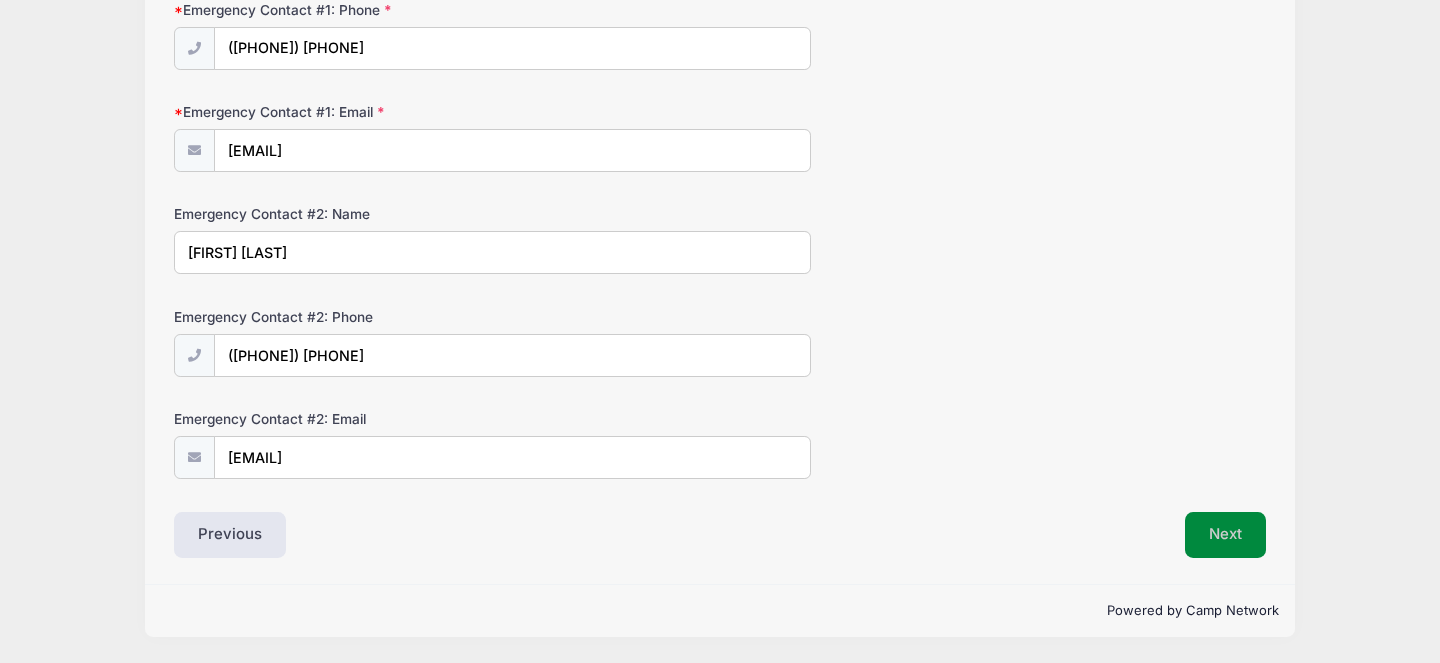 click on "Next" at bounding box center [1225, 535] 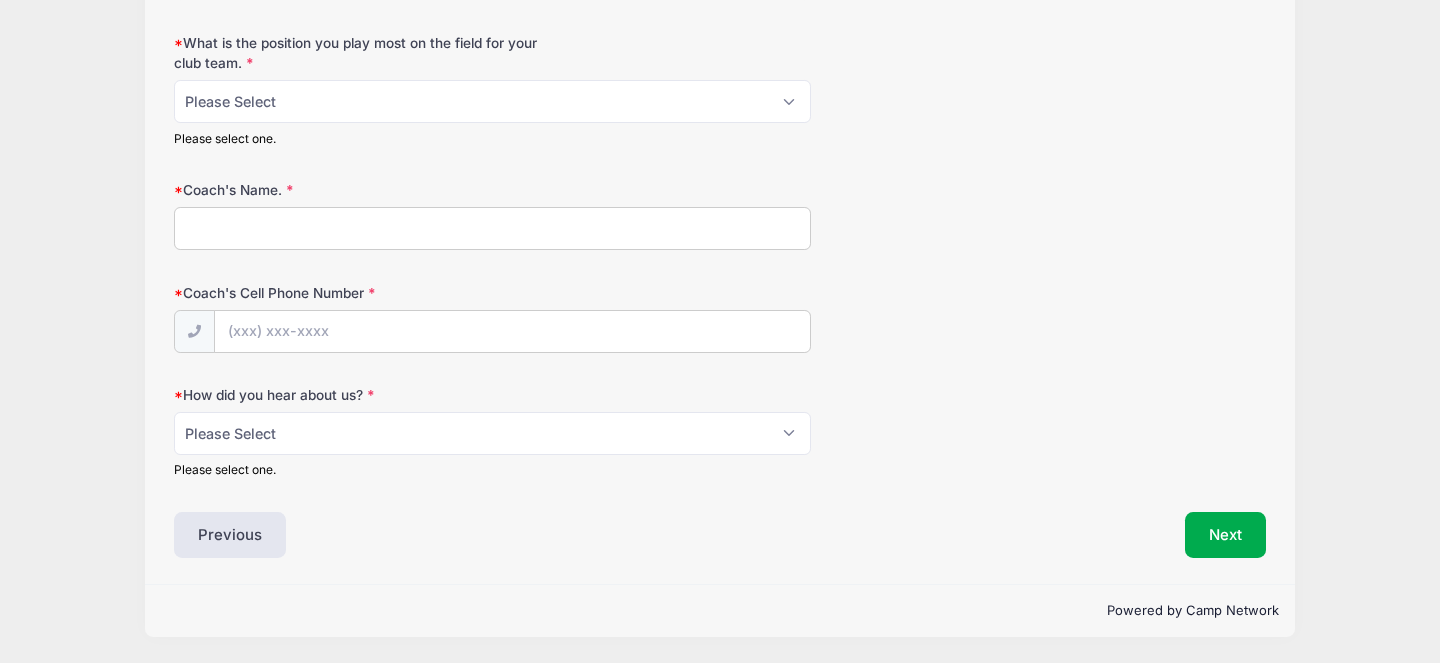 scroll, scrollTop: 387, scrollLeft: 0, axis: vertical 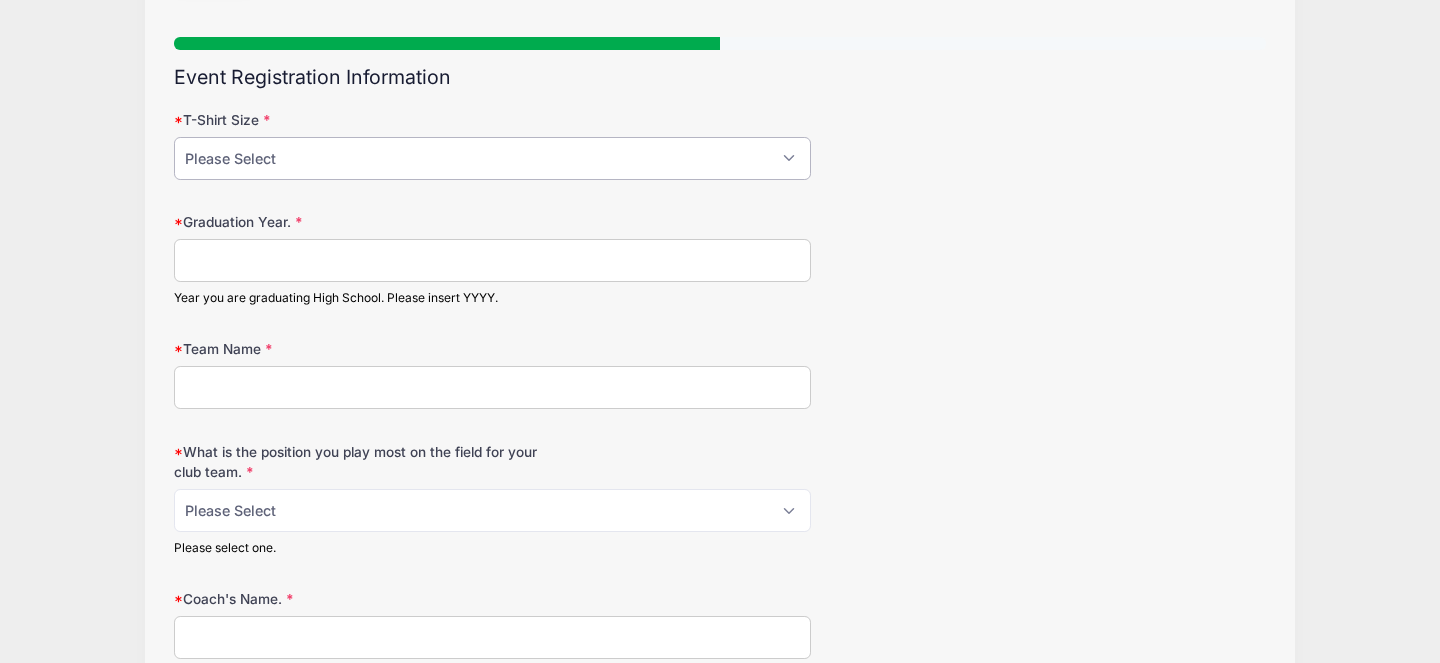 click on "Please Select YM
YL
AS
AM
AL
AXL" at bounding box center [492, 158] 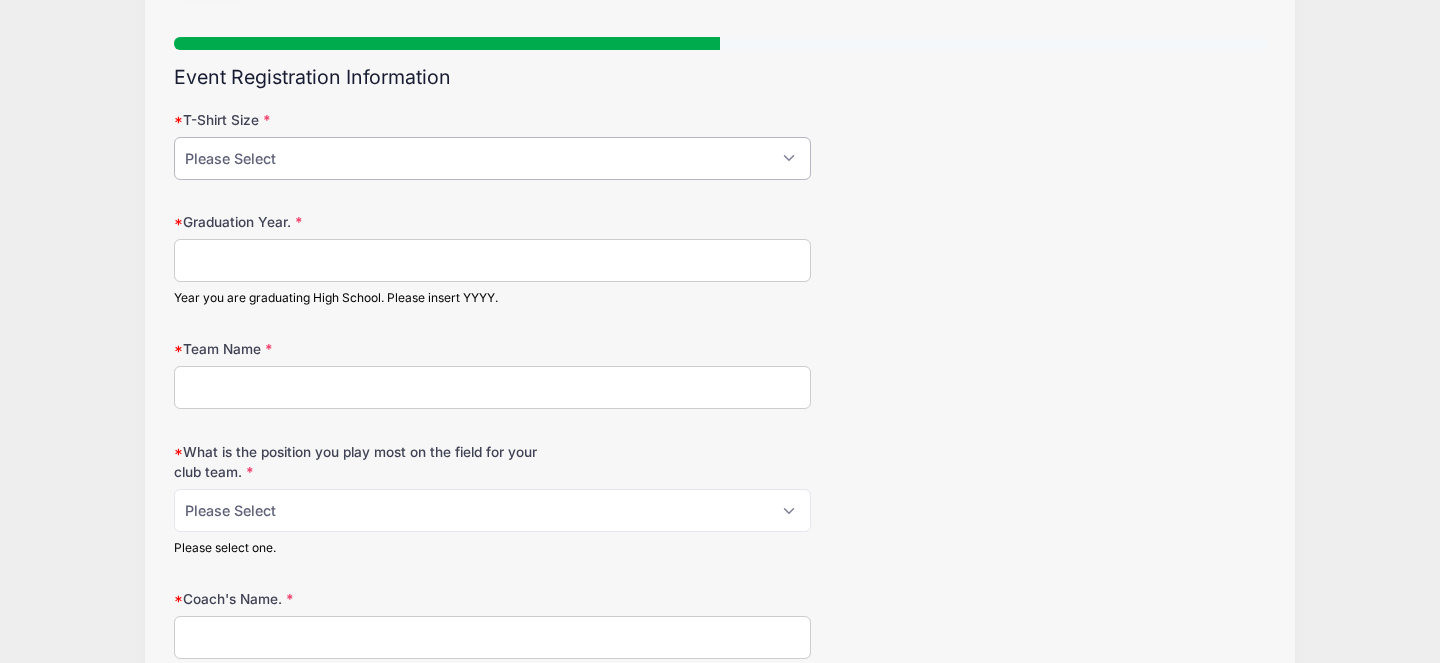 select on "AS" 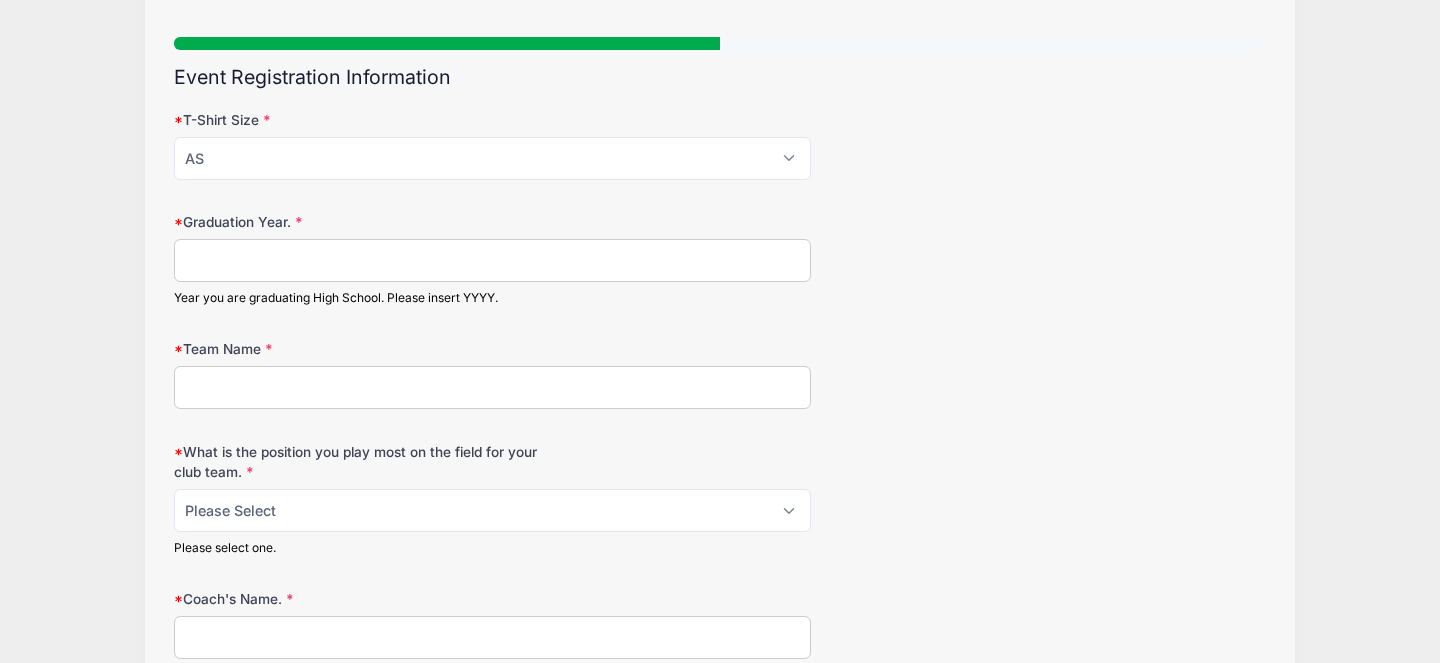 click on "Graduation Year." at bounding box center [492, 260] 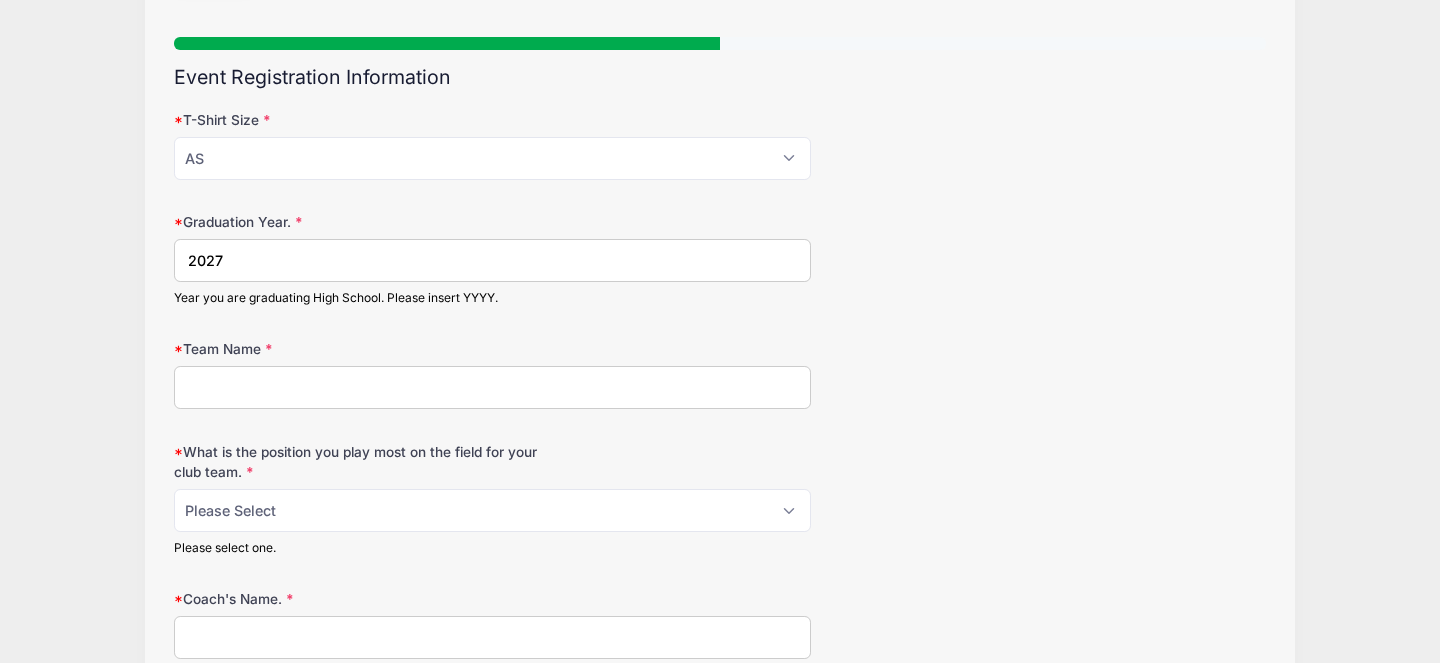 type on "2027" 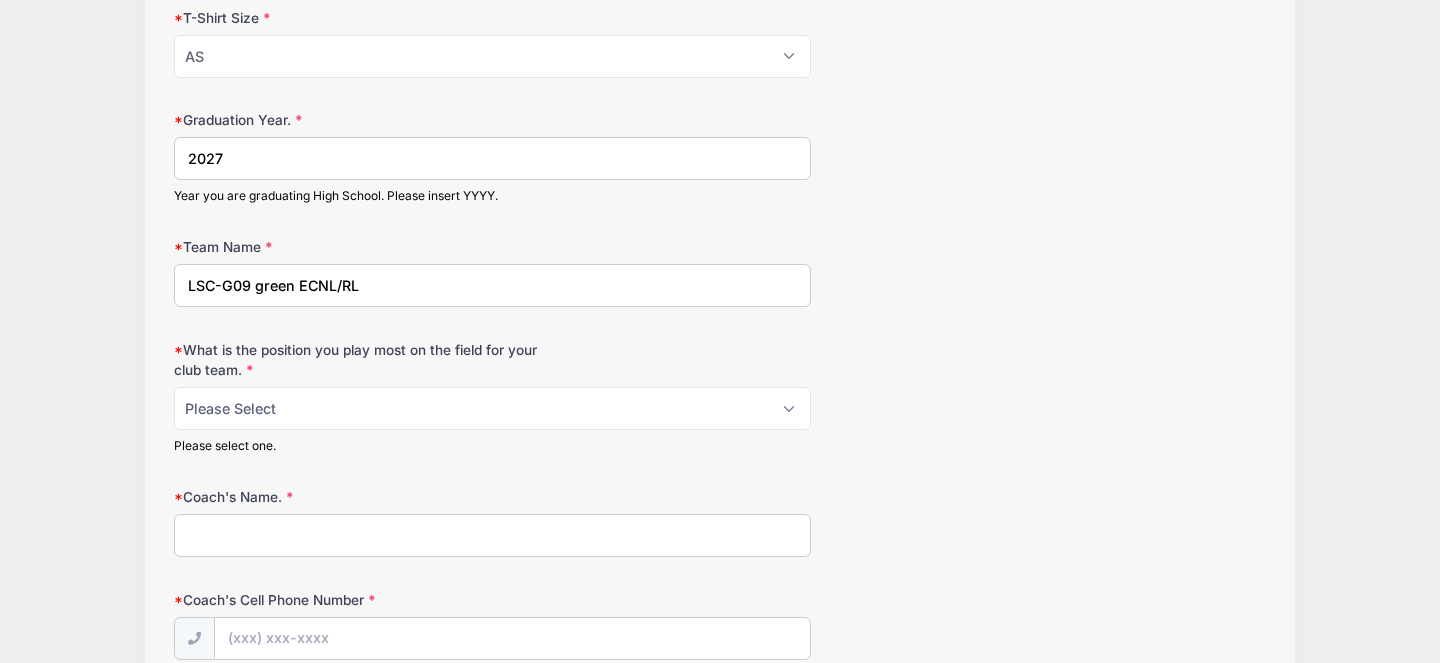 scroll, scrollTop: 242, scrollLeft: 0, axis: vertical 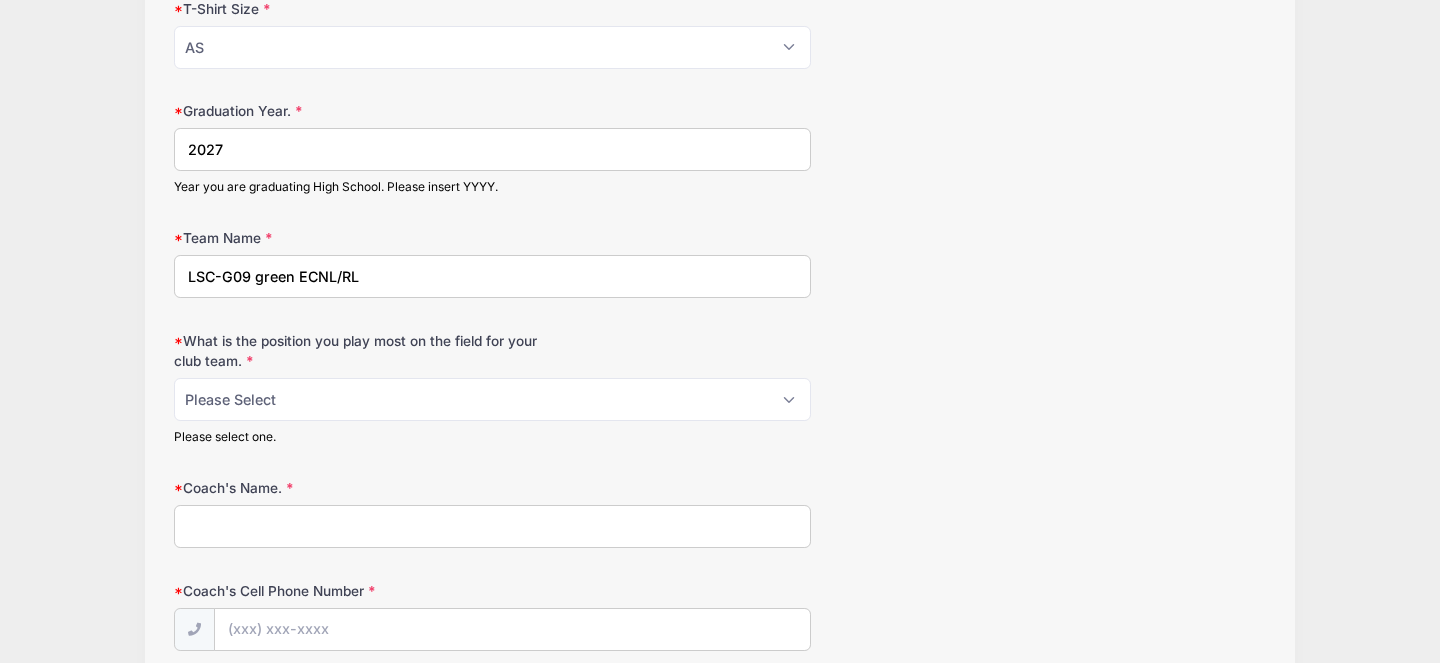 type on "LSC-G09 green ECNL/RL" 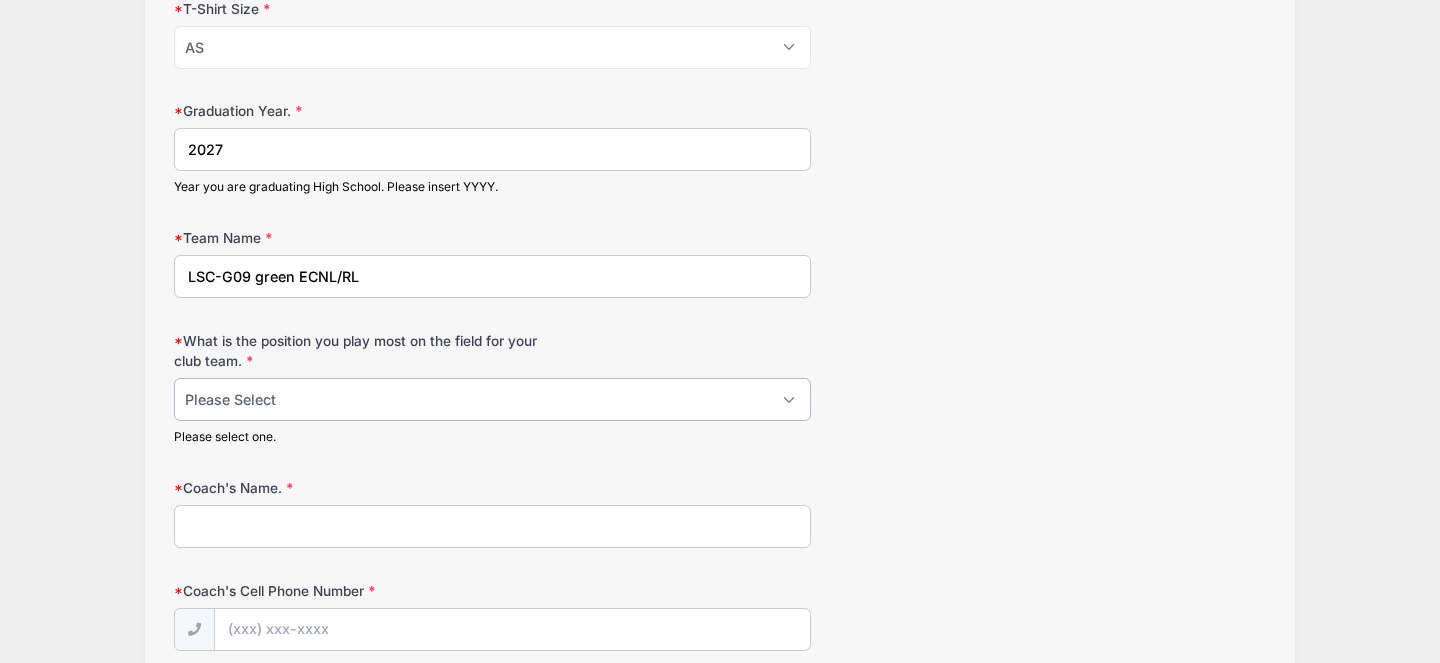 click on "Please Select 1-GK
2-RB
3-LB
4-CB
5-CB
6-DCM
7- Right Winger
8- CM
9-Striker
10- ACM
11- Left Winger" at bounding box center (492, 399) 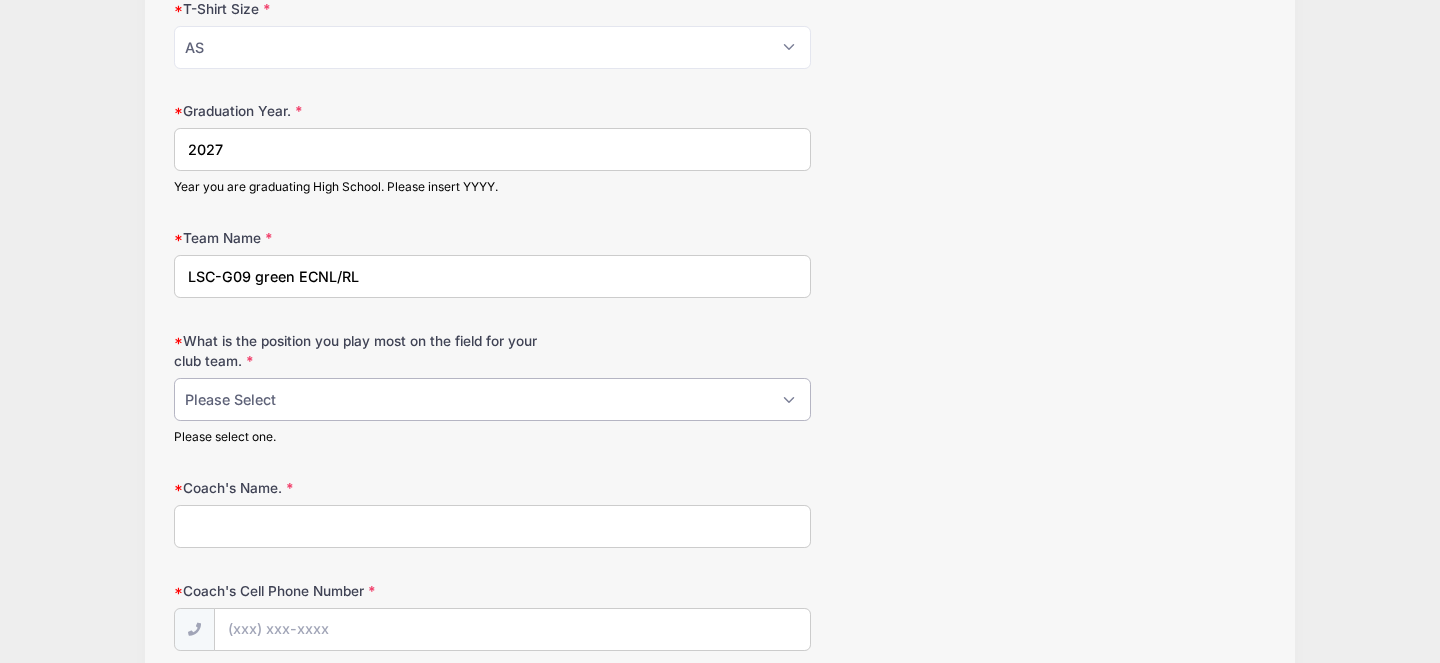 select on "7- Right Winger" 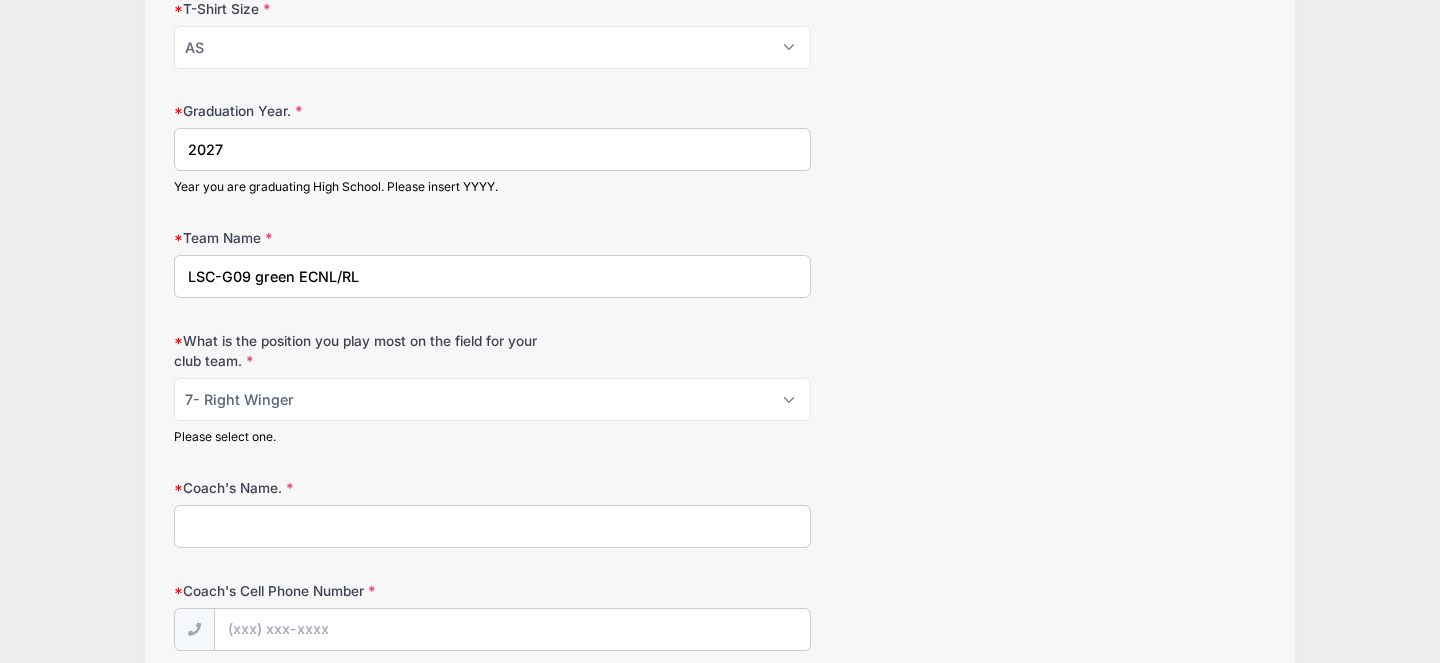 click on "Coach's Name." at bounding box center (492, 526) 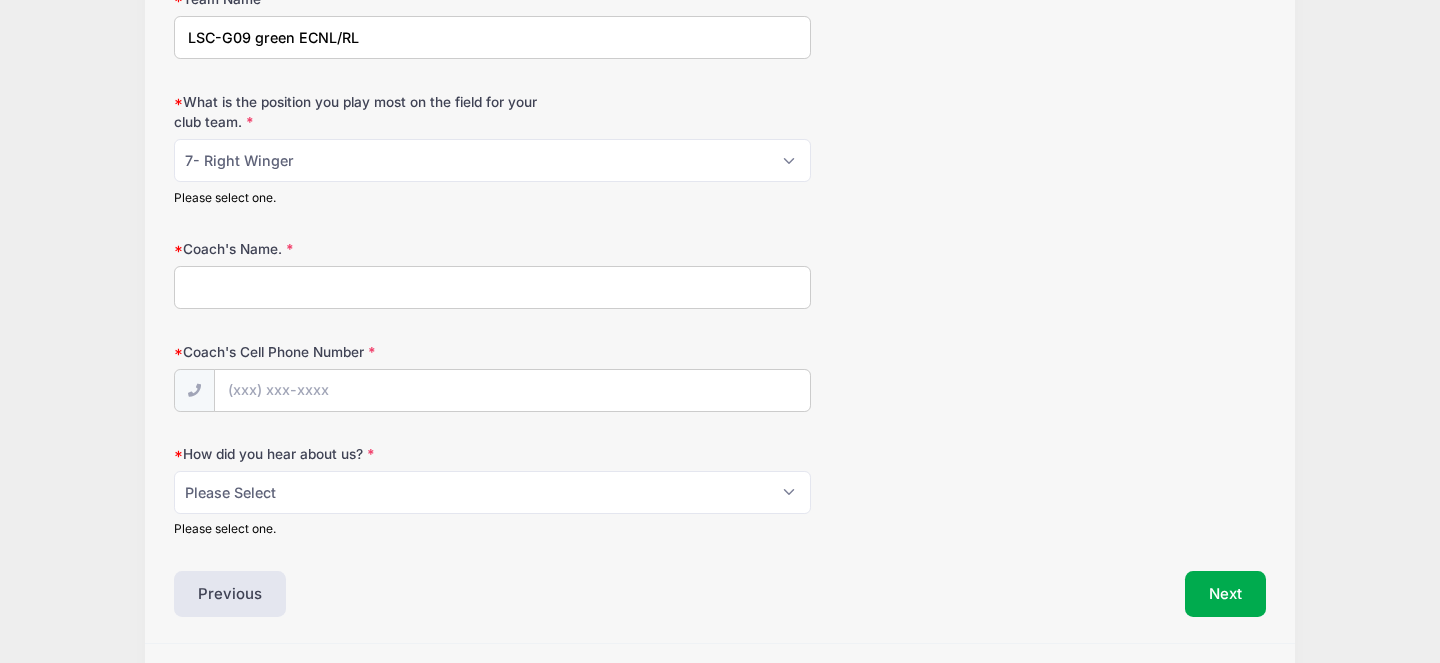 scroll, scrollTop: 487, scrollLeft: 0, axis: vertical 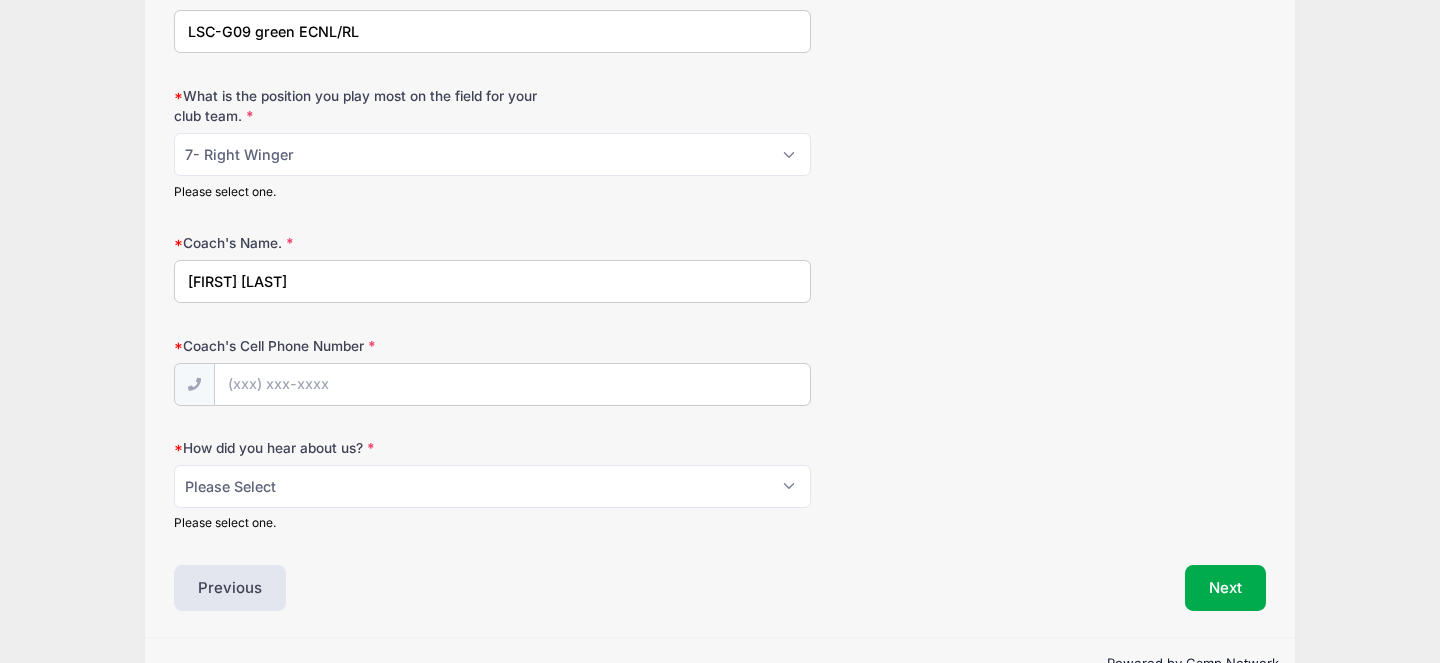 type on "[FIRST] [LAST]" 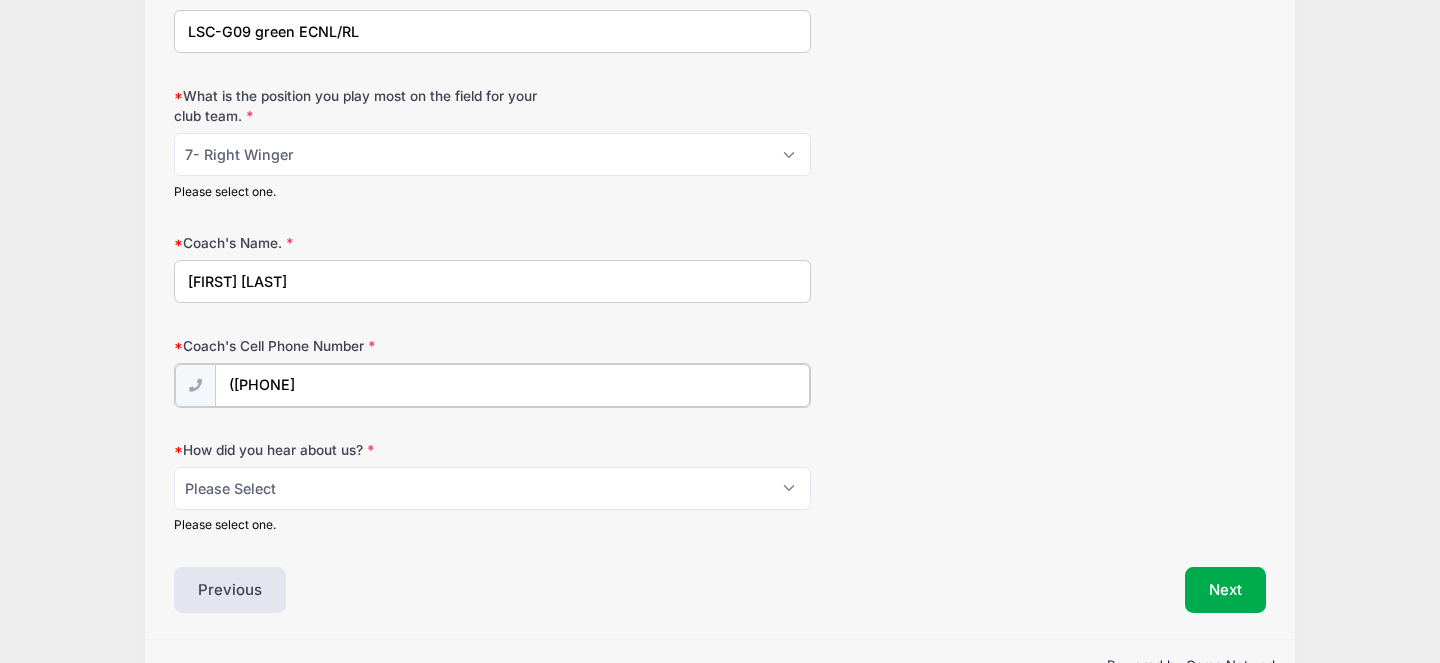 type on "(8" 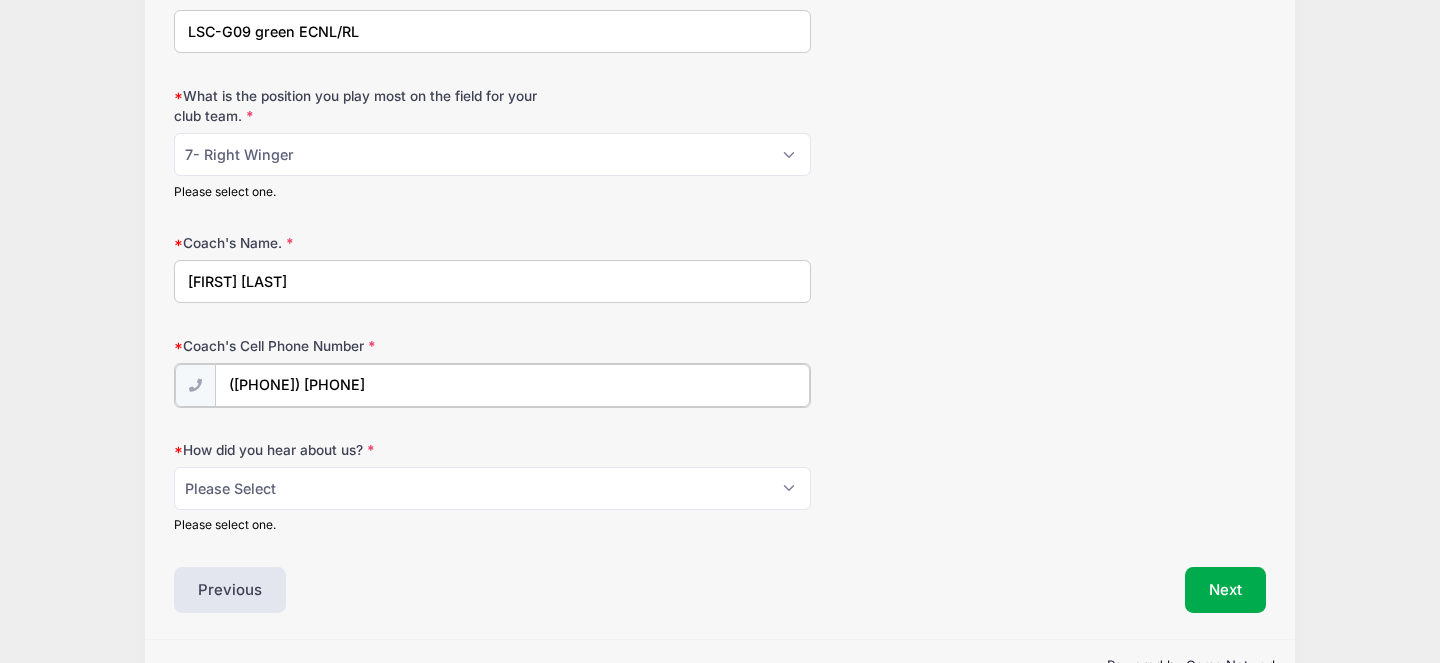 type on "([PHONE]) [PHONE]" 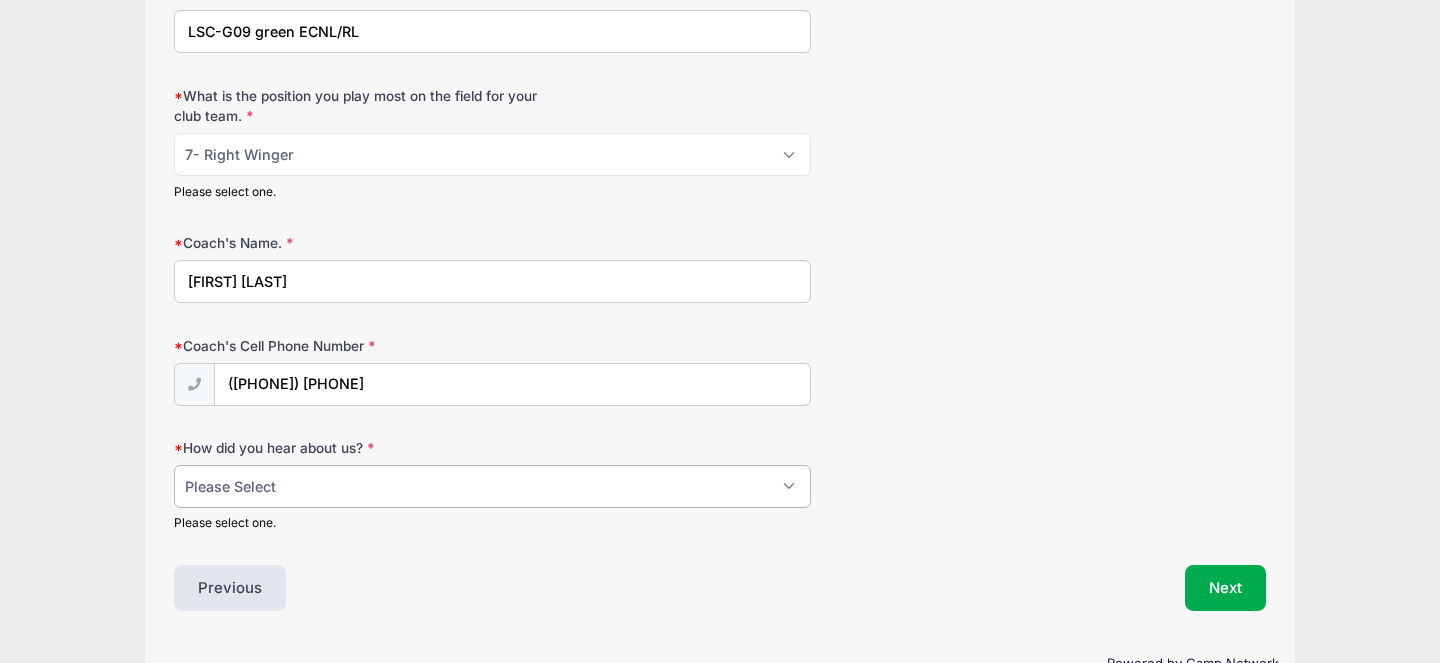 click on "Please Select Email
Website
Friend
Coach
Facebook
Instagram
Google
Card at Tournament
Other" at bounding box center [492, 486] 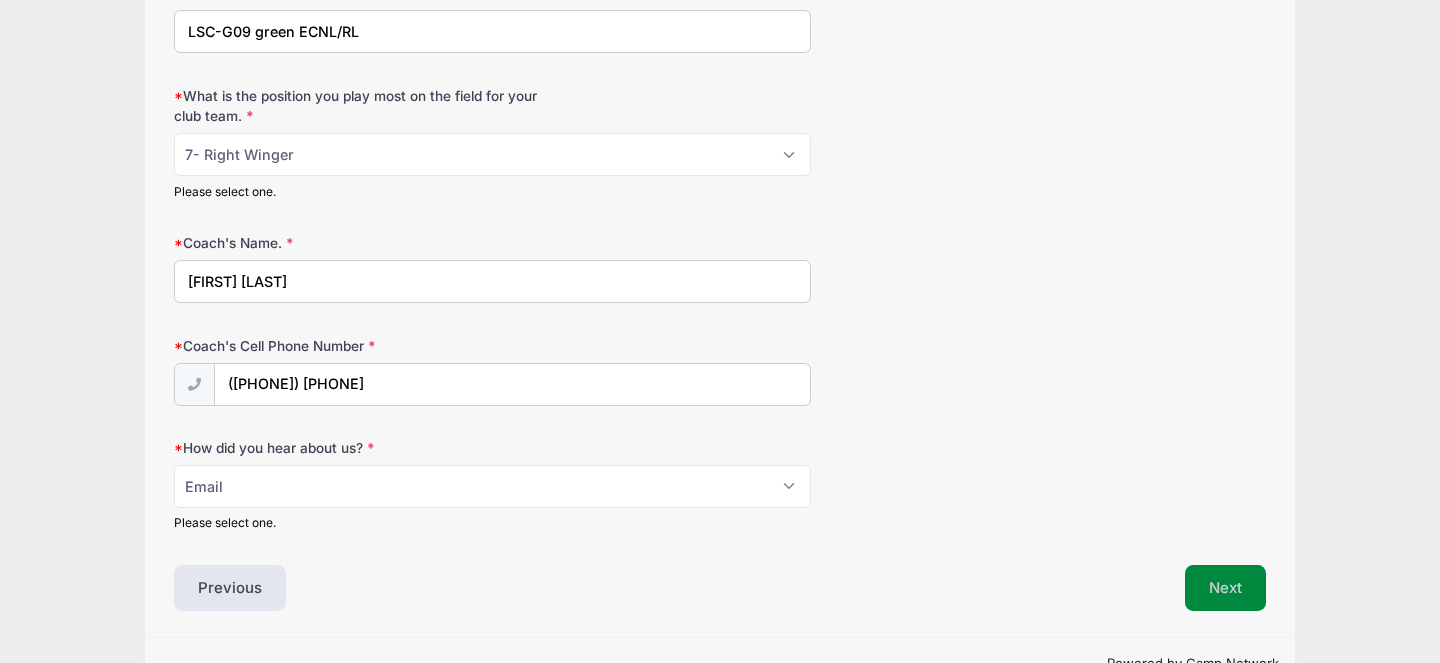 click on "Next" at bounding box center [1225, 588] 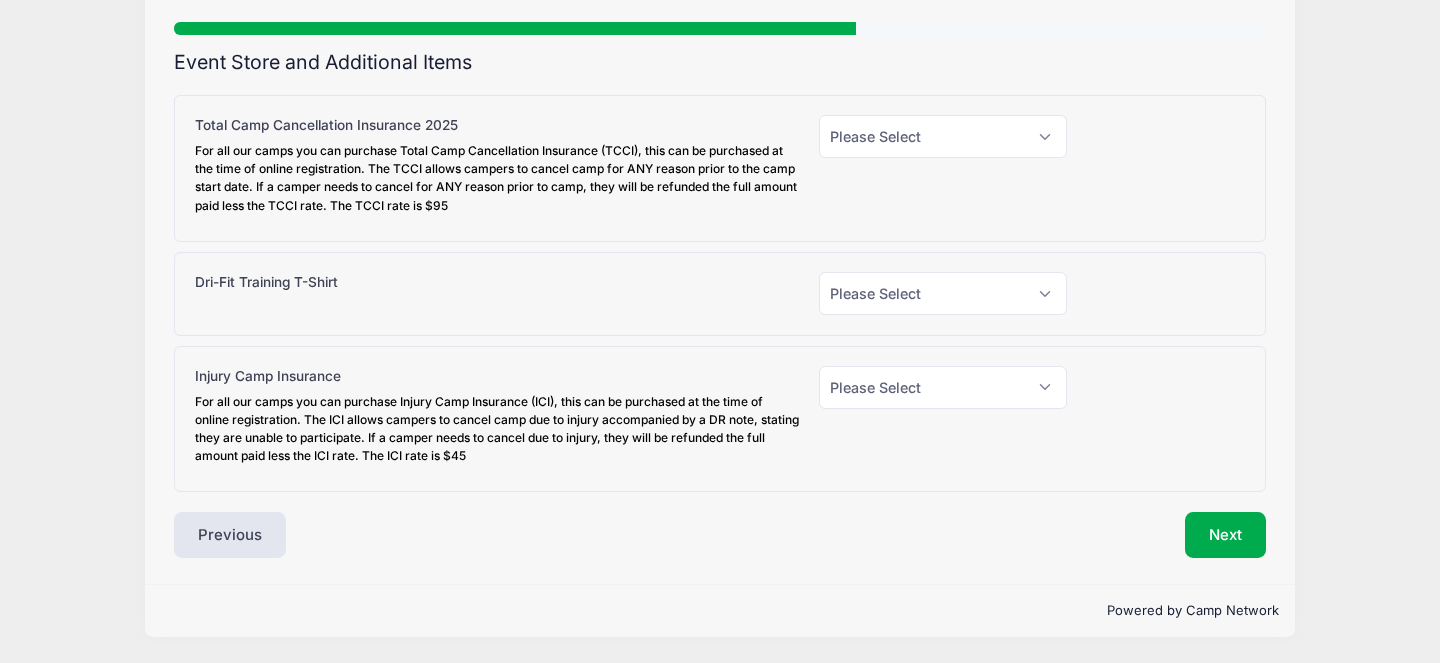 scroll, scrollTop: 94, scrollLeft: 0, axis: vertical 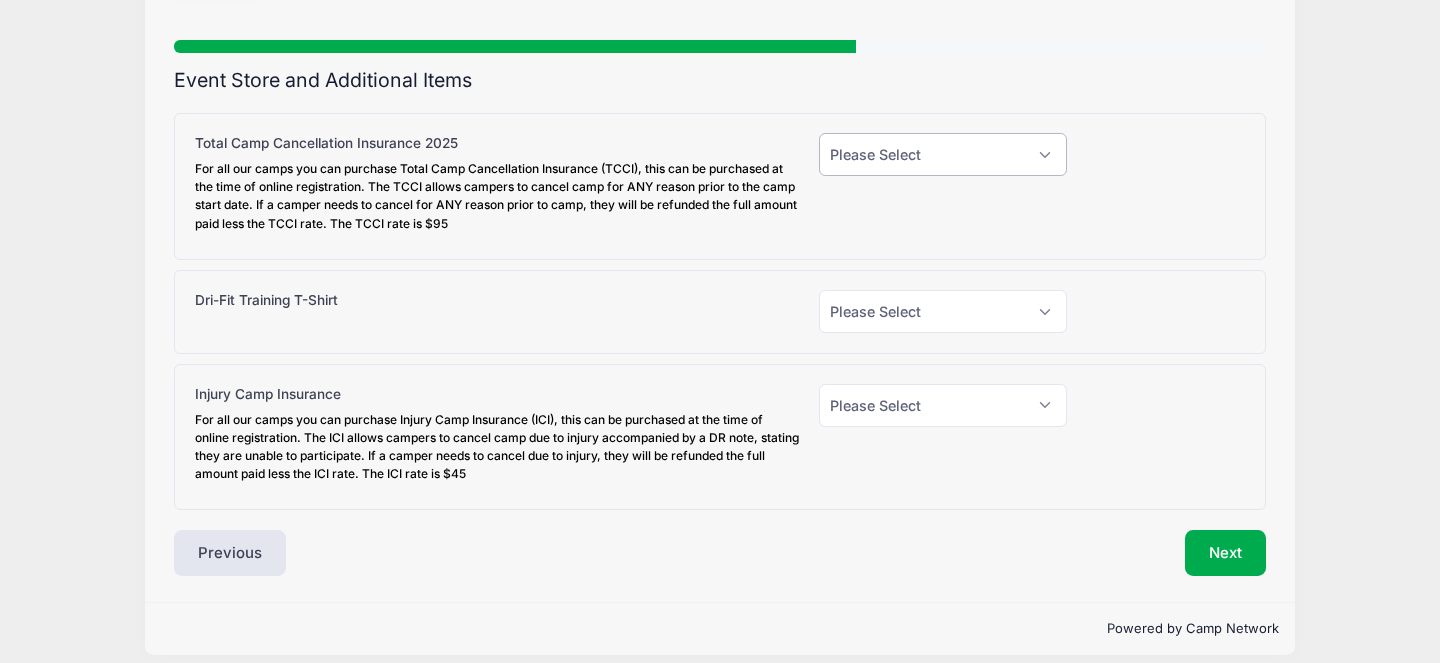 click on "Please Select Yes (+$95.00)
No" at bounding box center (943, 154) 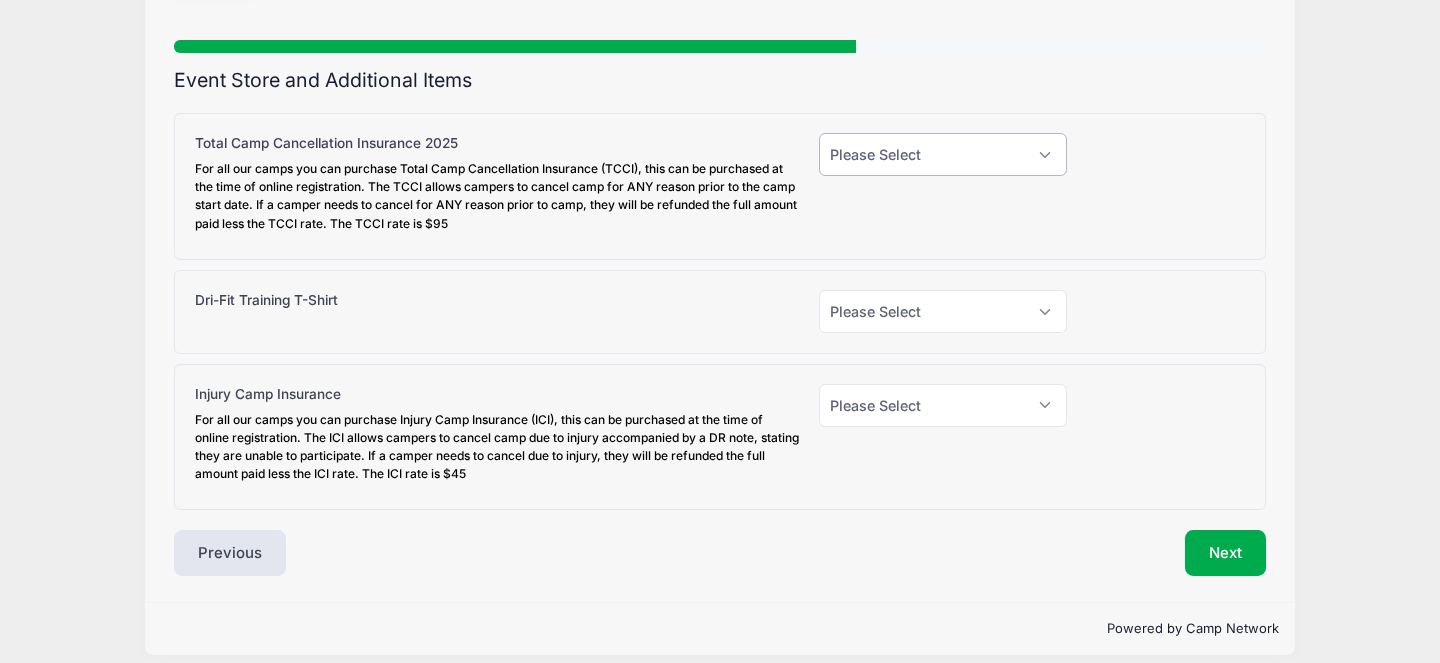 select on "1" 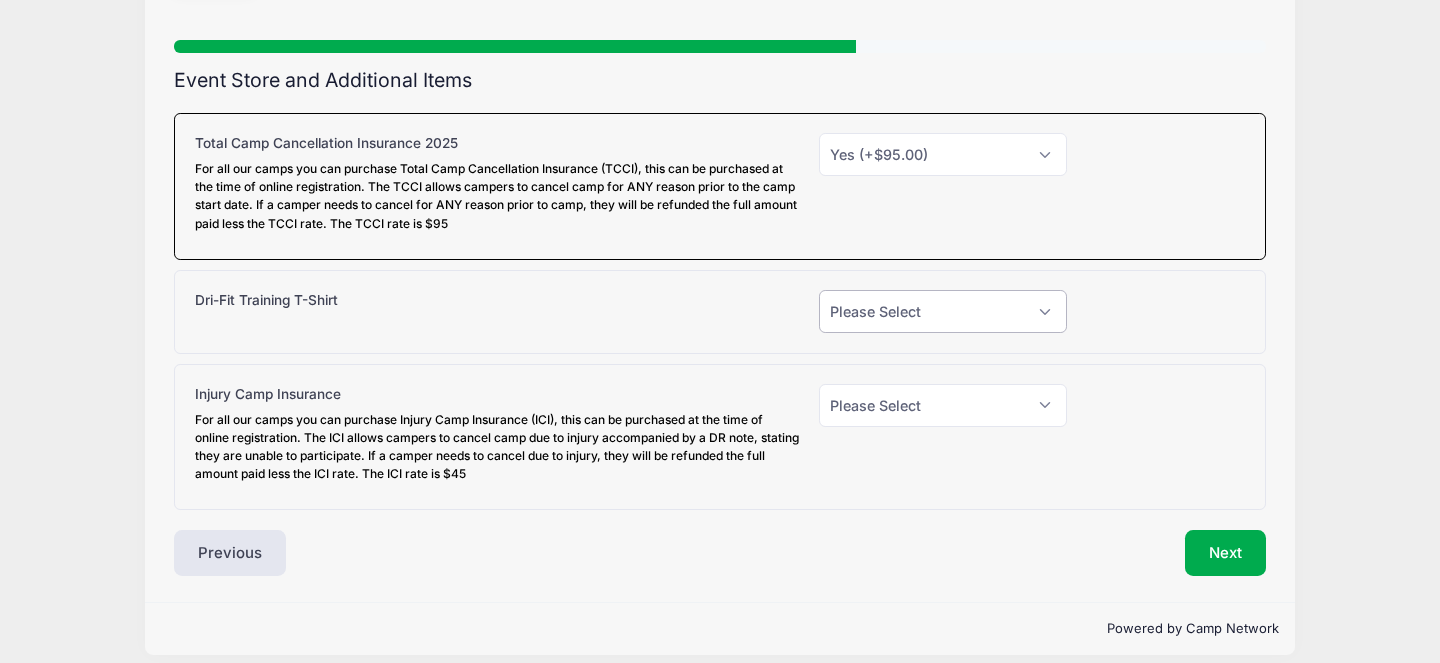 click on "Please Select Yes (+$30.00)
No" at bounding box center [943, 311] 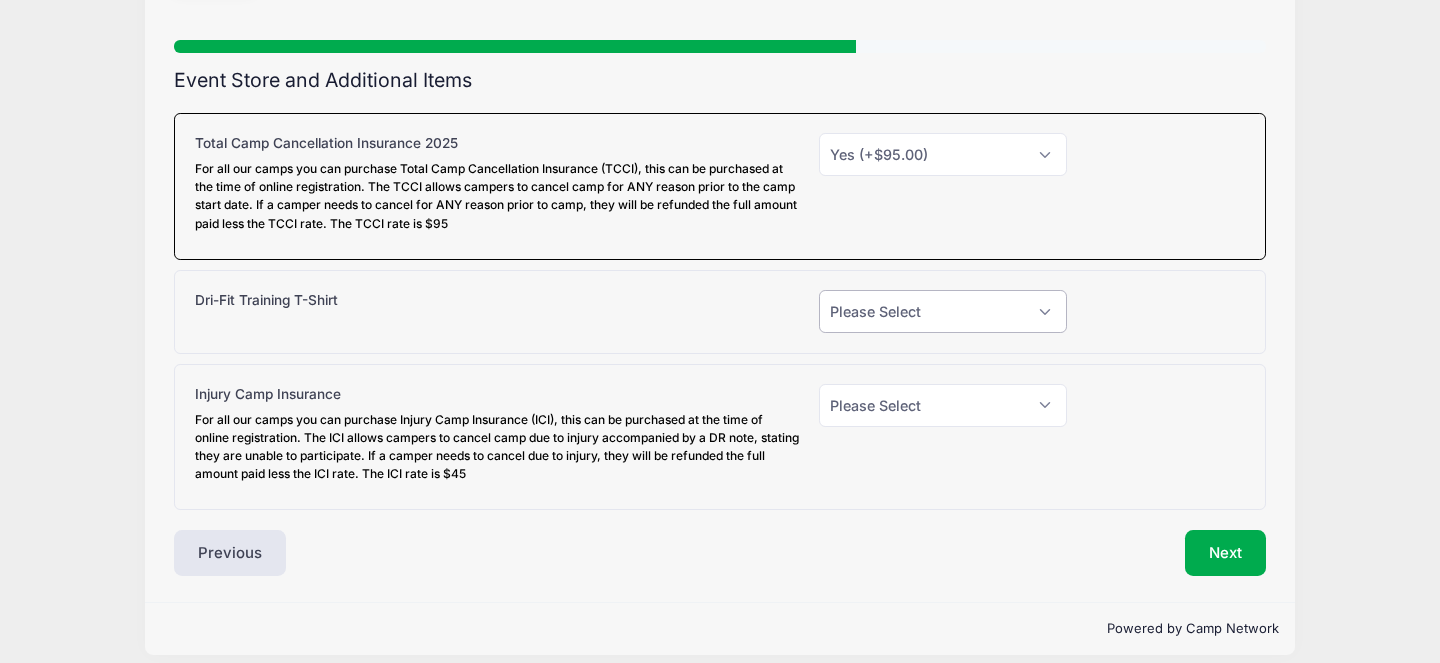 select on "1" 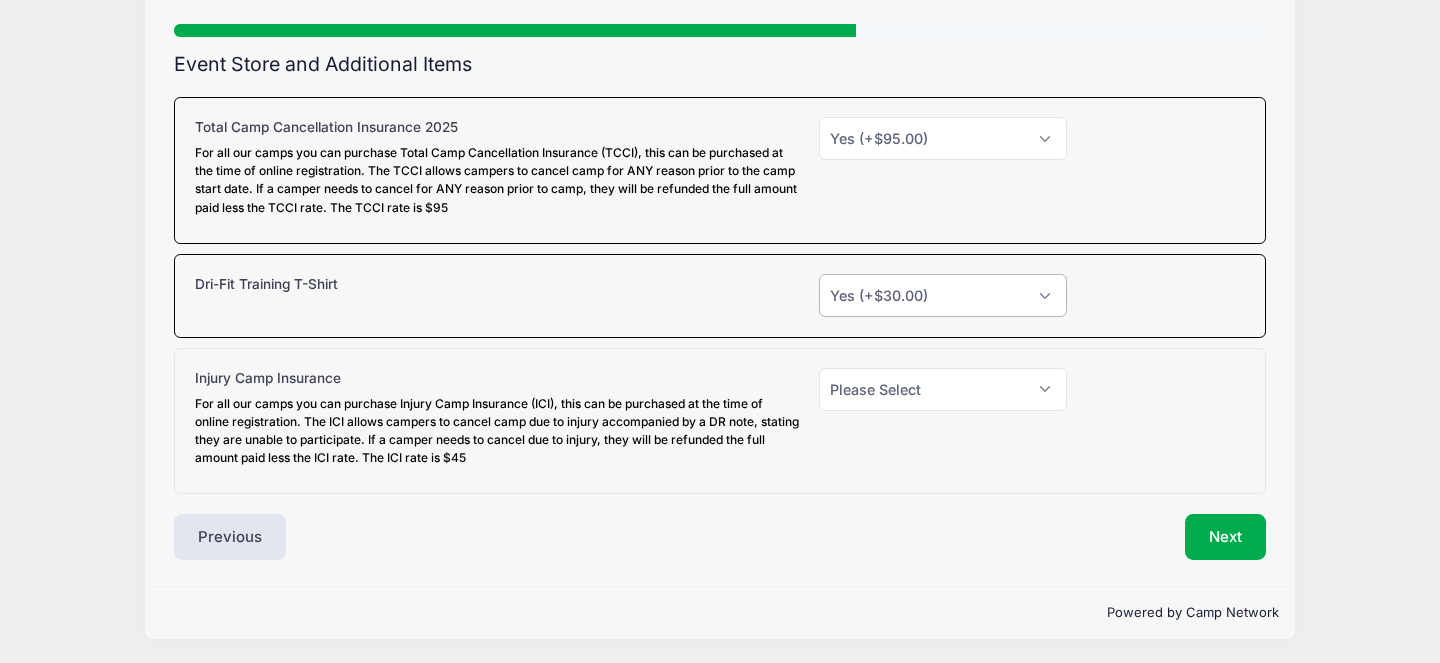 scroll, scrollTop: 145, scrollLeft: 0, axis: vertical 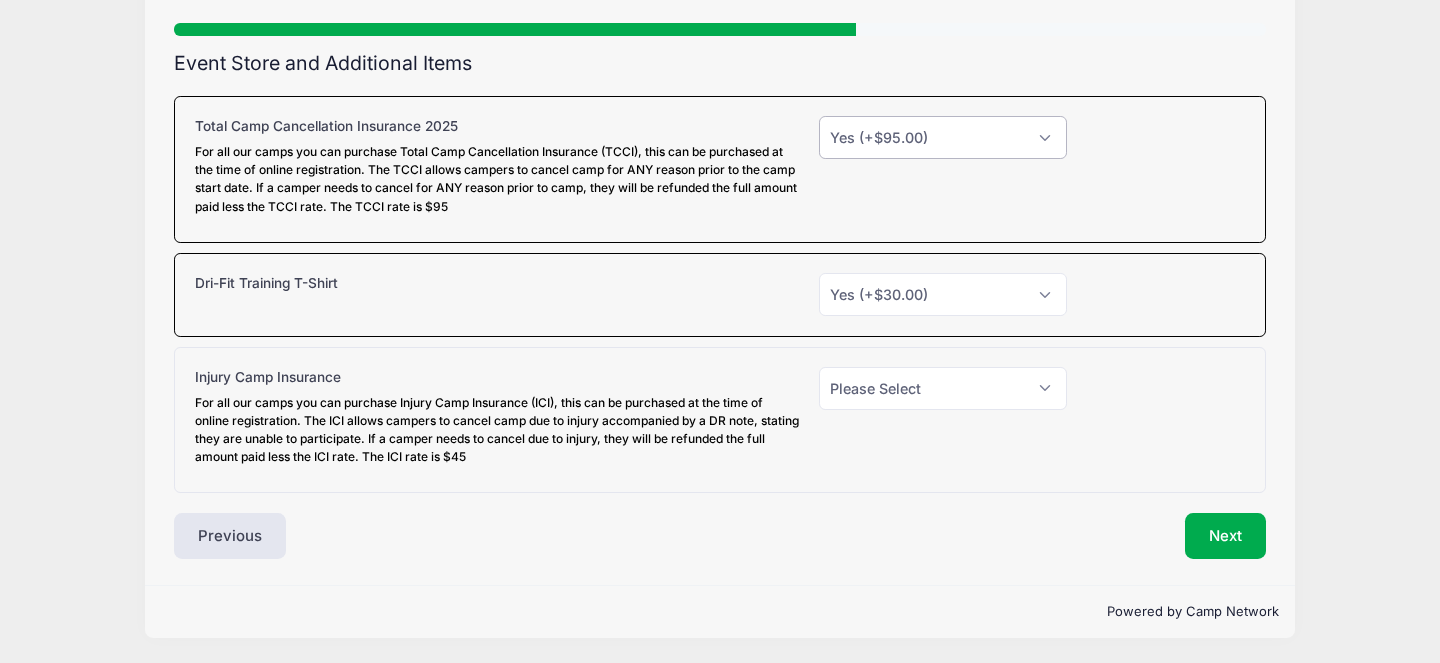 click on "Please Select Yes (+$95.00)
No" at bounding box center (943, 137) 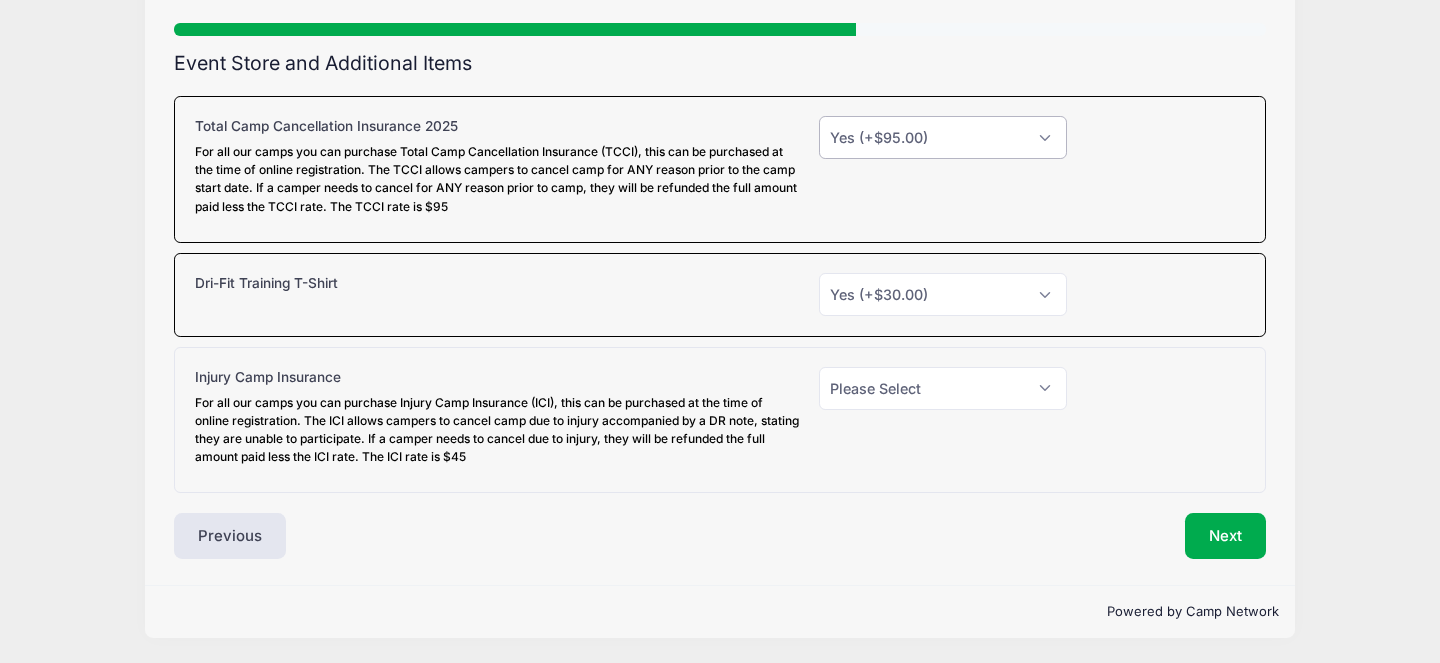 select on "0" 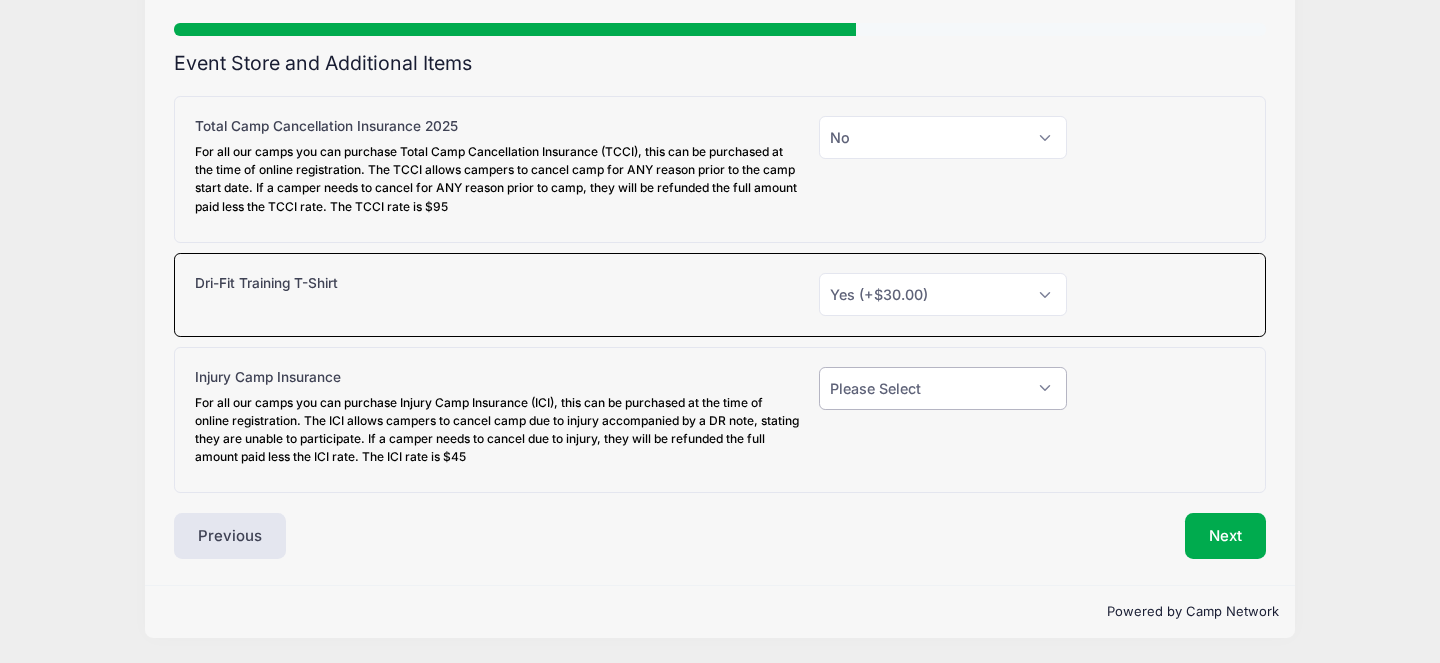 click on "Please Select Yes (+$45.00)
No" at bounding box center [943, 388] 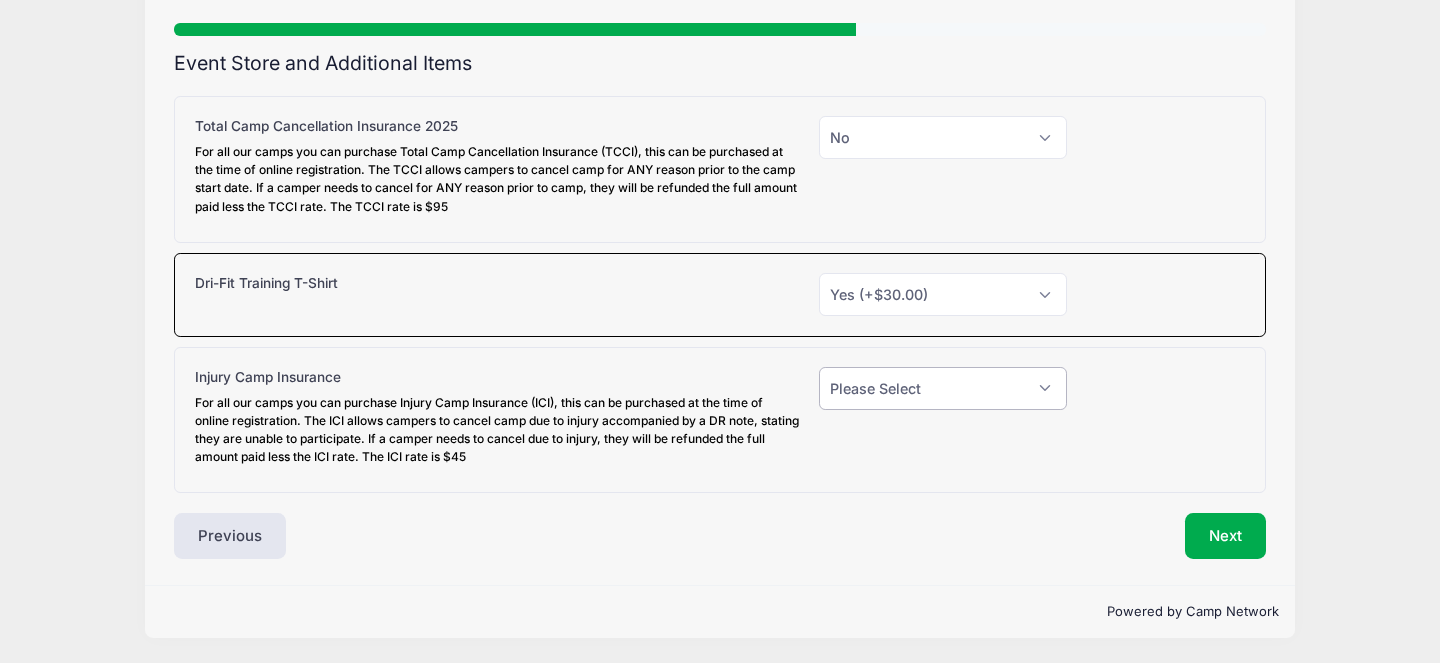 select on "1" 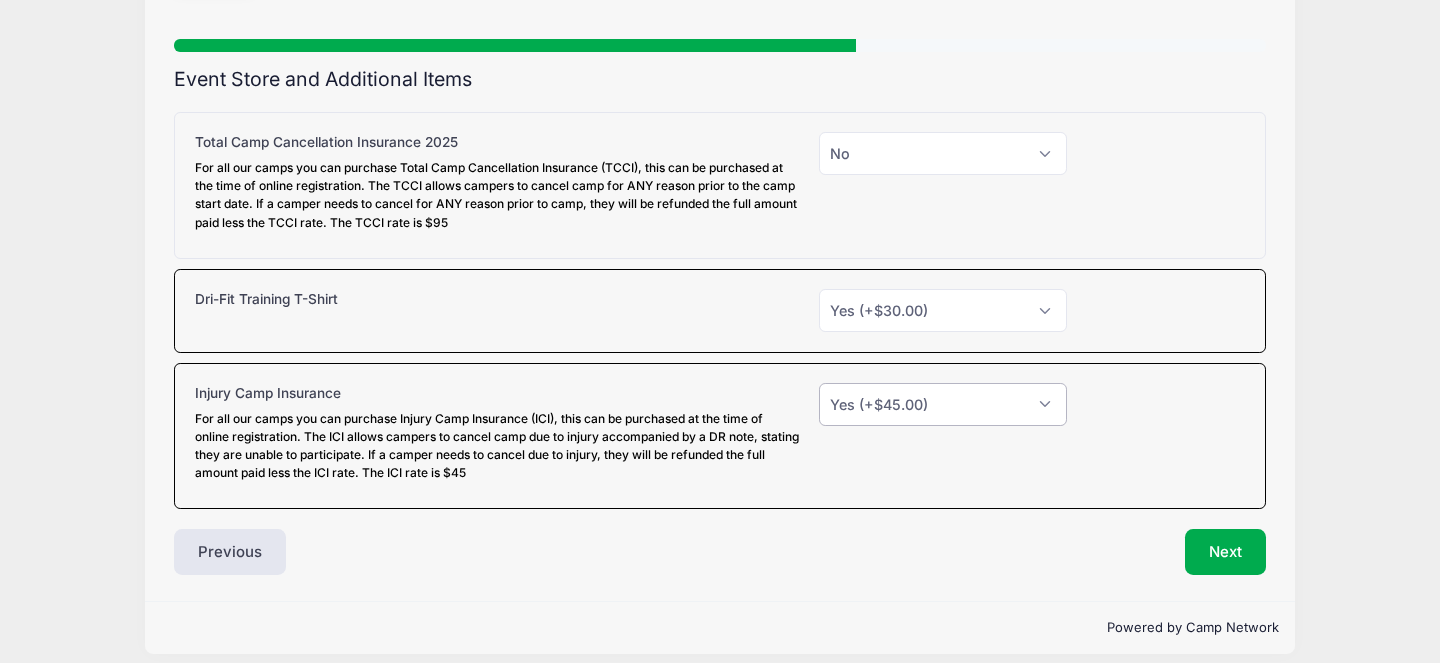 scroll, scrollTop: 145, scrollLeft: 0, axis: vertical 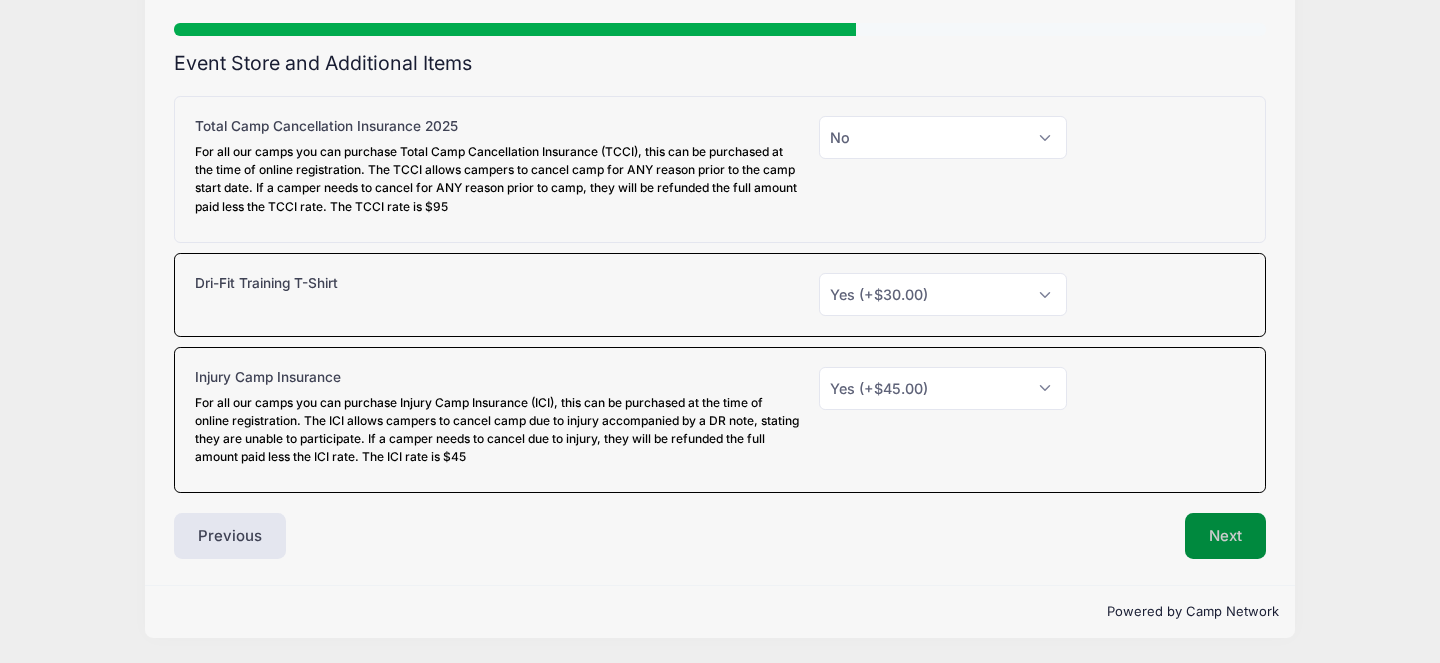 click on "Next" at bounding box center [1225, 536] 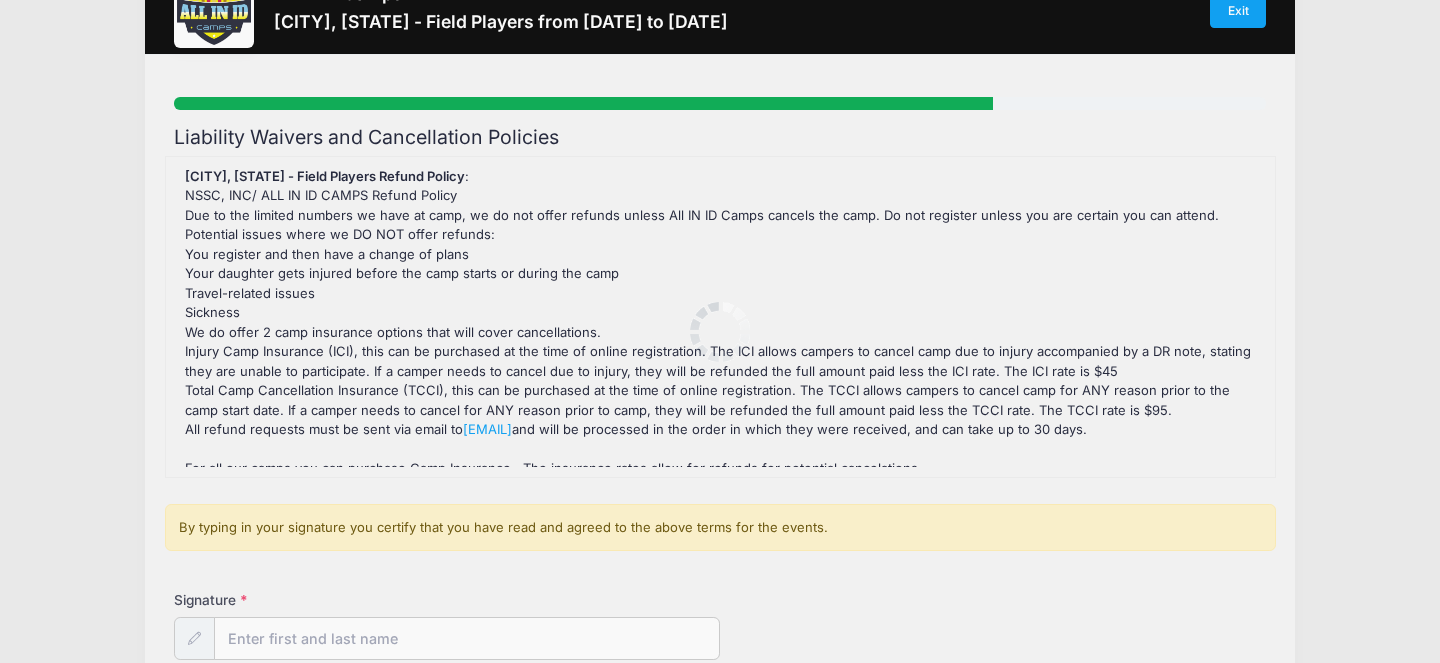 scroll, scrollTop: 0, scrollLeft: 0, axis: both 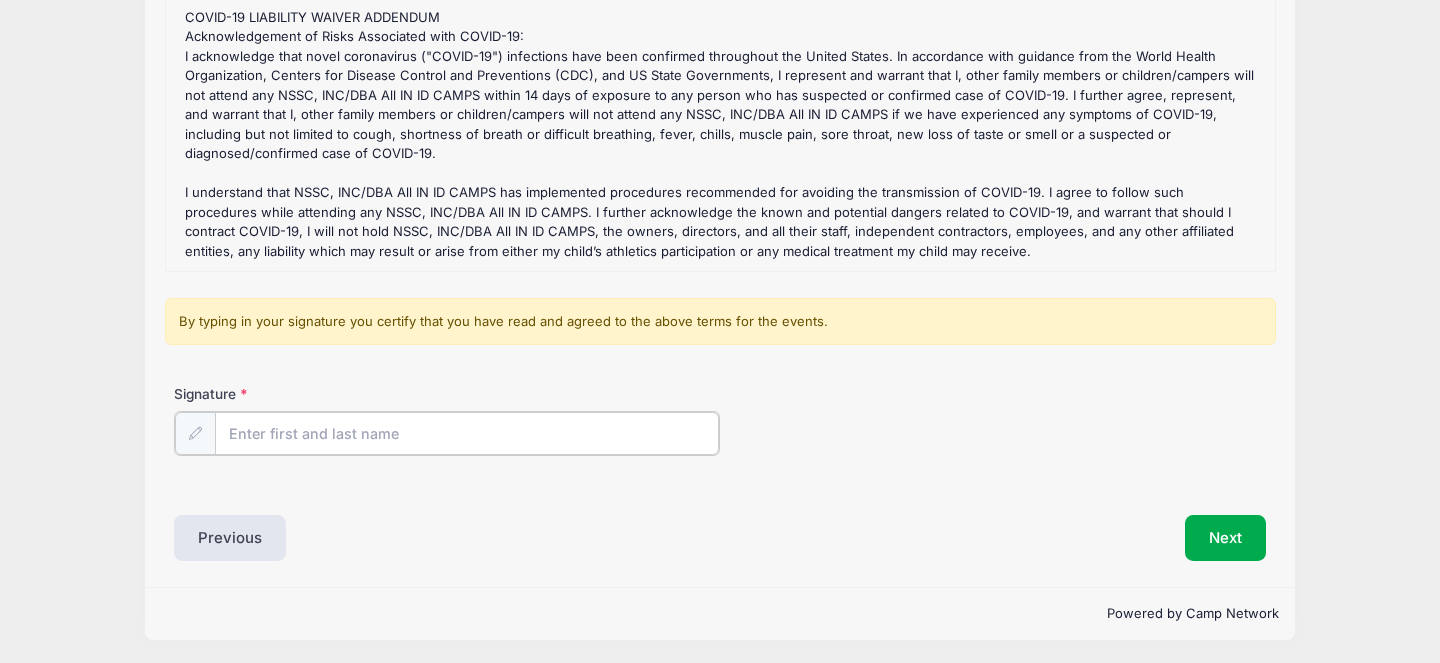 click on "Signature" at bounding box center (467, 433) 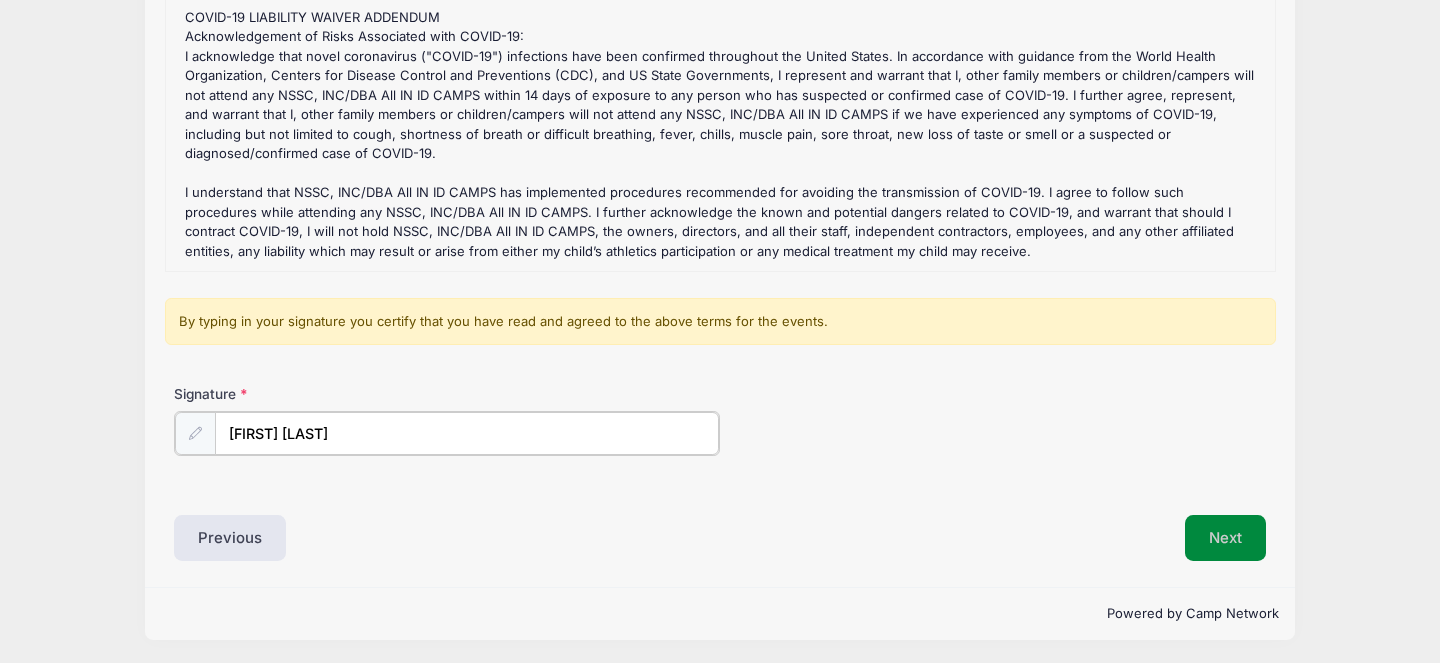 type on "[FIRST] [LAST]" 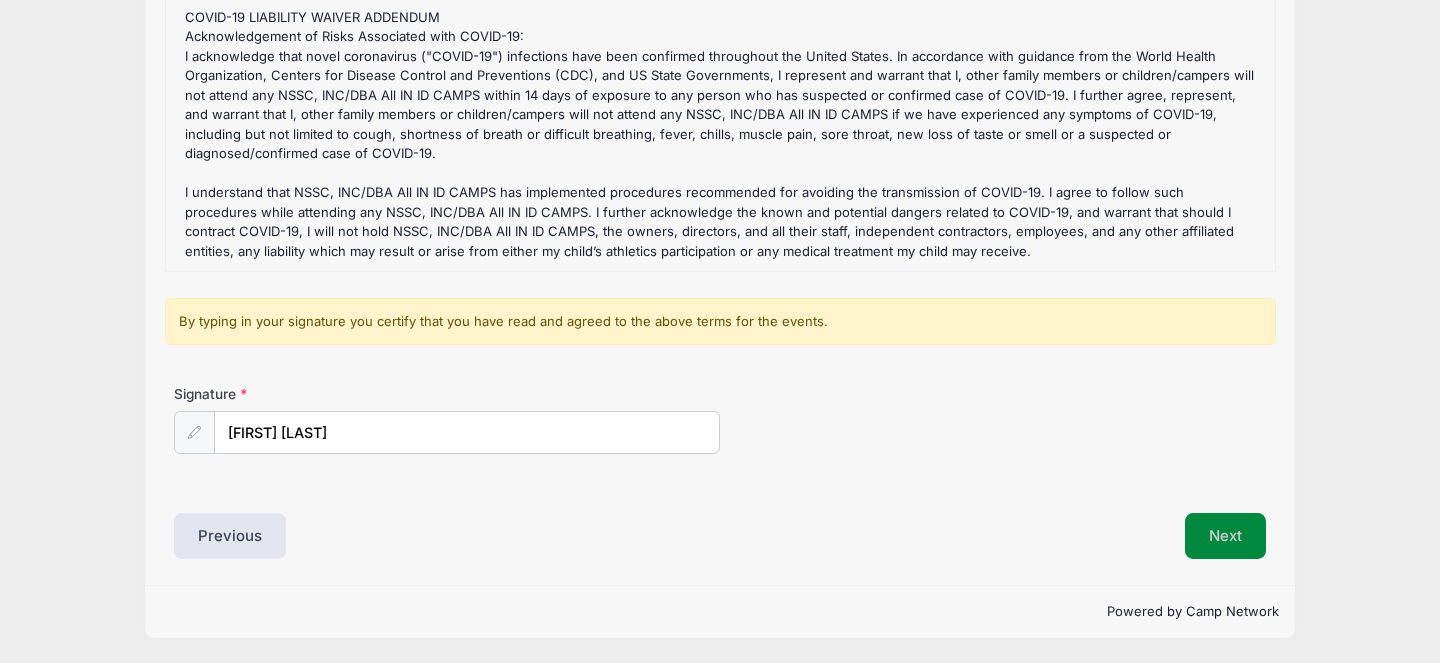 click on "Next" at bounding box center (1225, 536) 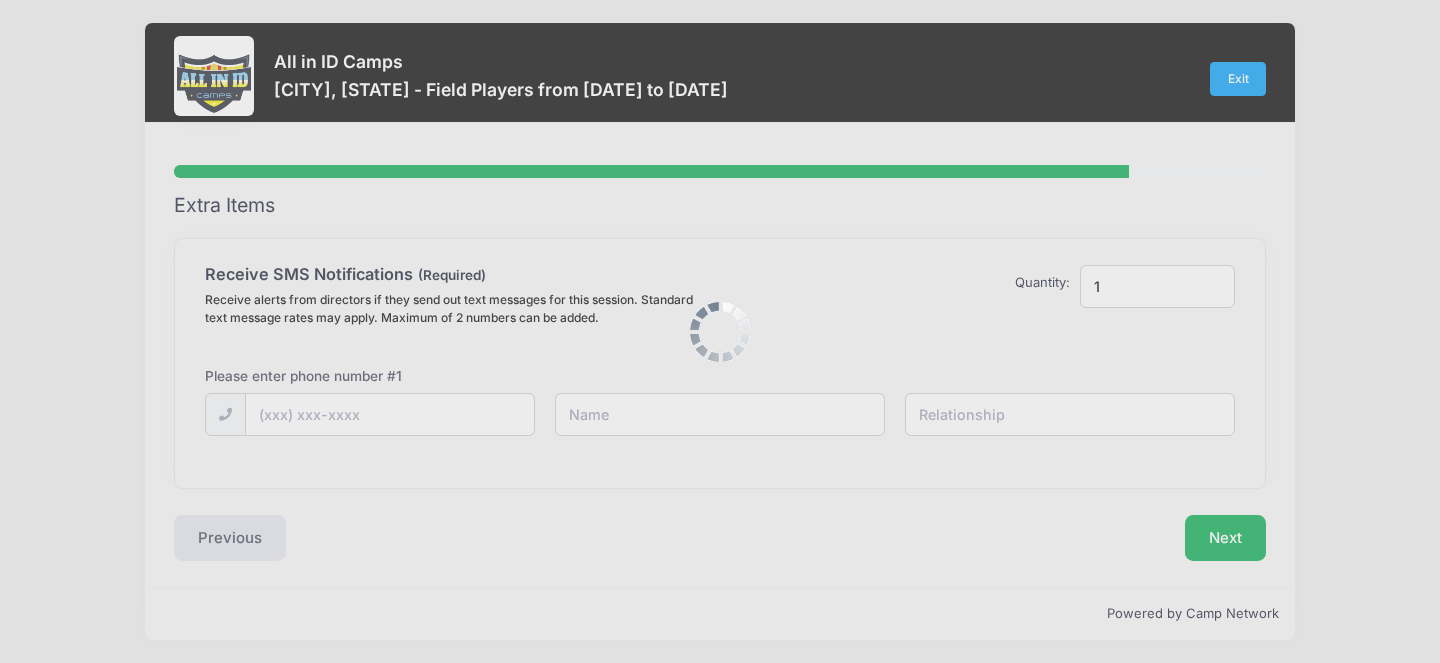 scroll, scrollTop: 0, scrollLeft: 0, axis: both 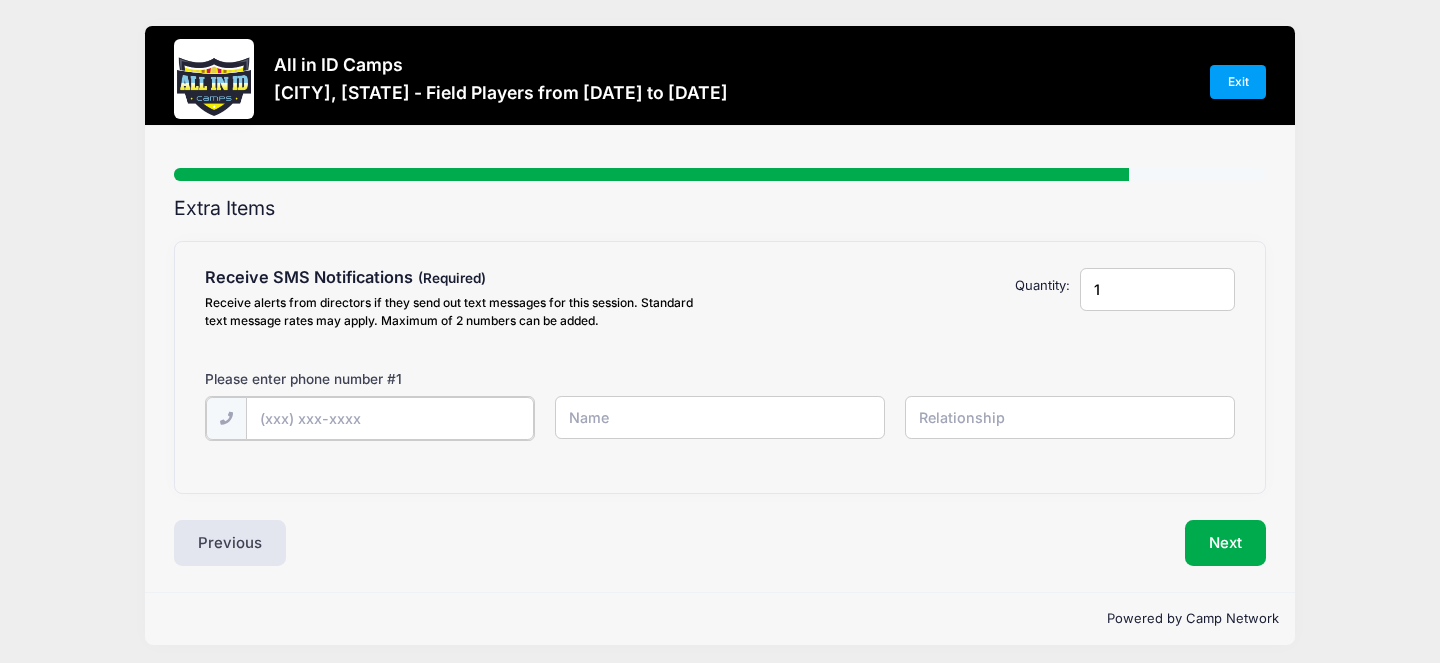 click at bounding box center [0, 0] 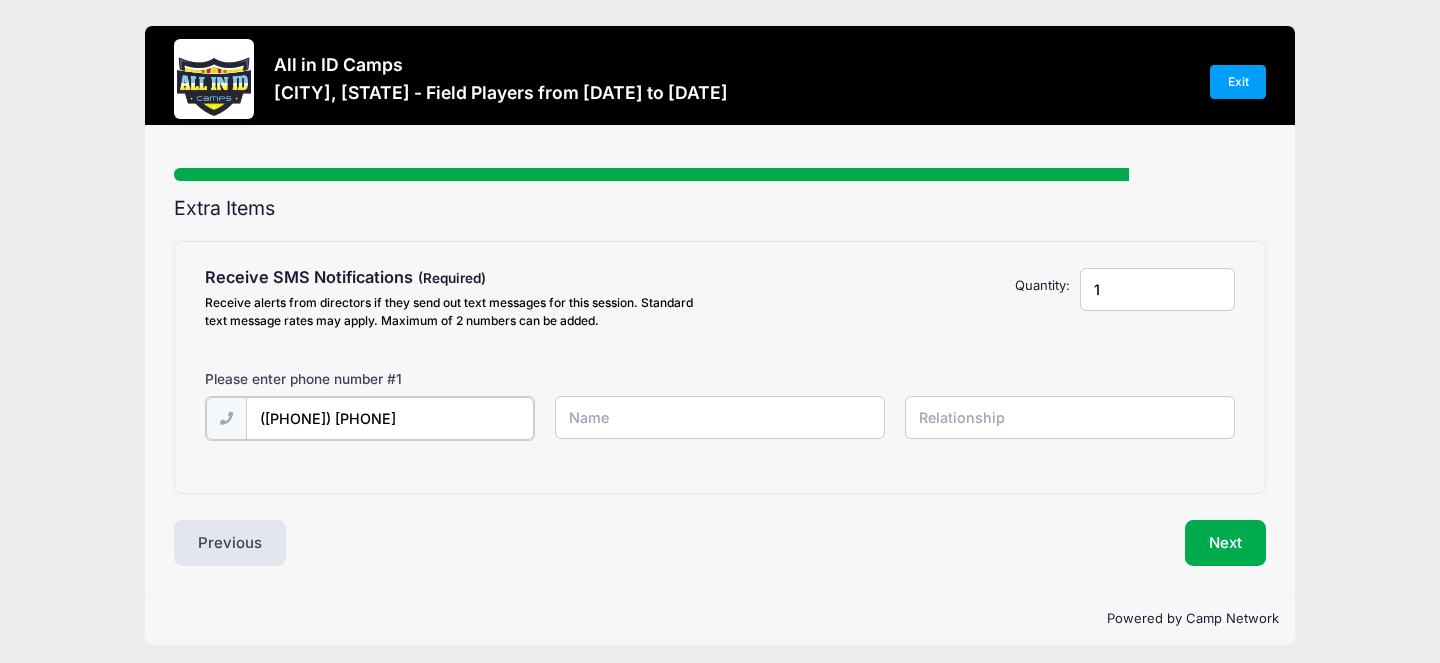 type on "([PHONE]) [PHONE]" 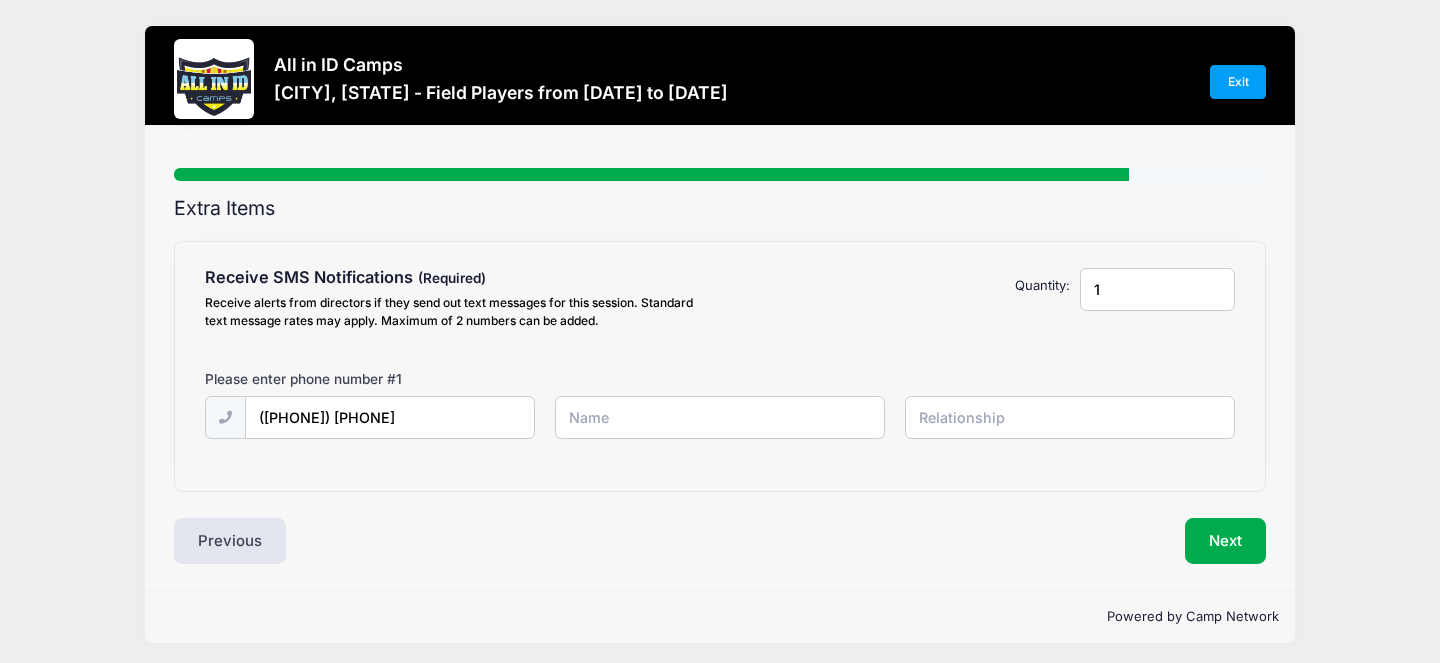 click at bounding box center (0, 0) 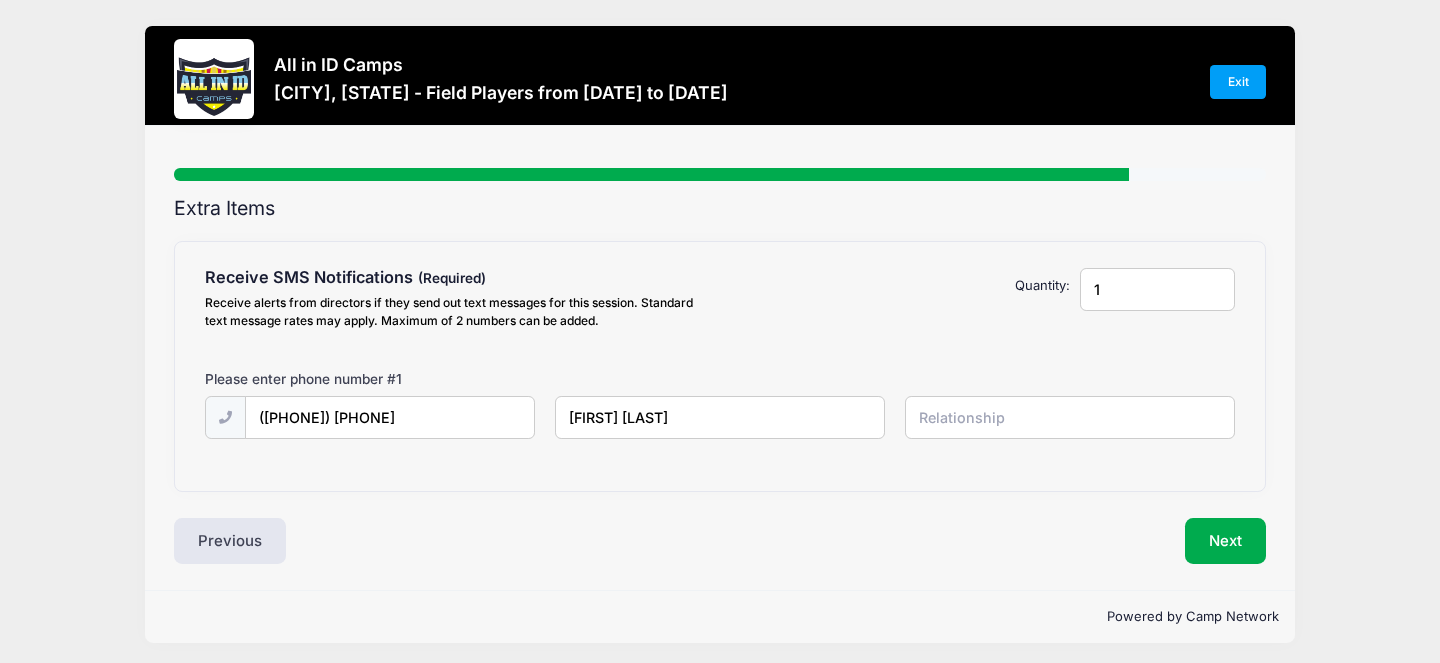 click on "[FIRST] [LAST]" at bounding box center [0, 0] 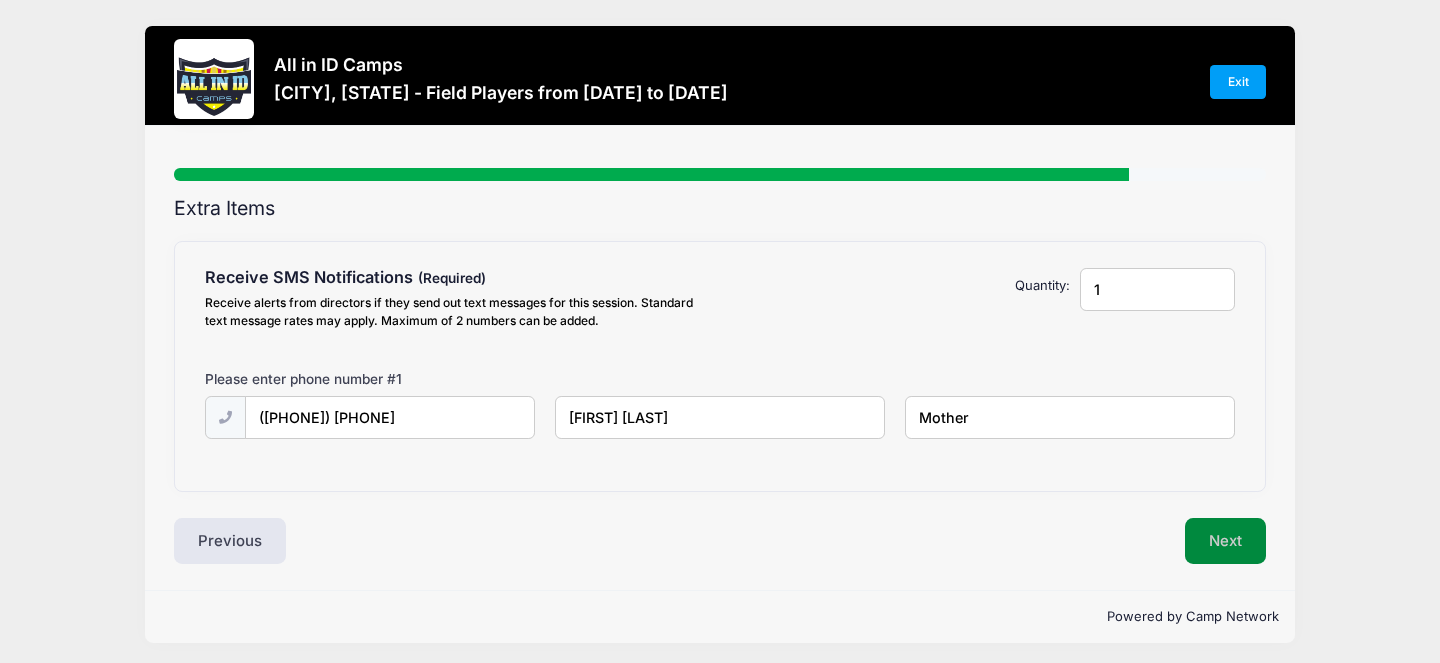 type on "Mother" 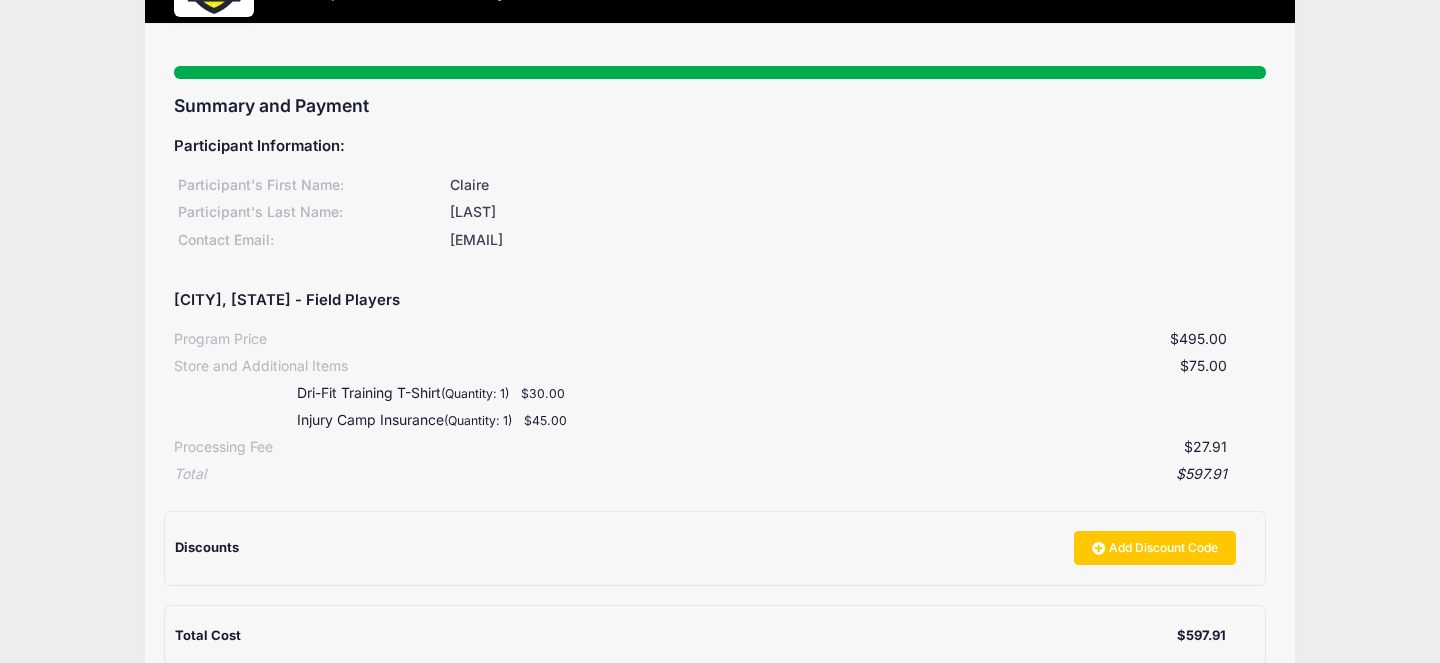 scroll, scrollTop: 411, scrollLeft: 0, axis: vertical 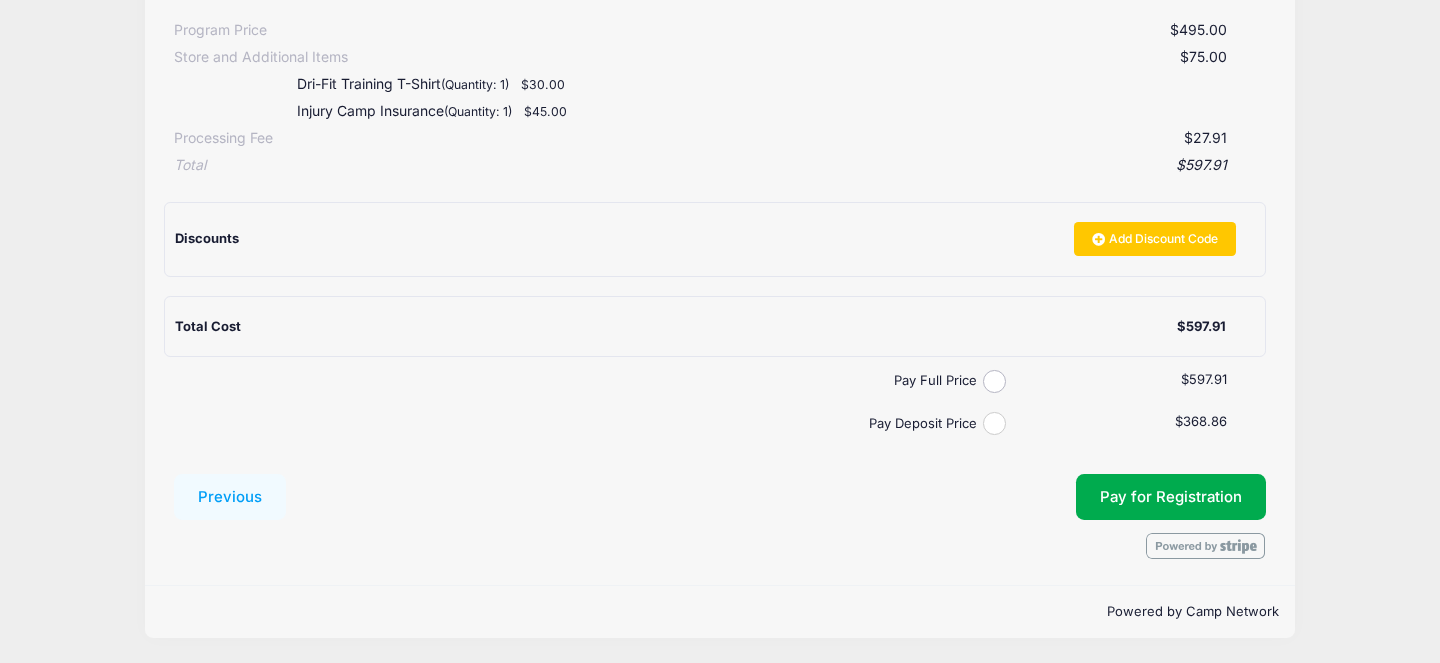 click on "Pay Deposit Price" at bounding box center [994, 423] 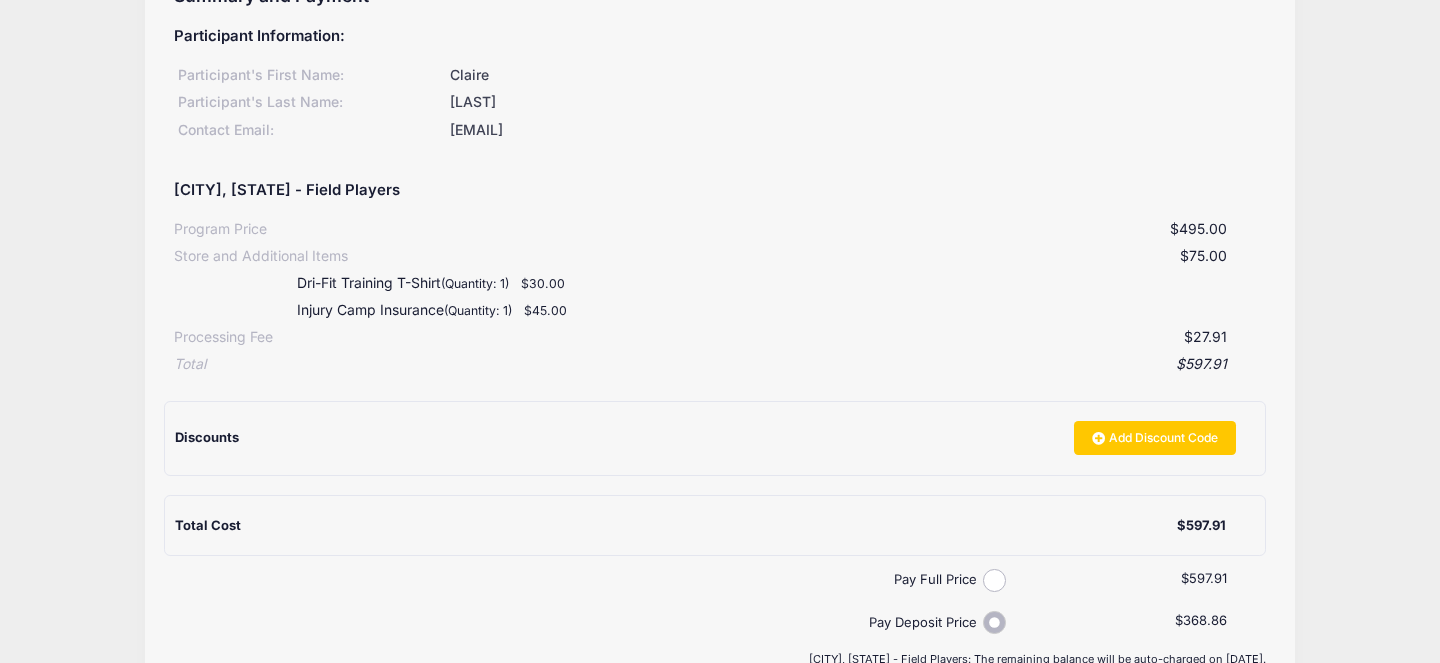 scroll, scrollTop: 0, scrollLeft: 0, axis: both 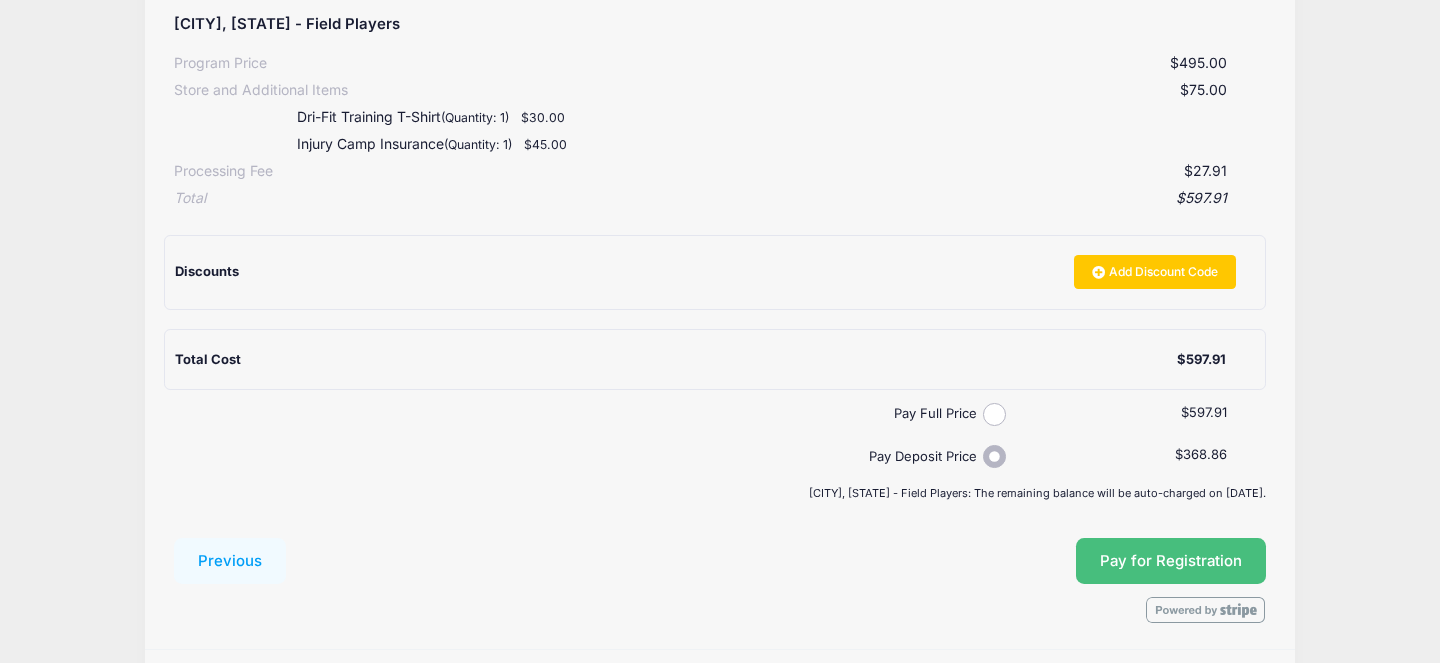 click on "Pay for Registration" at bounding box center [1171, 561] 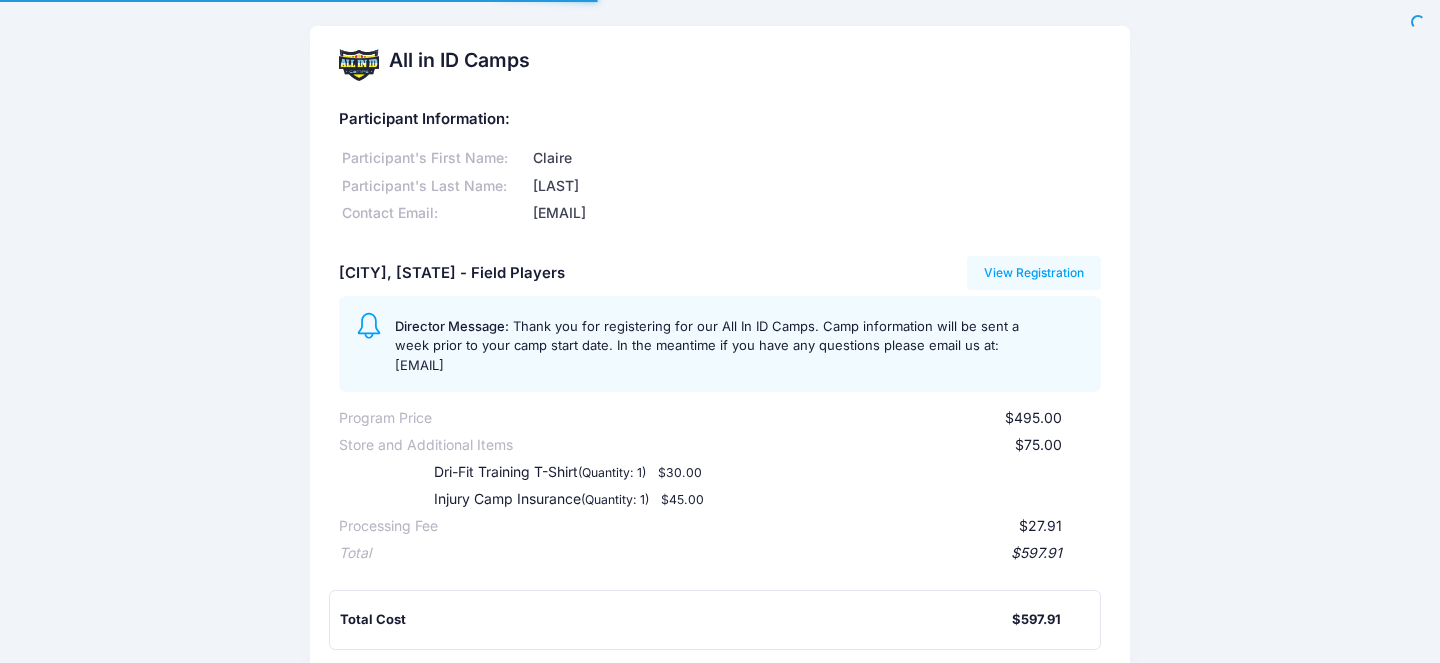 scroll, scrollTop: 0, scrollLeft: 0, axis: both 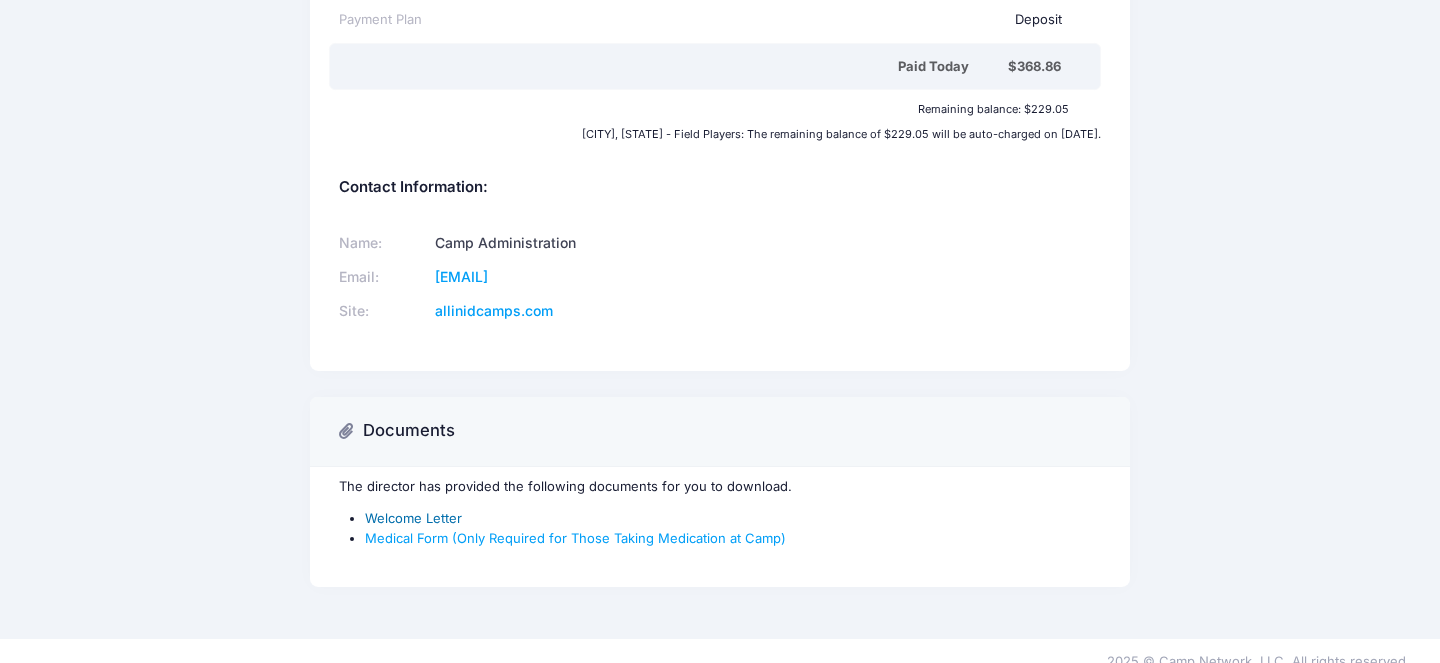 click on "Welcome Letter" at bounding box center [413, 518] 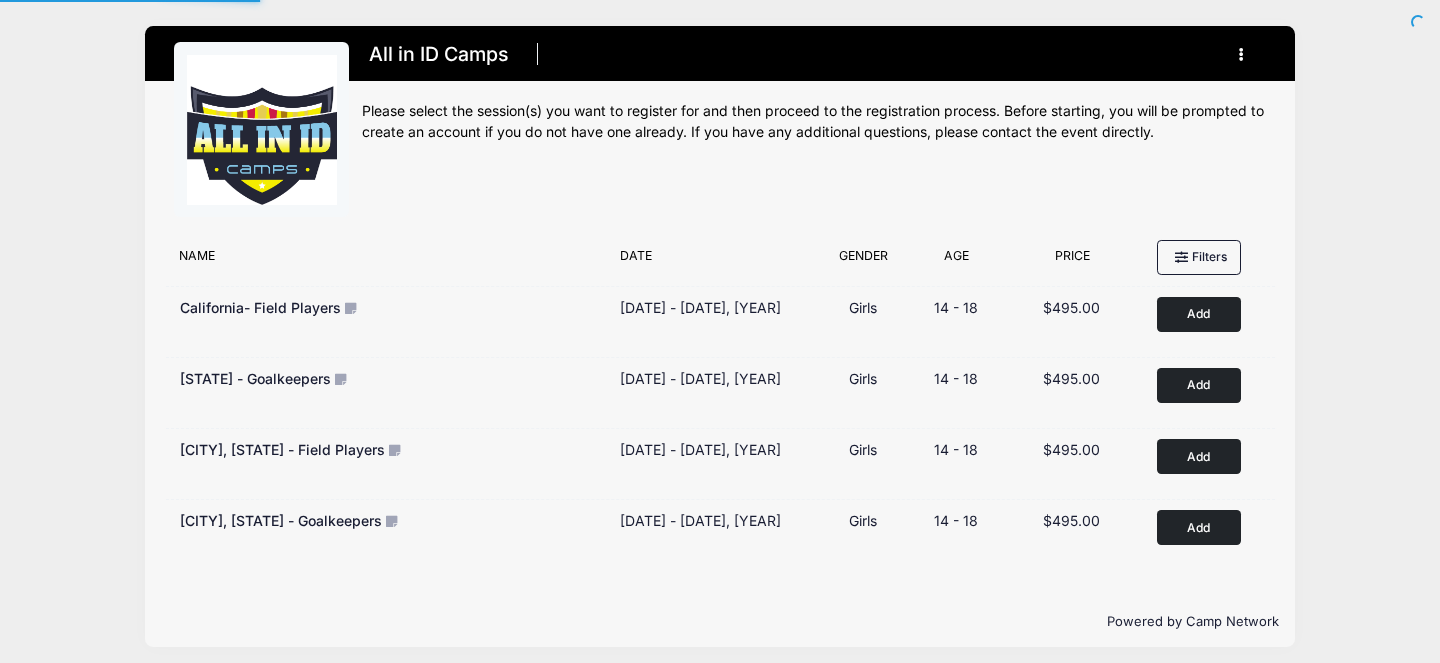 scroll, scrollTop: 0, scrollLeft: 0, axis: both 